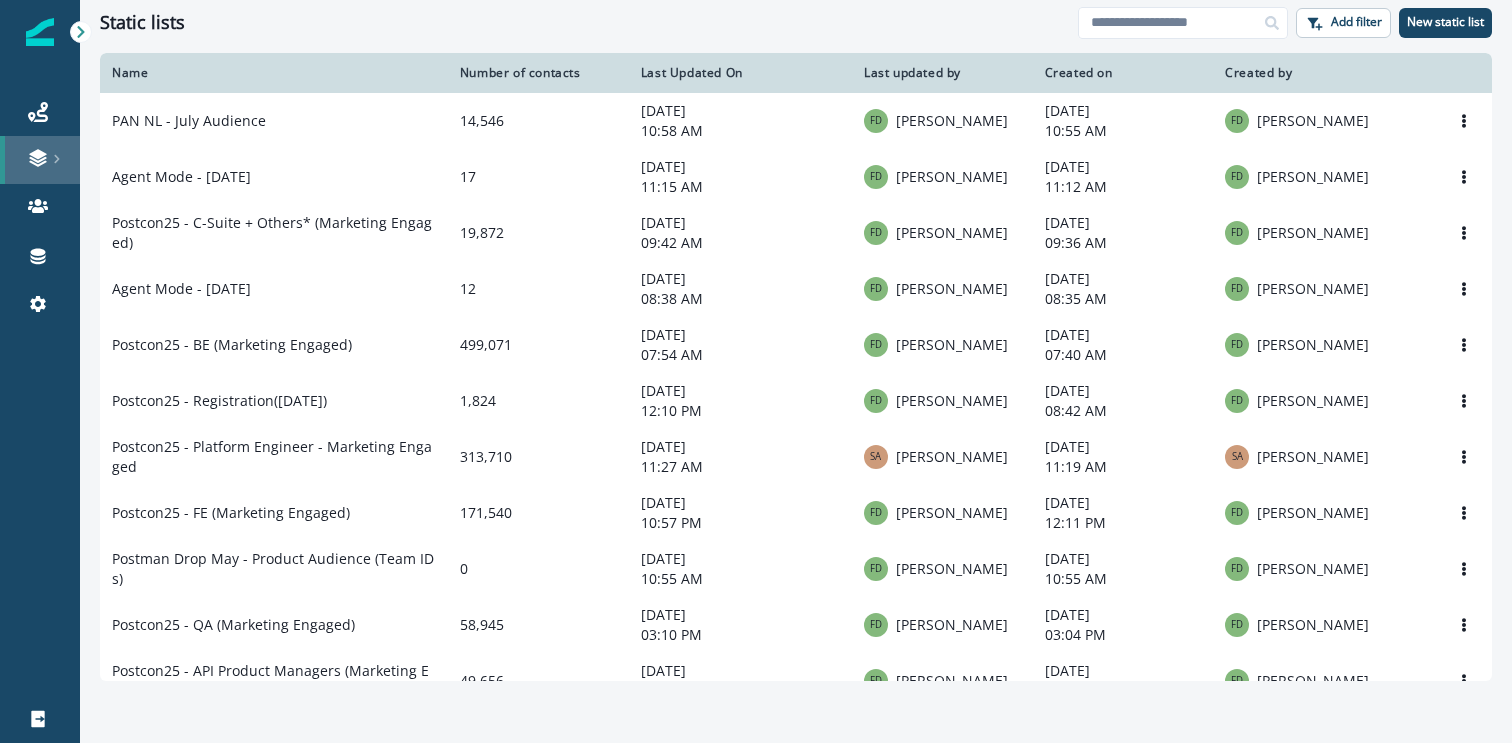 scroll, scrollTop: 0, scrollLeft: 0, axis: both 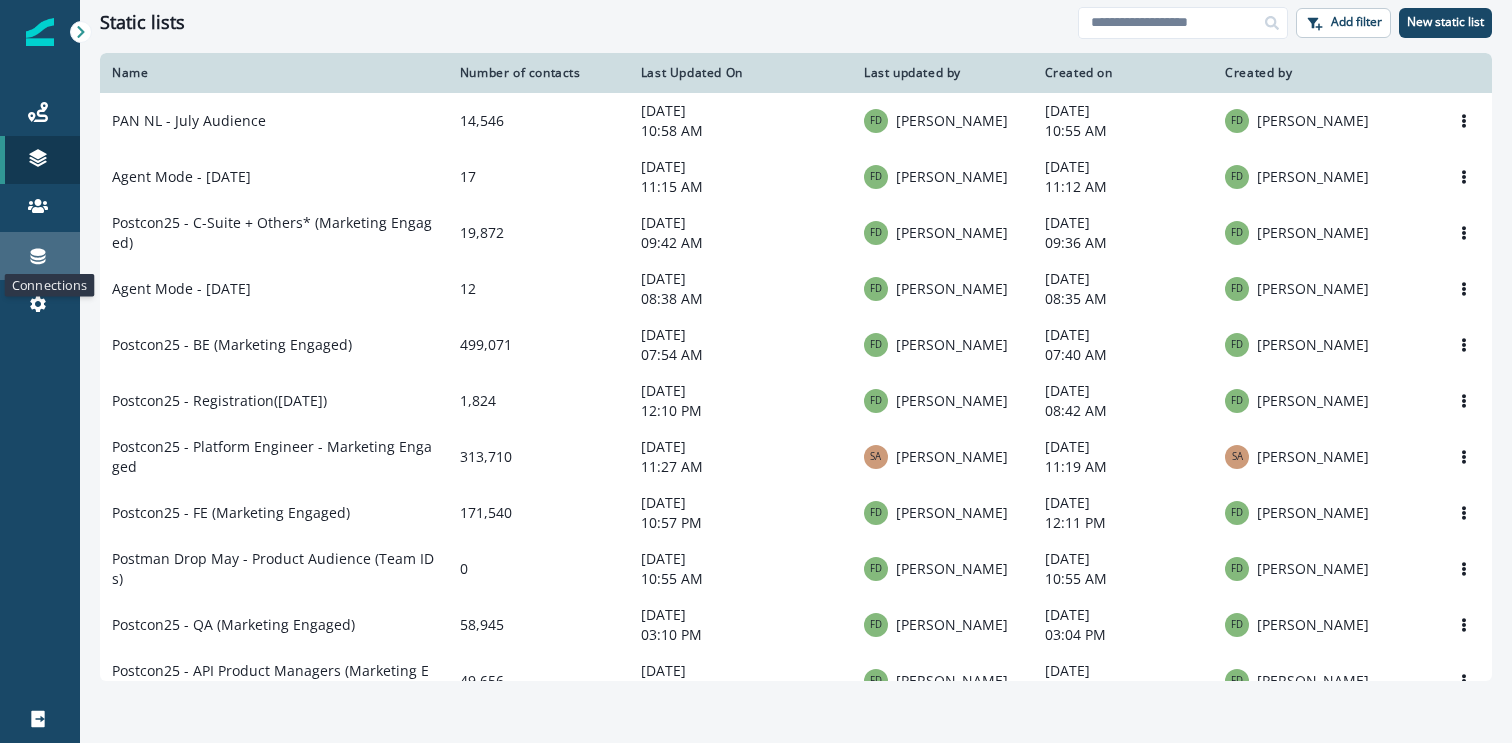 click 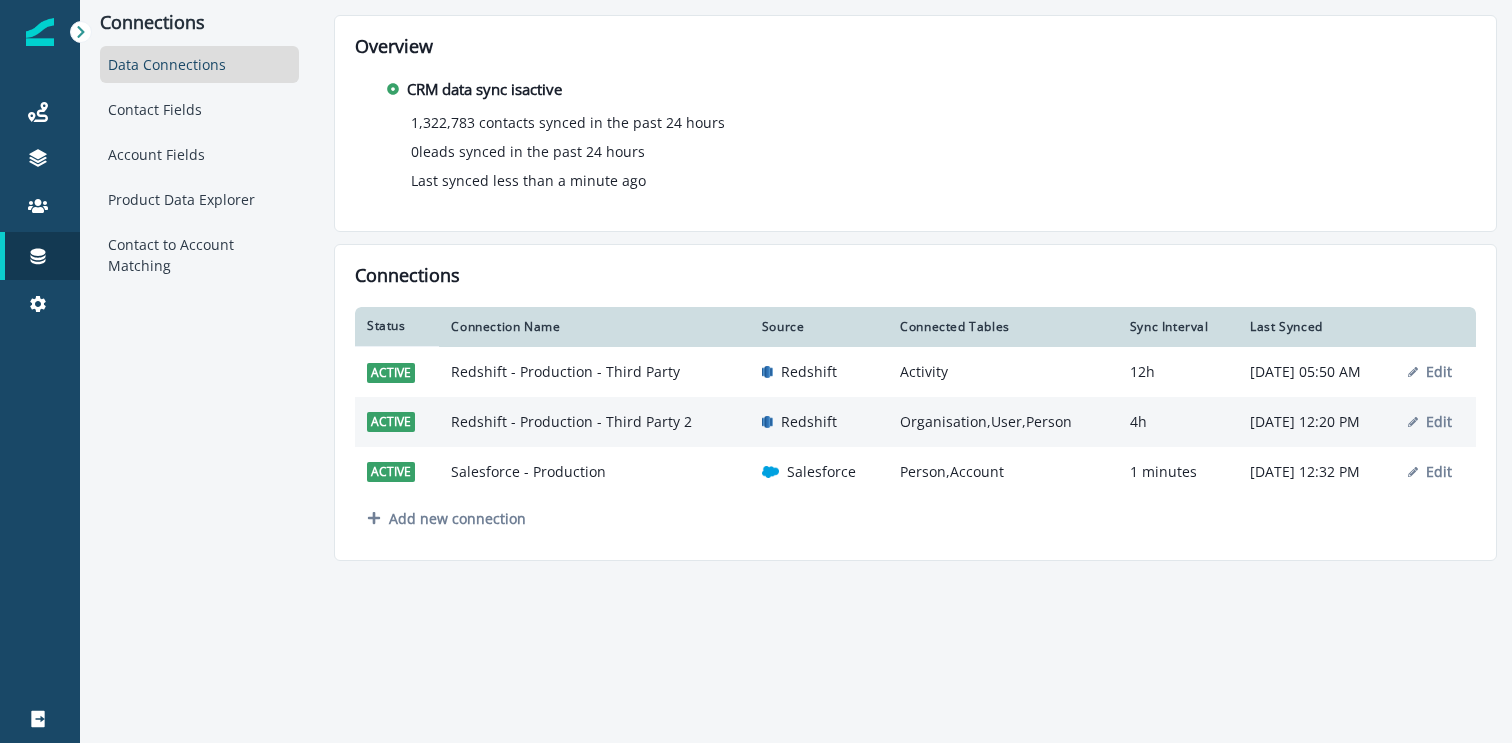 click on "Redshift - Production - Third Party 2" at bounding box center [594, 422] 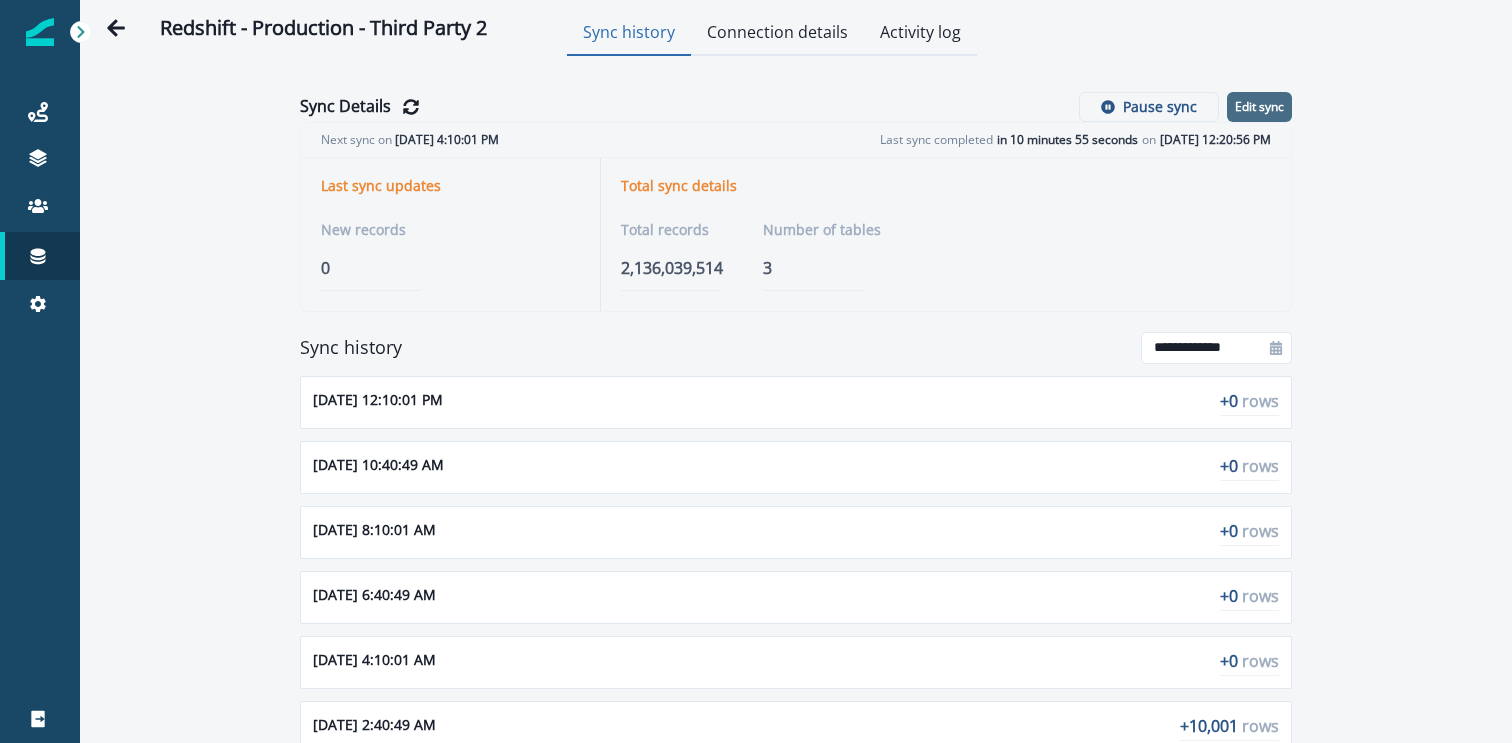 click on "Edit sync" at bounding box center (1259, 107) 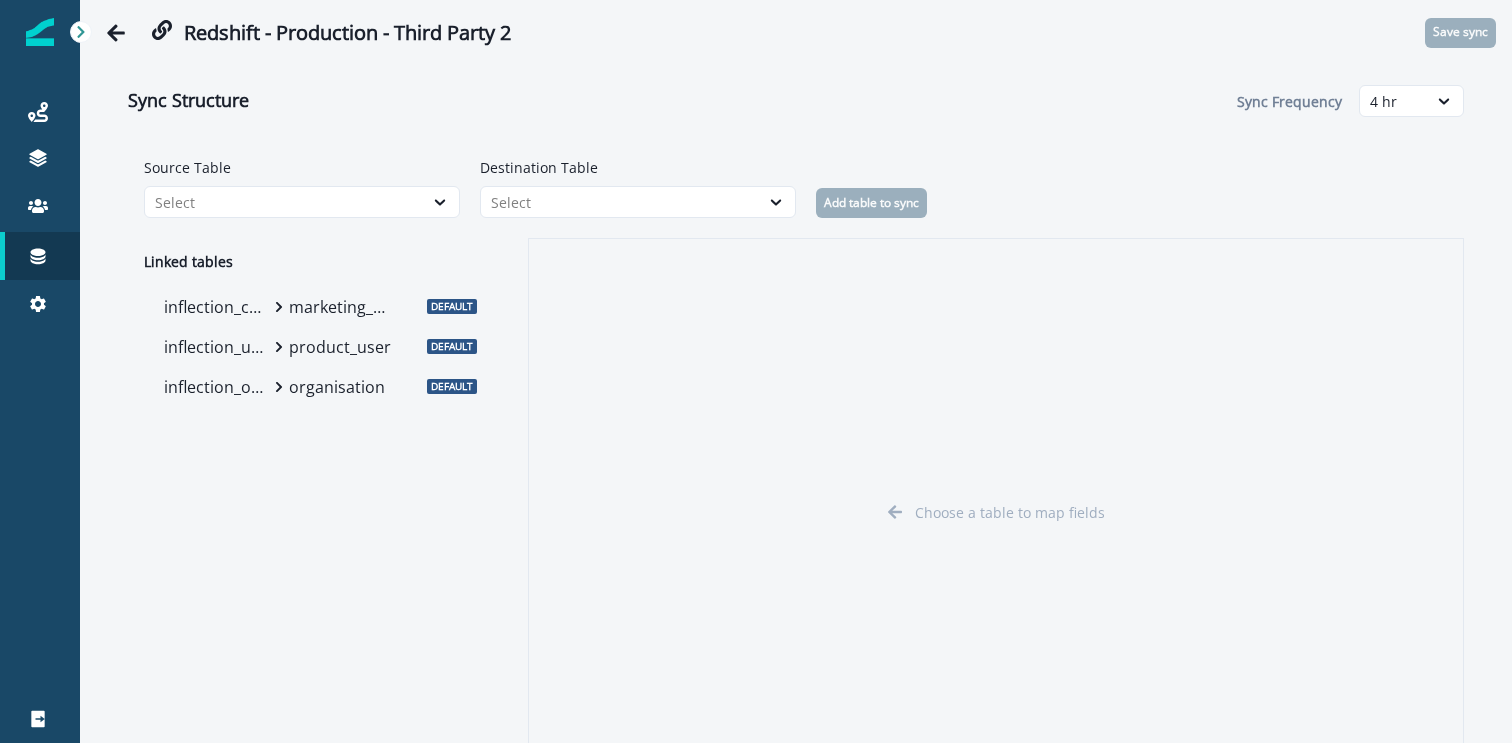 click on "product_user" at bounding box center [341, 347] 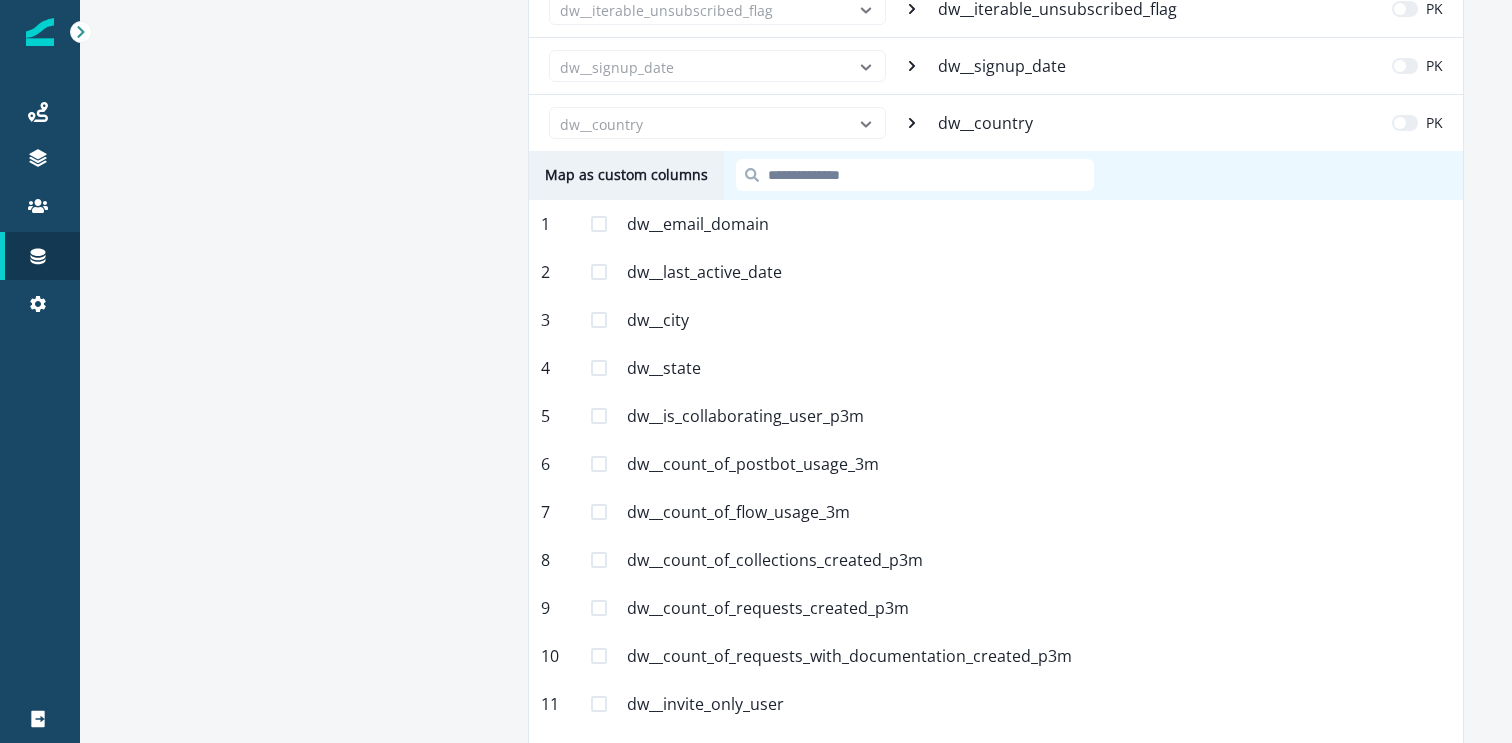 scroll, scrollTop: 1073, scrollLeft: 0, axis: vertical 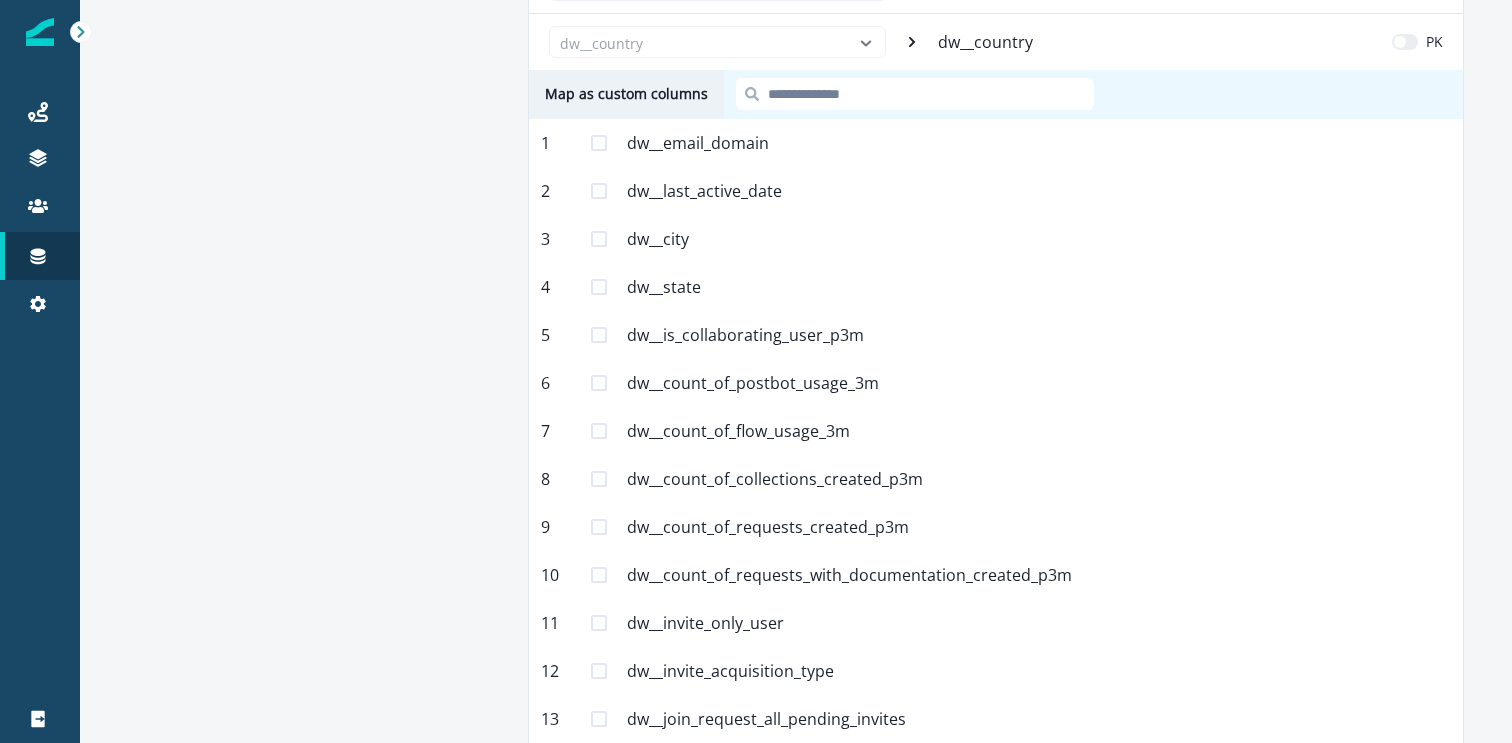 click at bounding box center (599, 287) 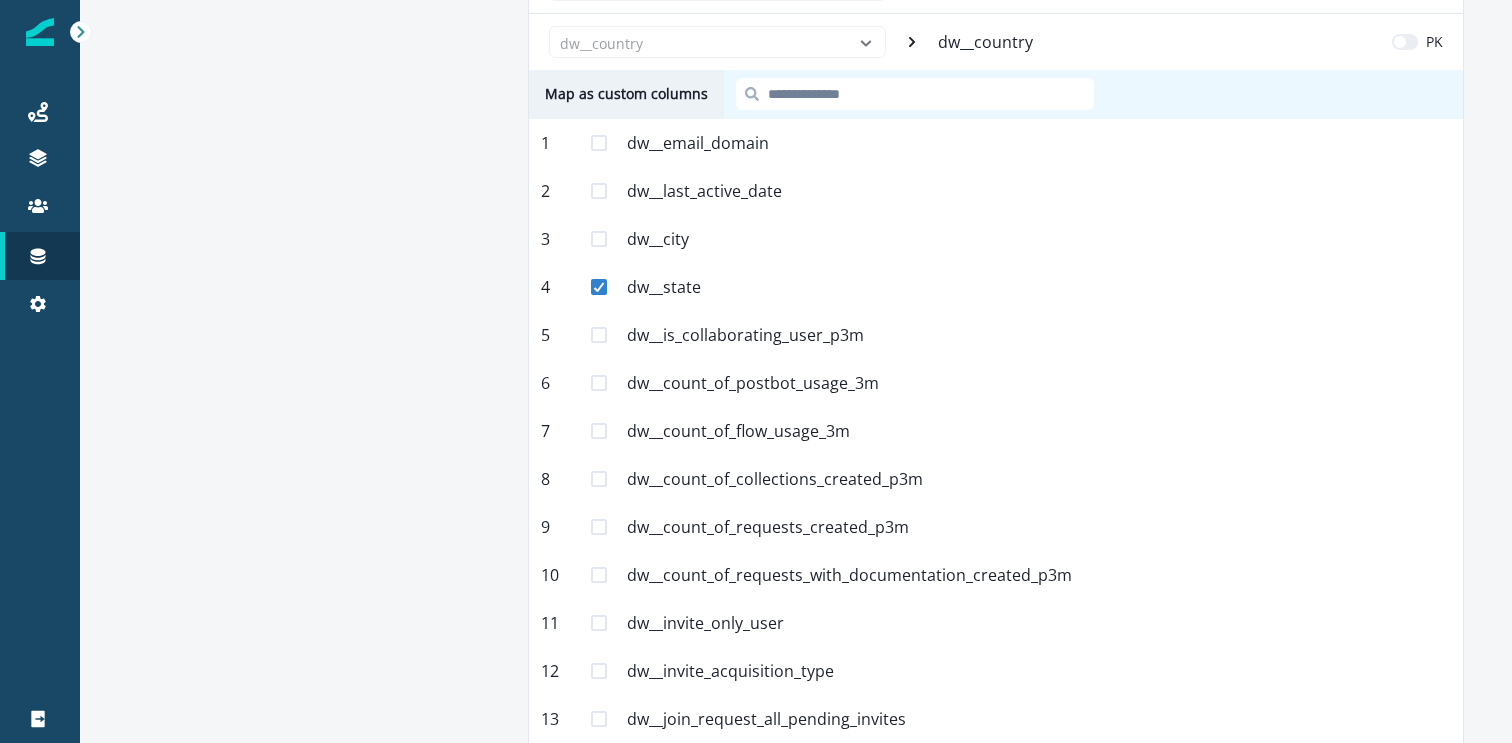 click at bounding box center (599, 239) 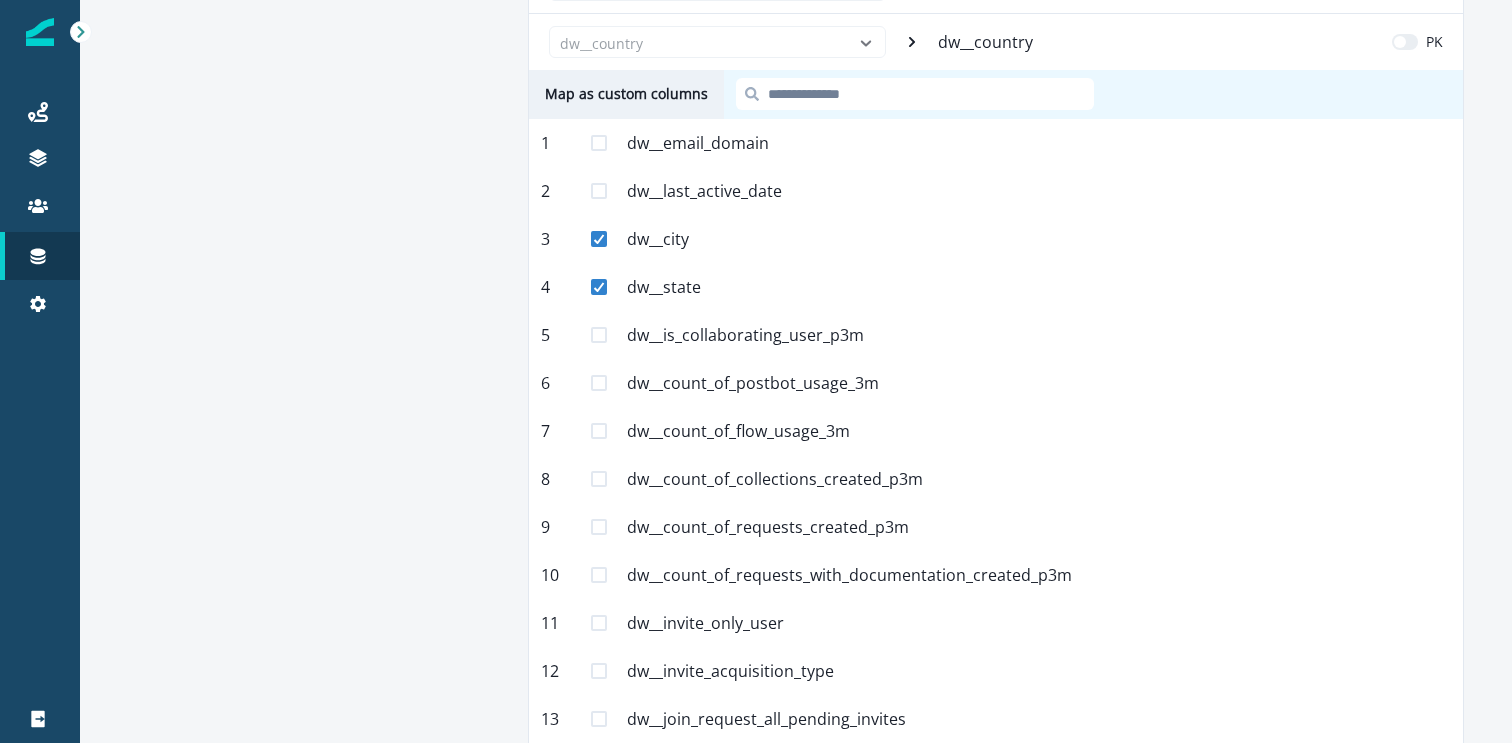 click at bounding box center (599, 191) 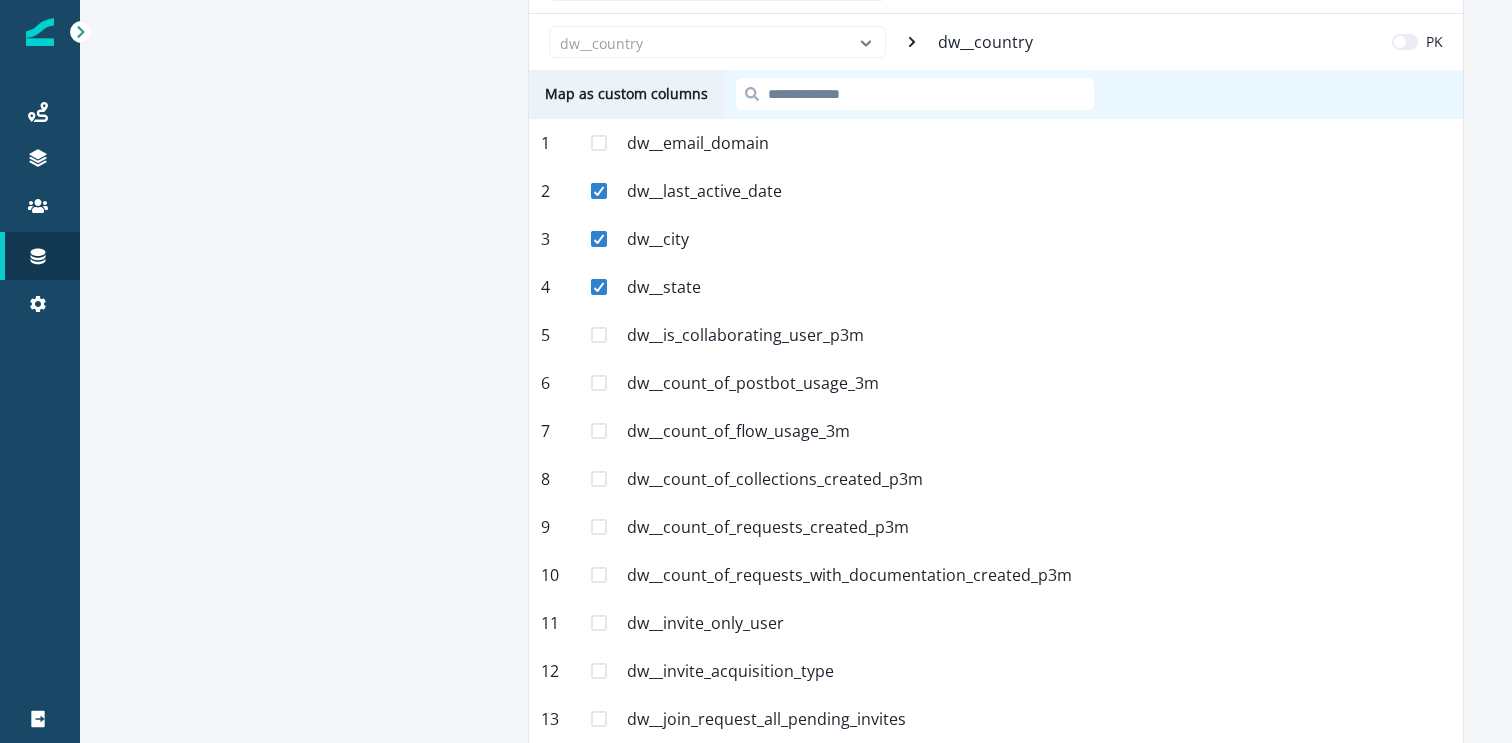 click at bounding box center [599, 143] 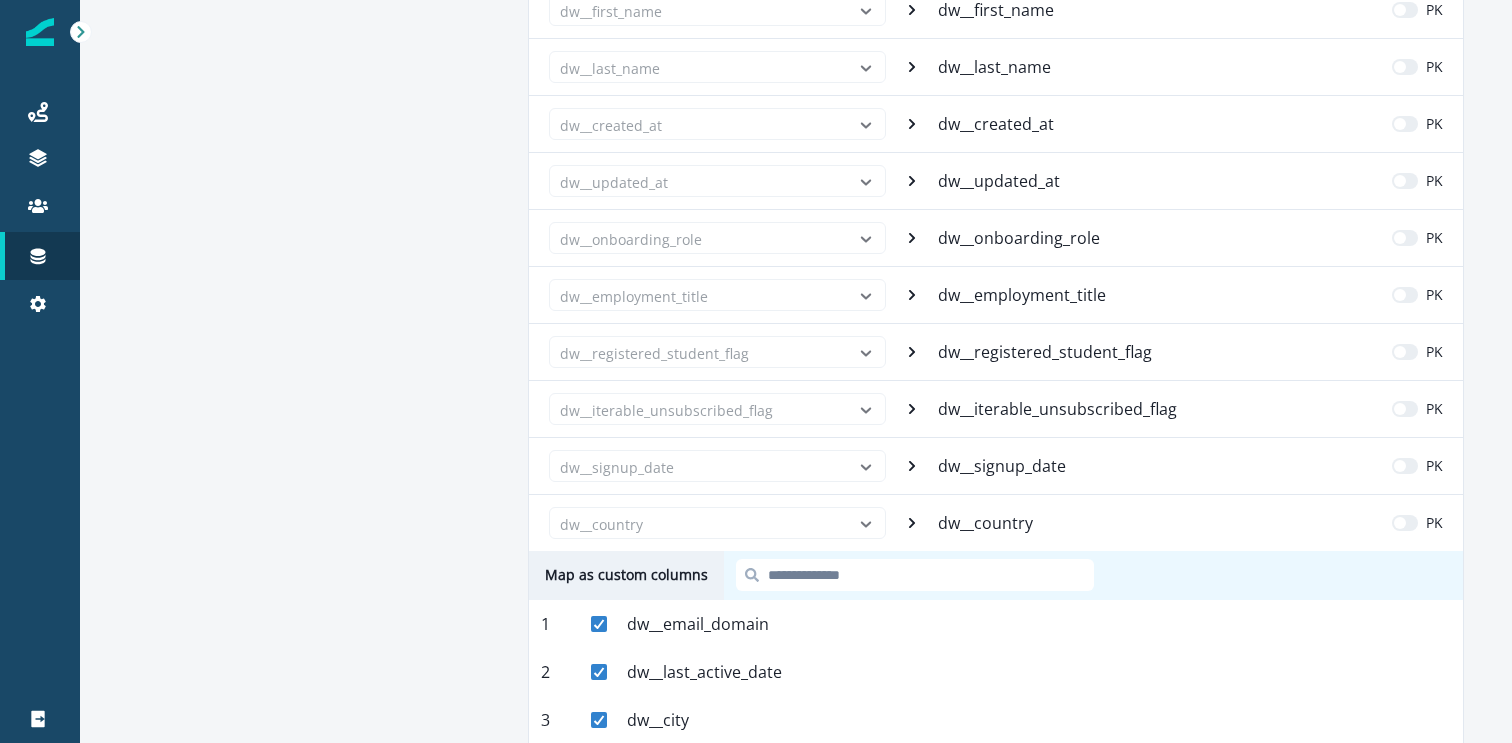 scroll, scrollTop: 0, scrollLeft: 0, axis: both 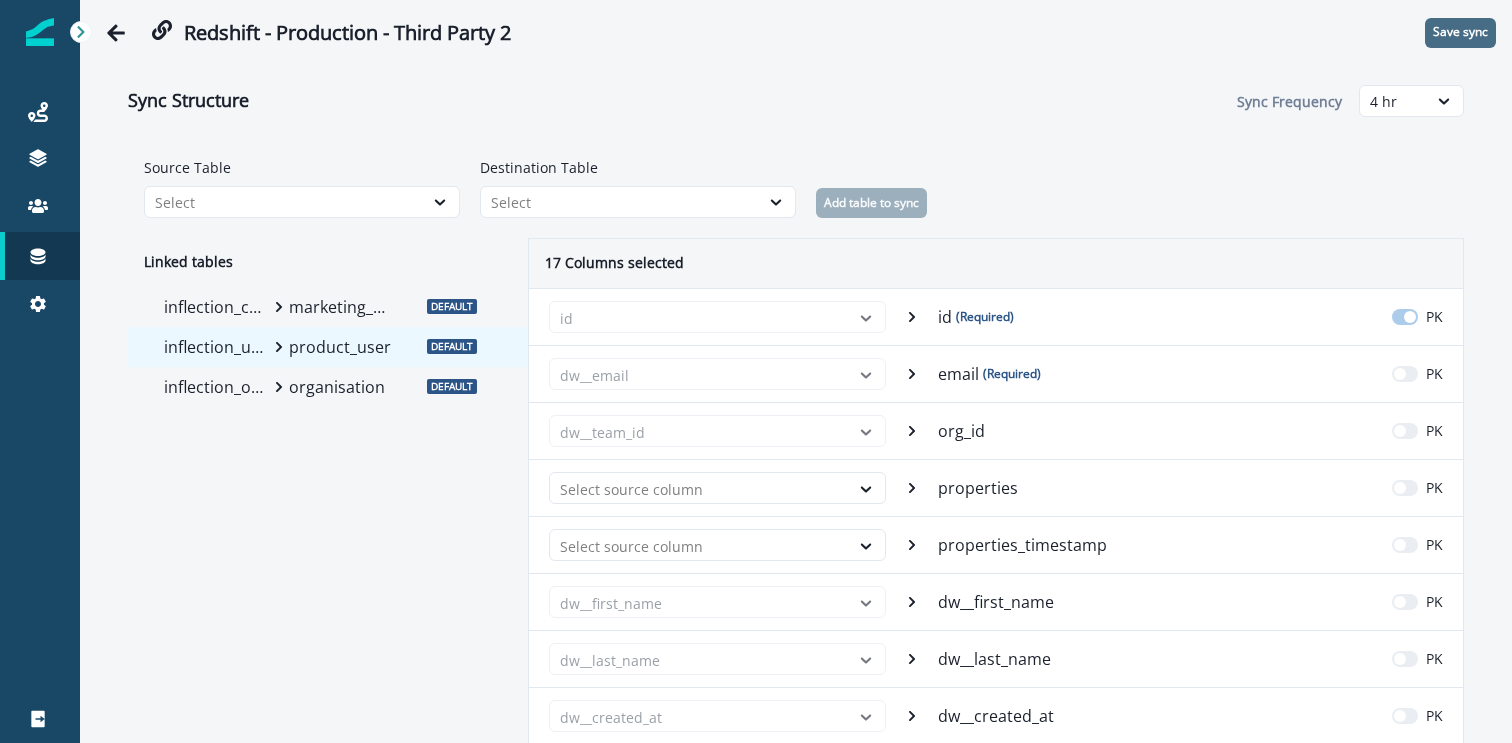 click on "Save sync" at bounding box center (1460, 32) 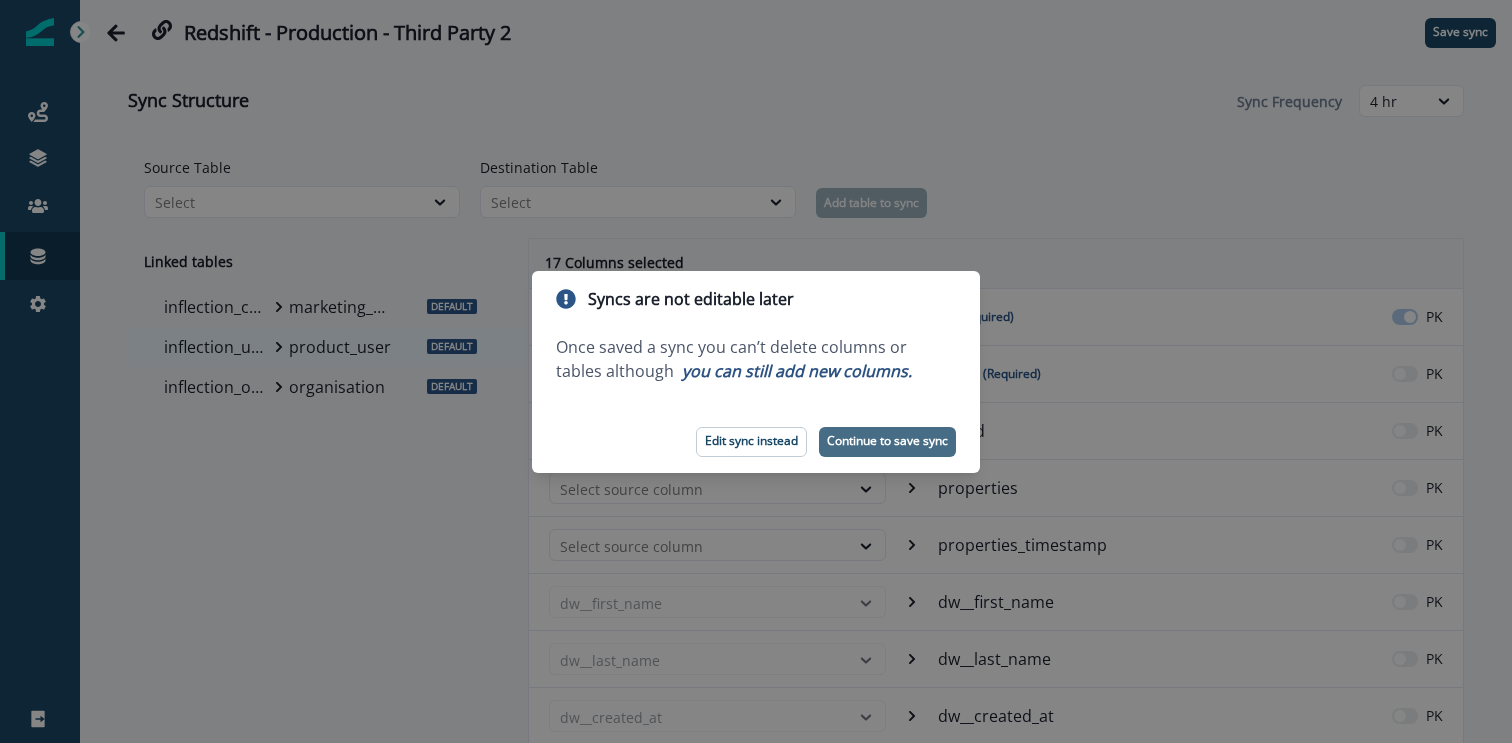 click on "Continue to save sync" at bounding box center [887, 441] 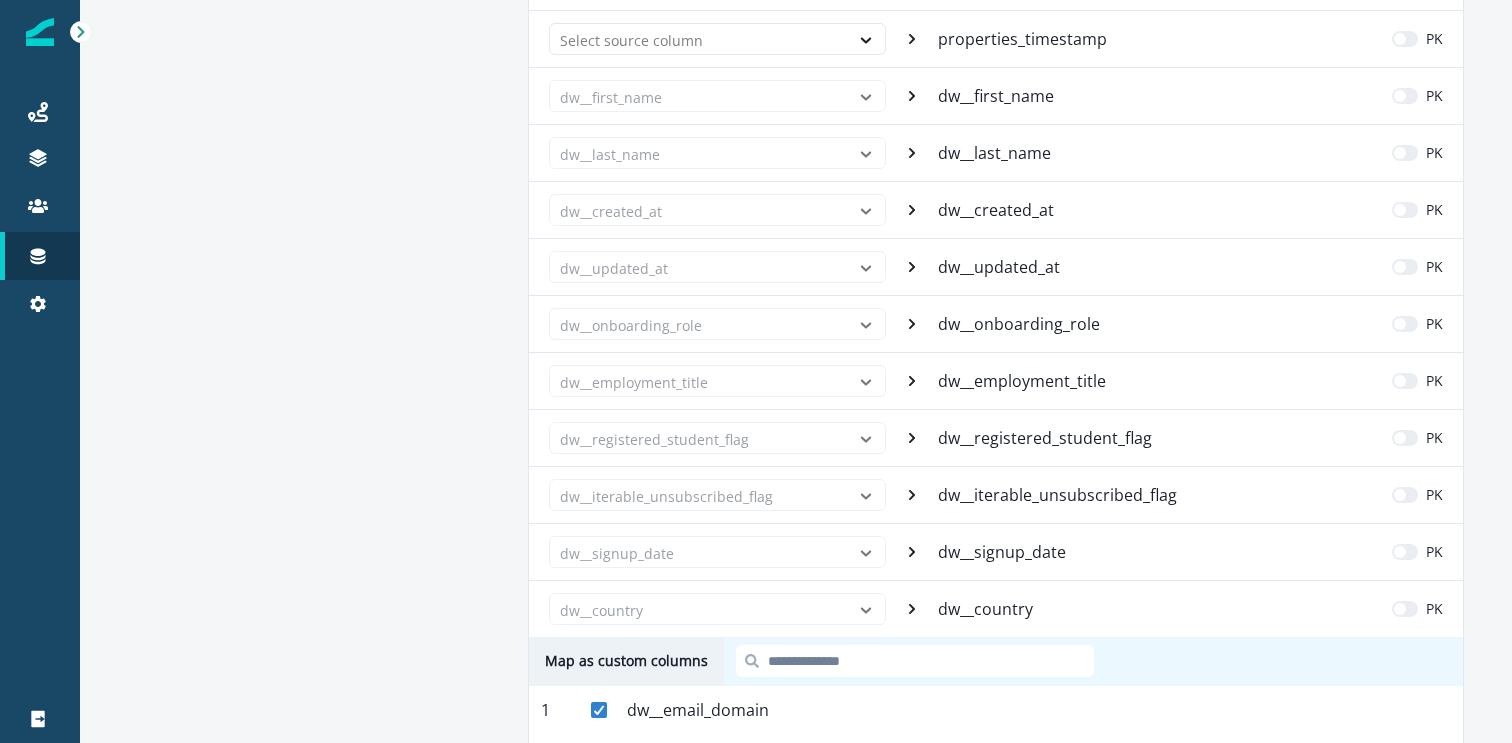 scroll, scrollTop: 0, scrollLeft: 0, axis: both 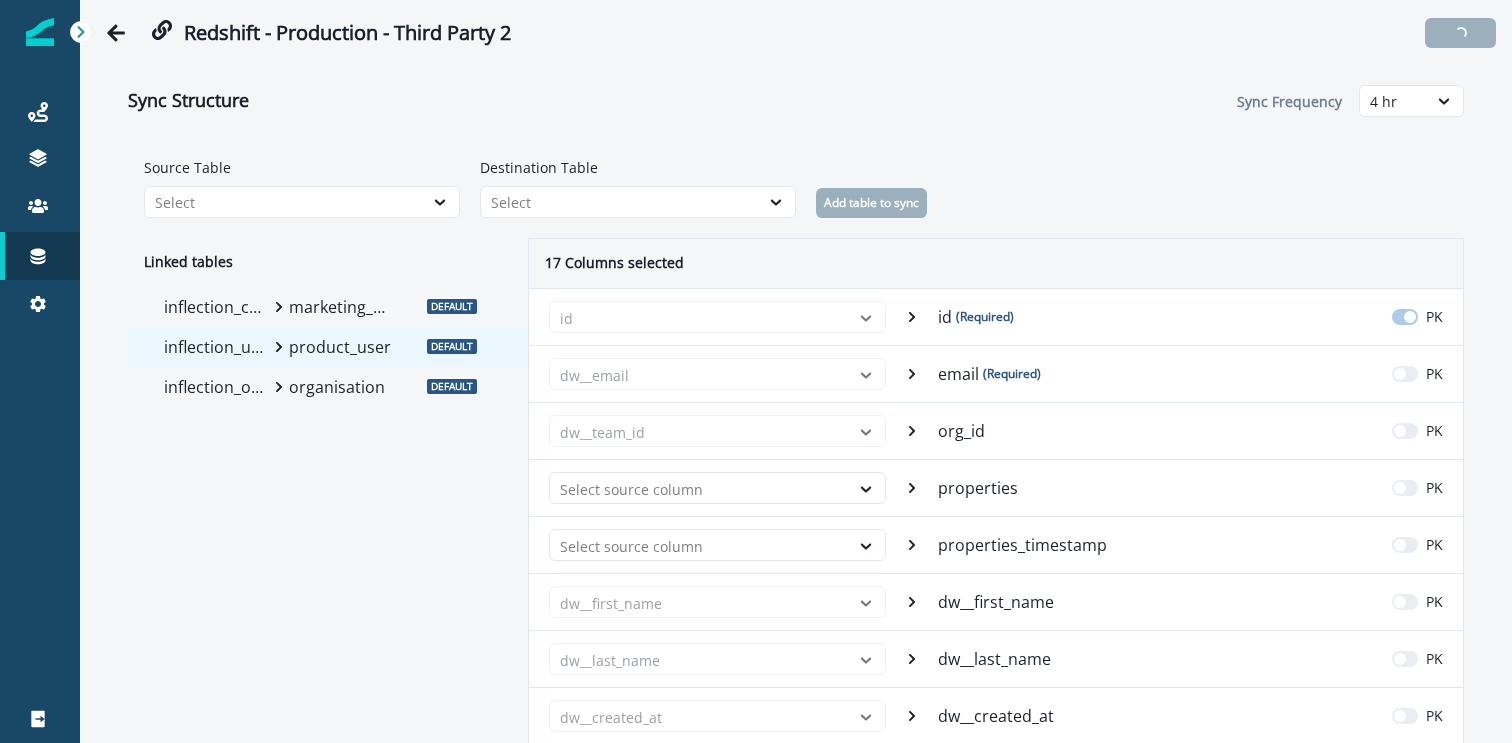 click on "inflection_contact marketing_person" at bounding box center (281, 307) 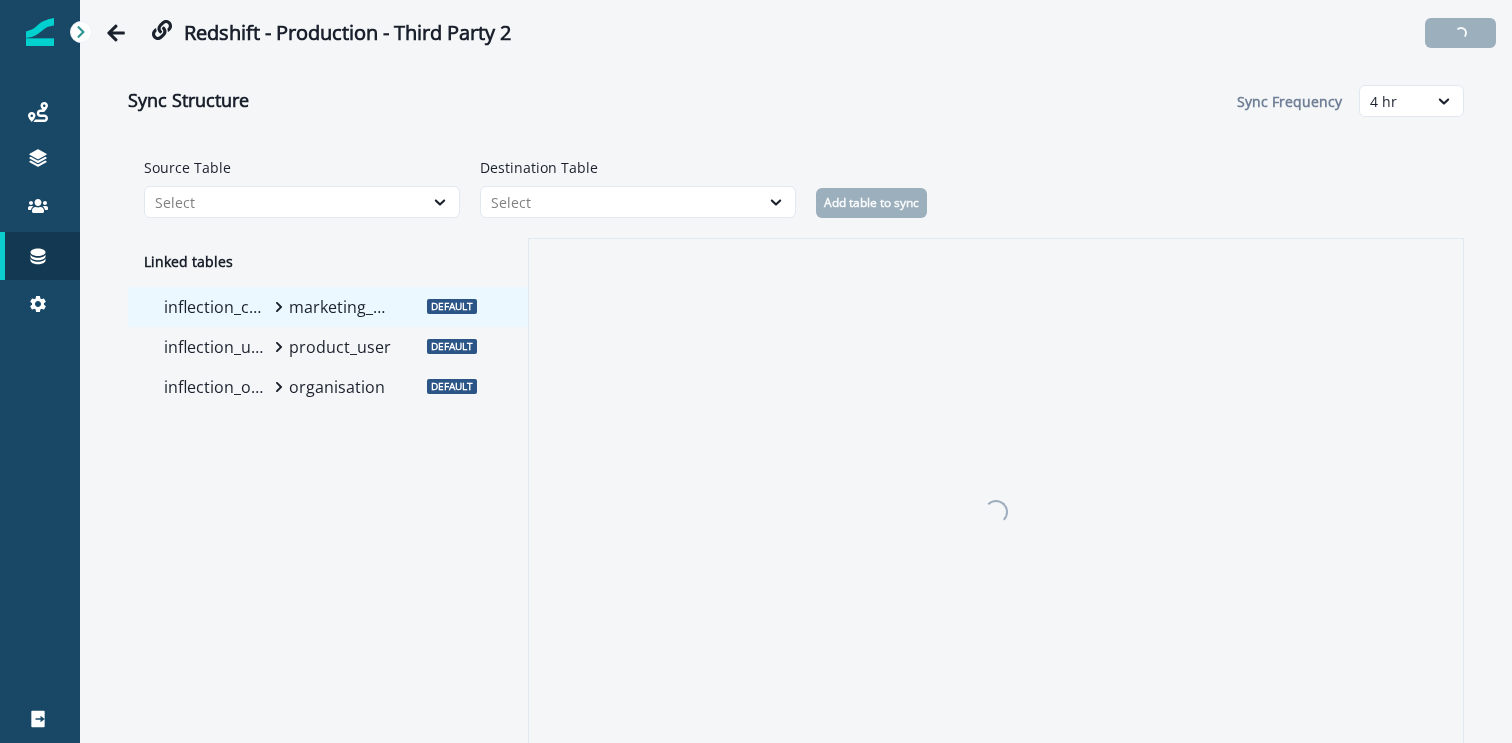 click on "organisation" at bounding box center [341, 387] 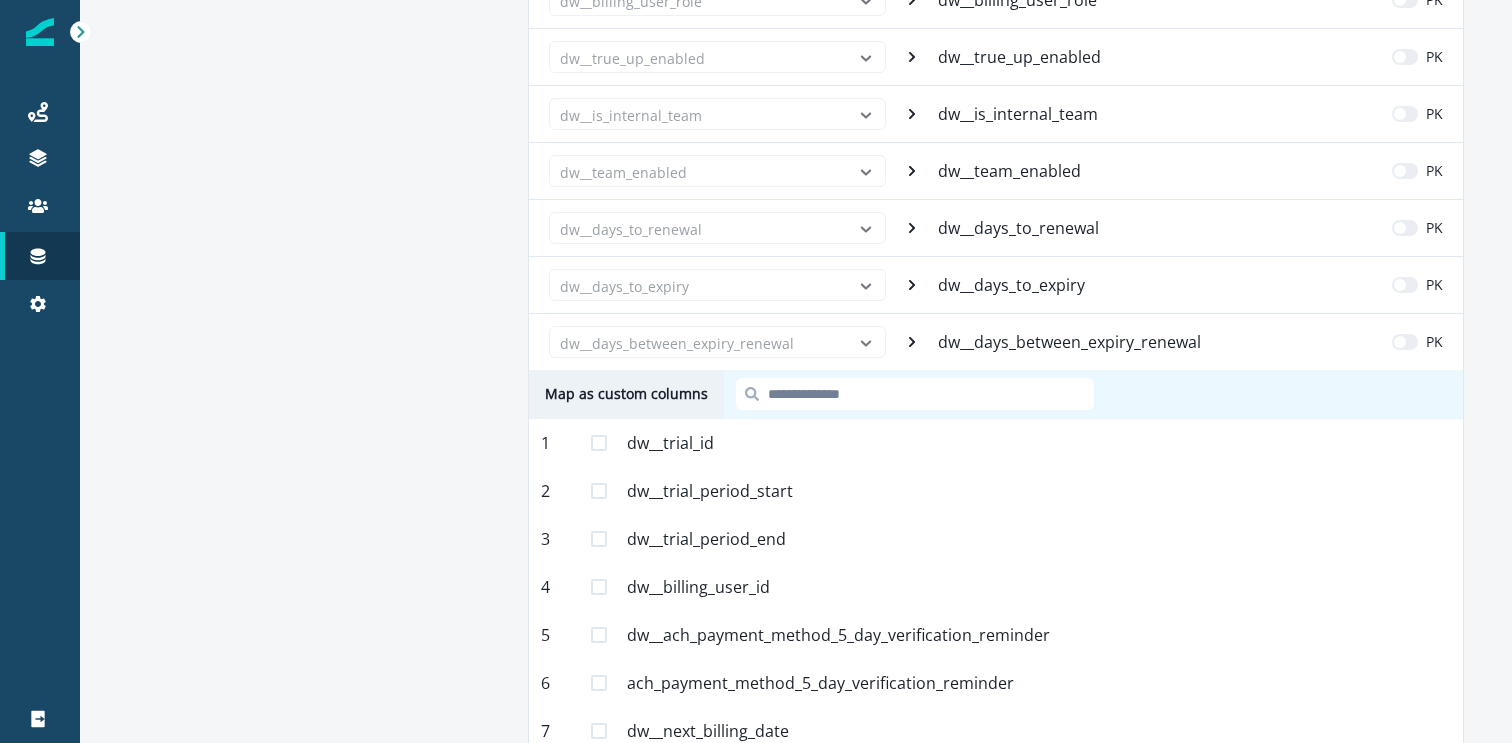 scroll, scrollTop: 1355, scrollLeft: 0, axis: vertical 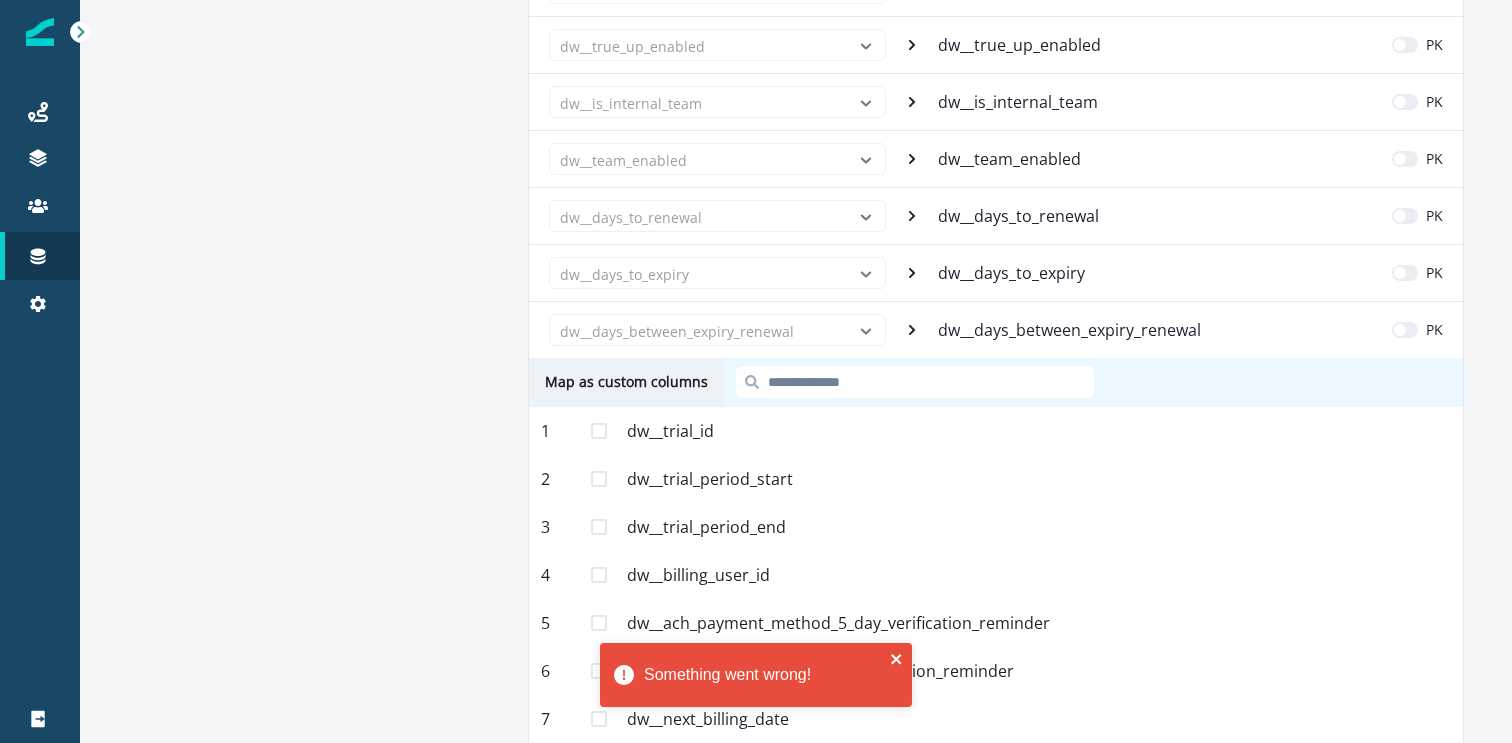click 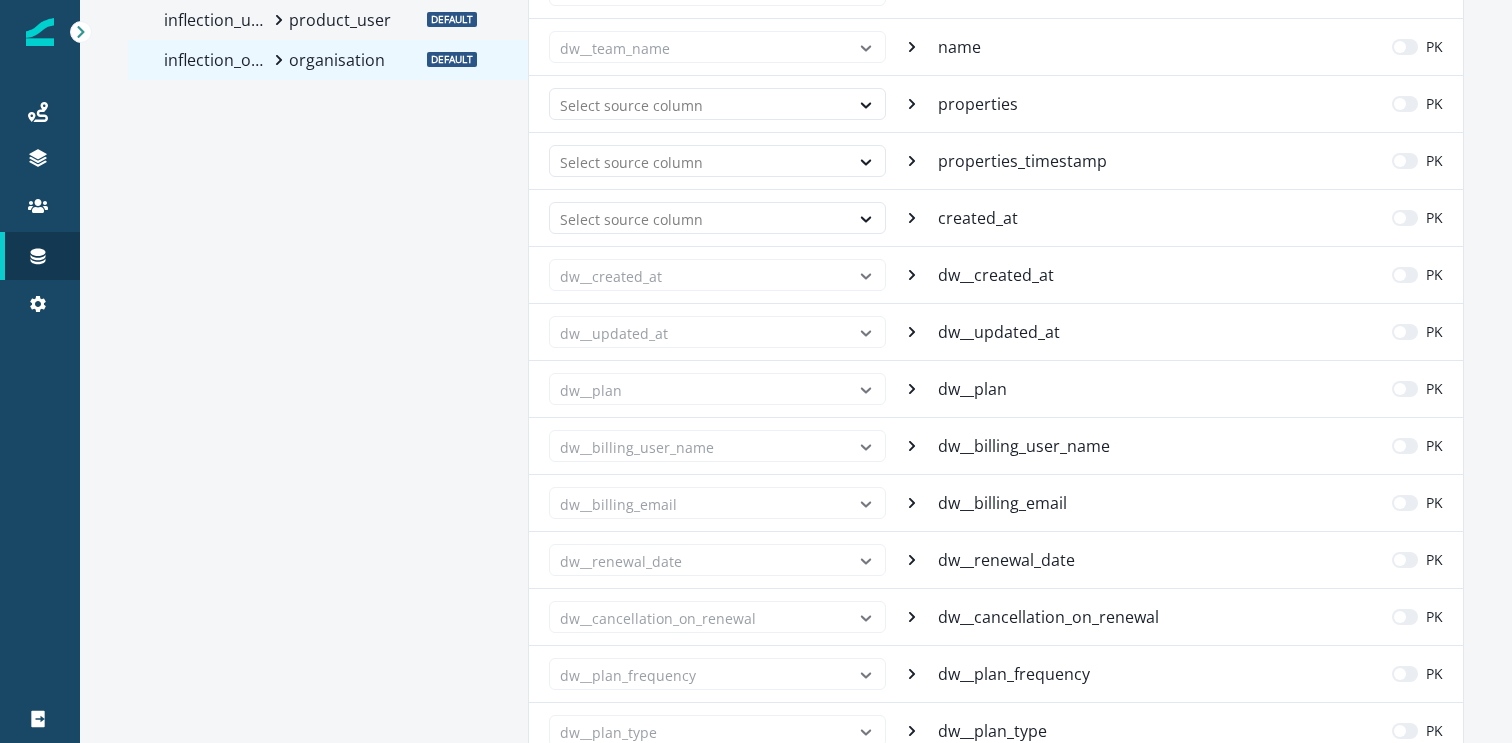 scroll, scrollTop: 0, scrollLeft: 0, axis: both 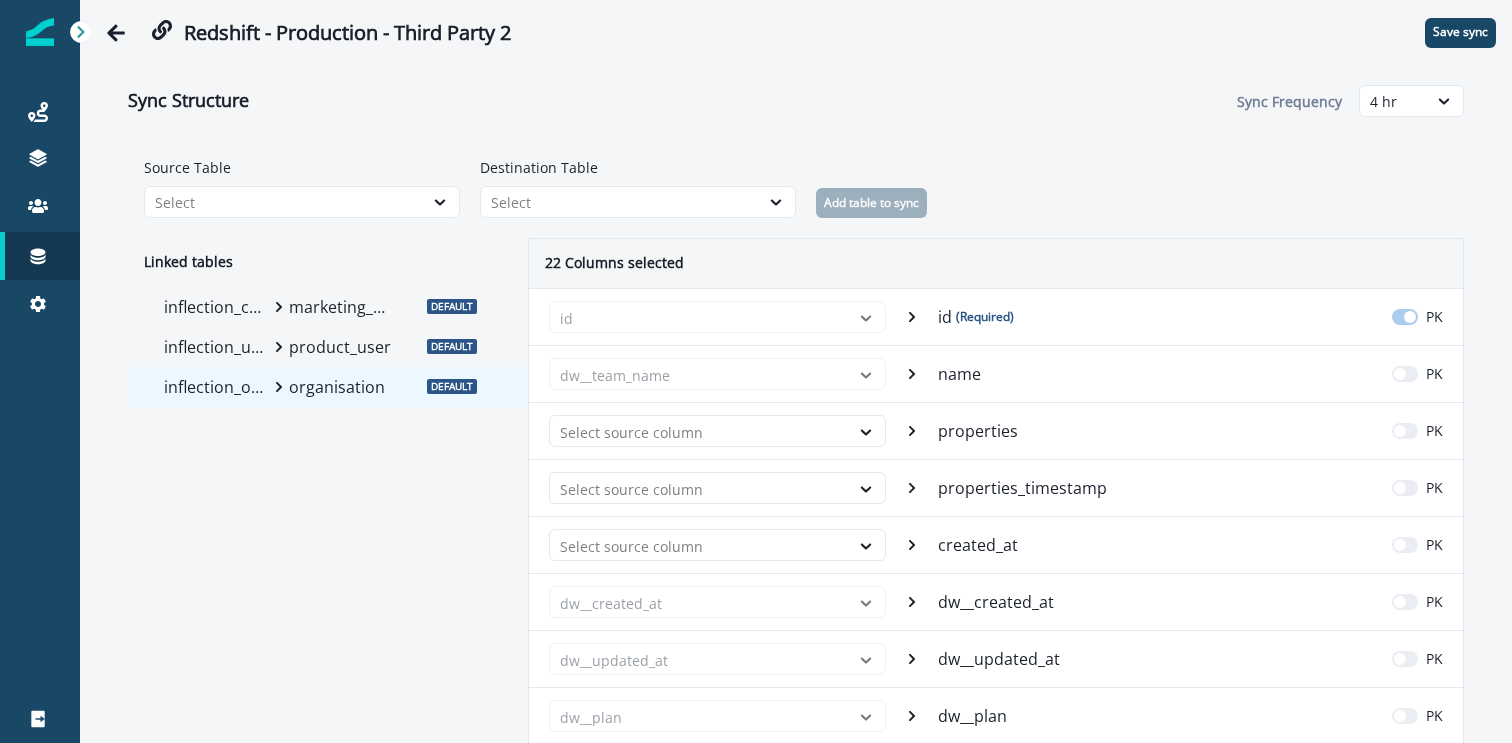 click on "inflection_contact marketing_person" at bounding box center (281, 307) 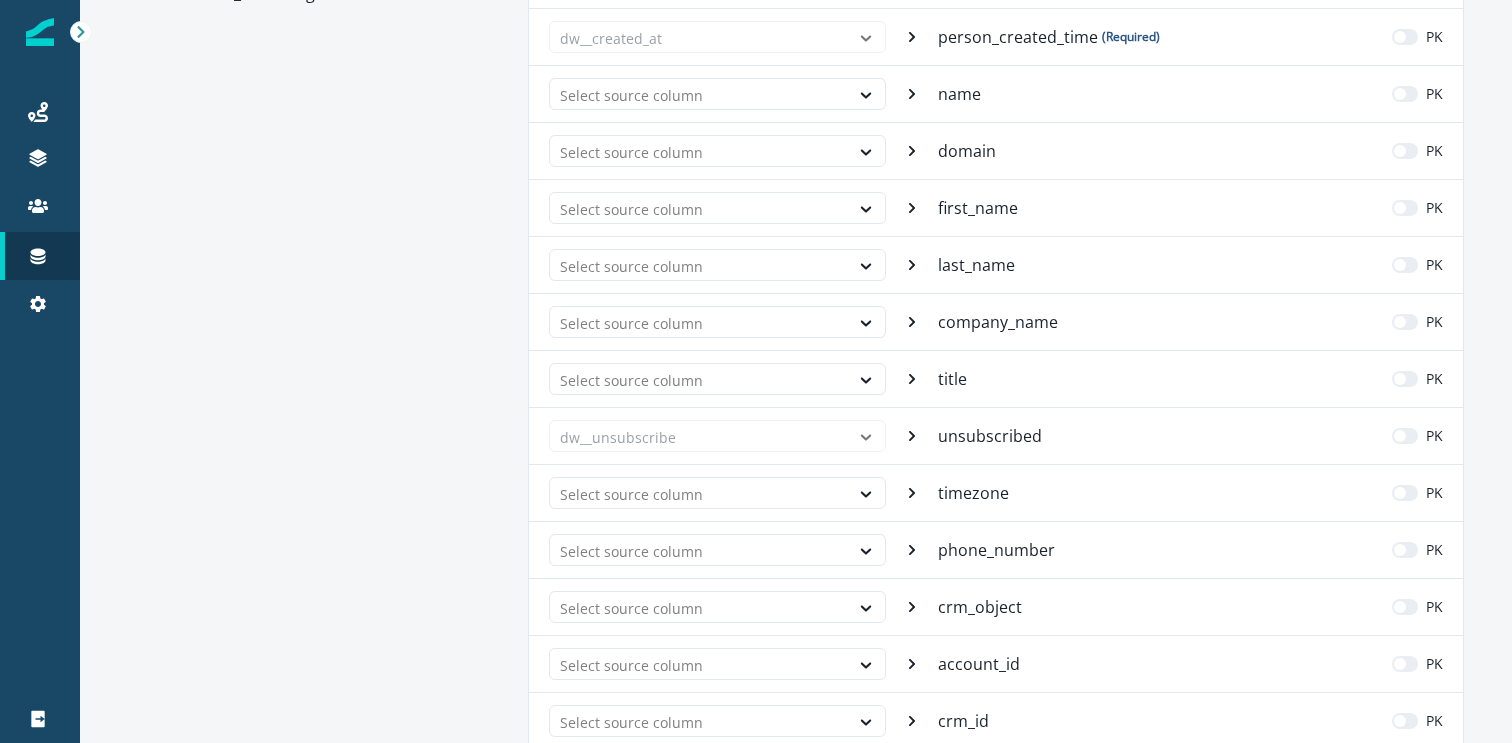 scroll, scrollTop: 0, scrollLeft: 0, axis: both 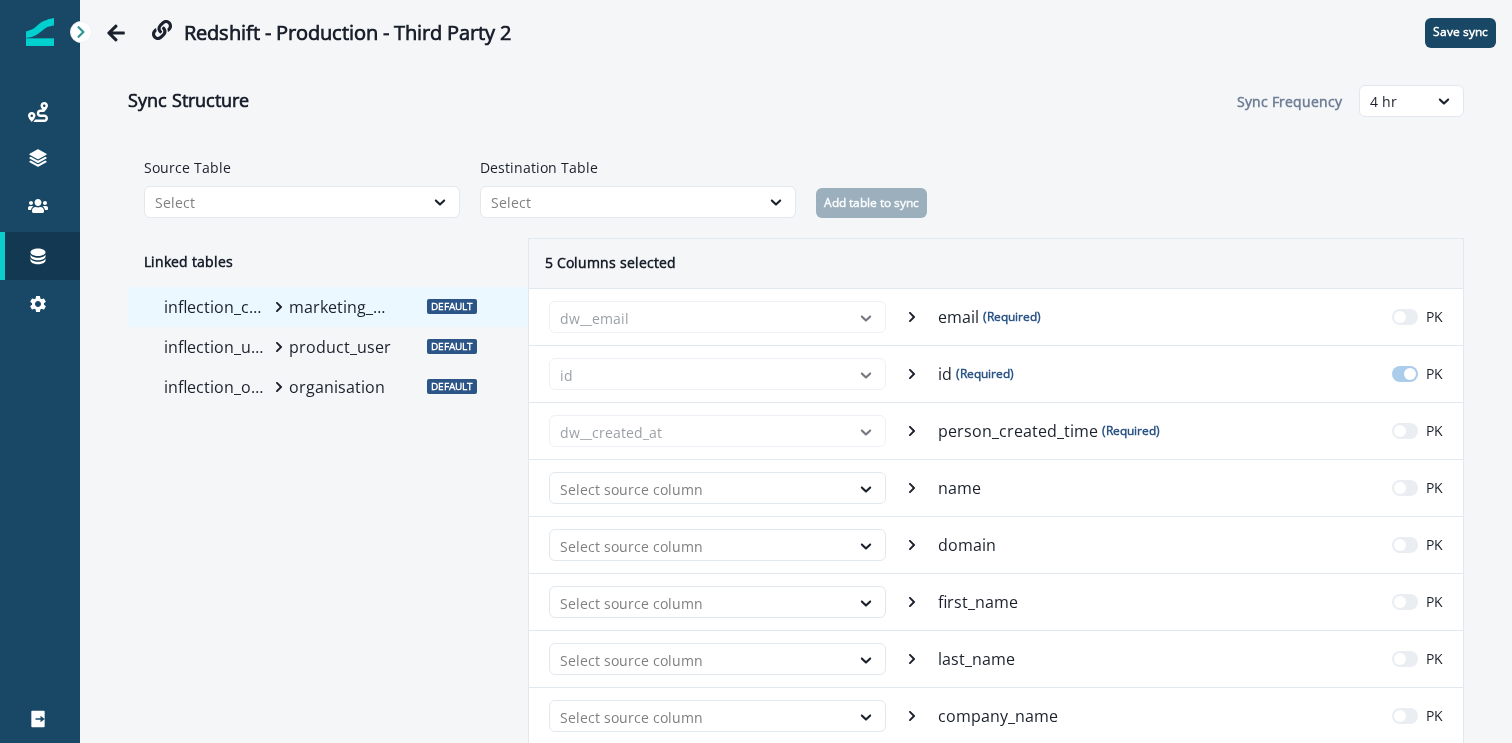 click on "product_user" at bounding box center (341, 347) 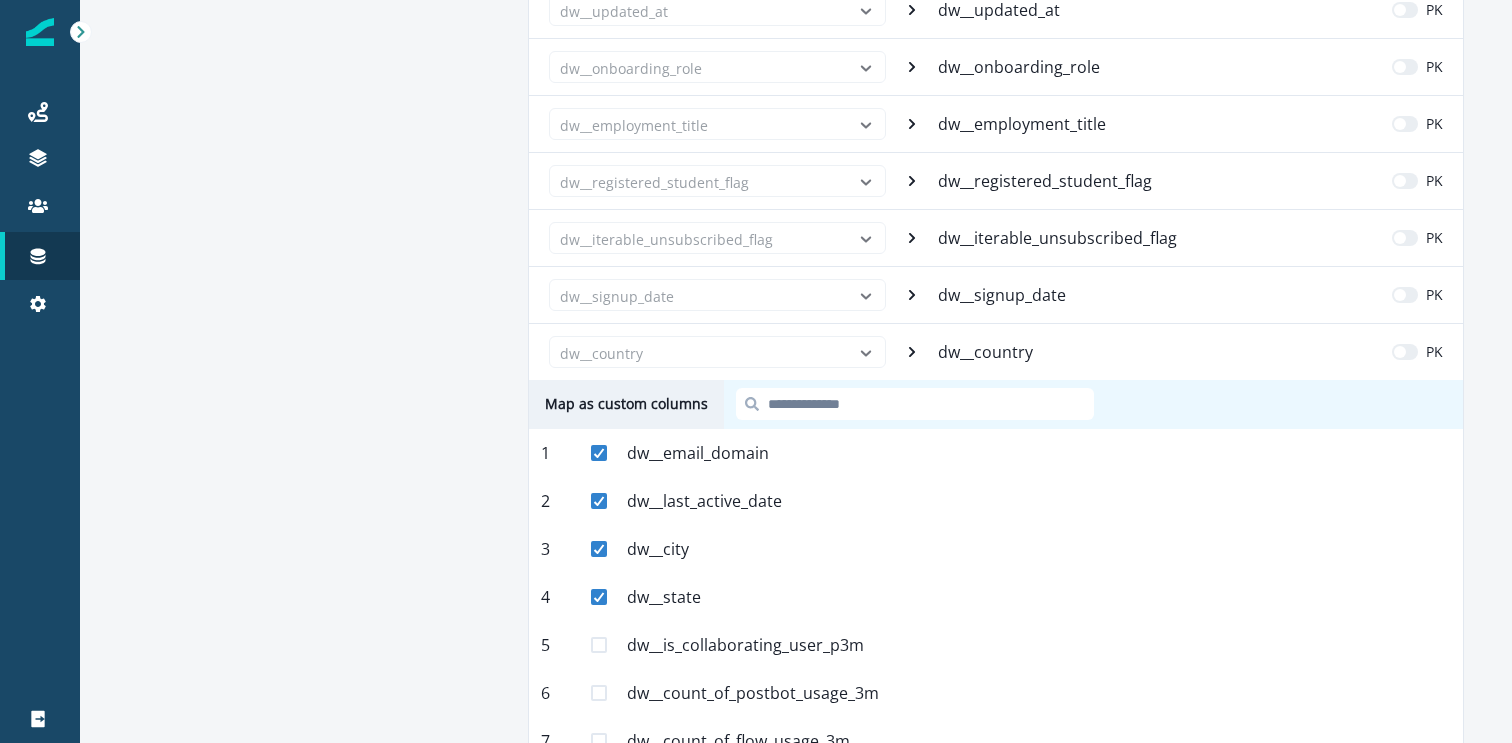 scroll, scrollTop: 1073, scrollLeft: 0, axis: vertical 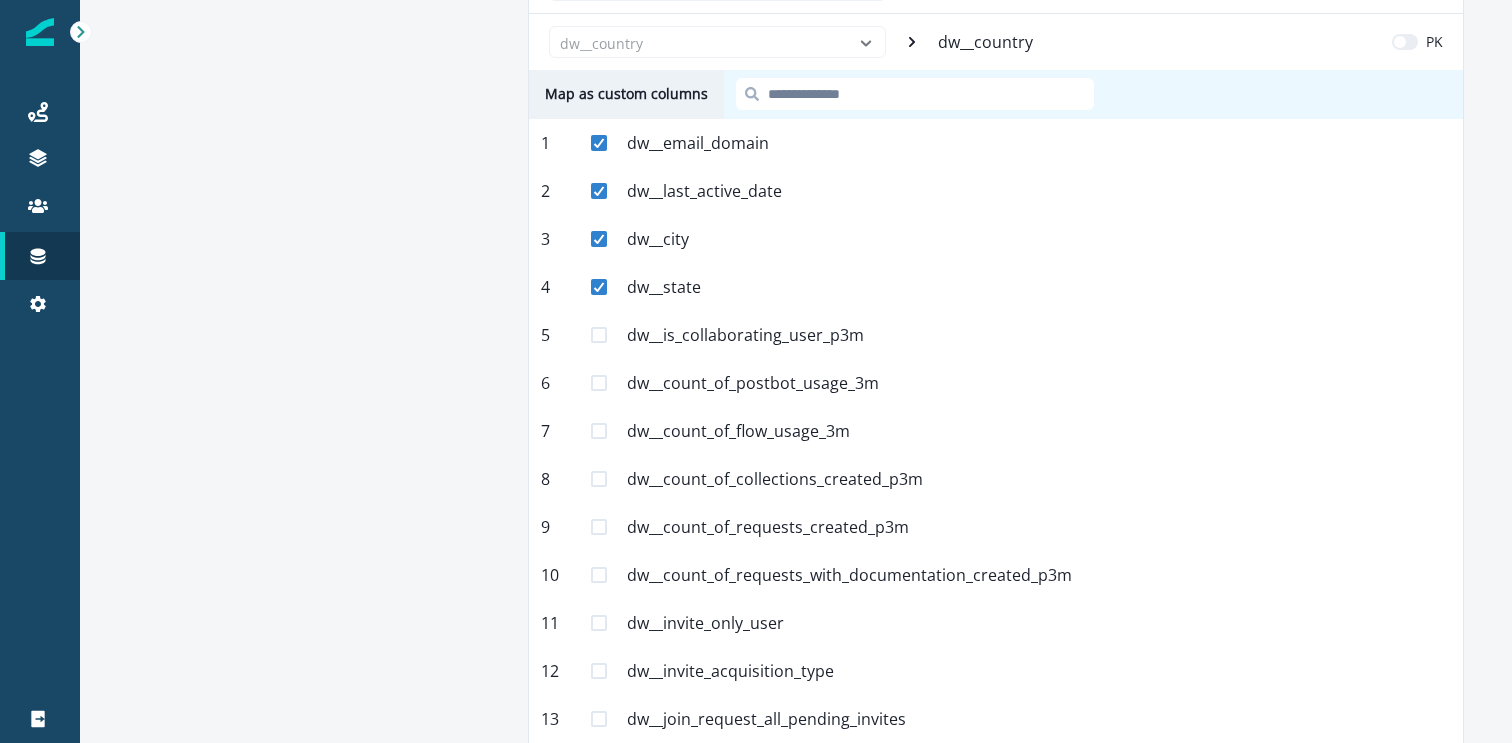 click at bounding box center (599, 383) 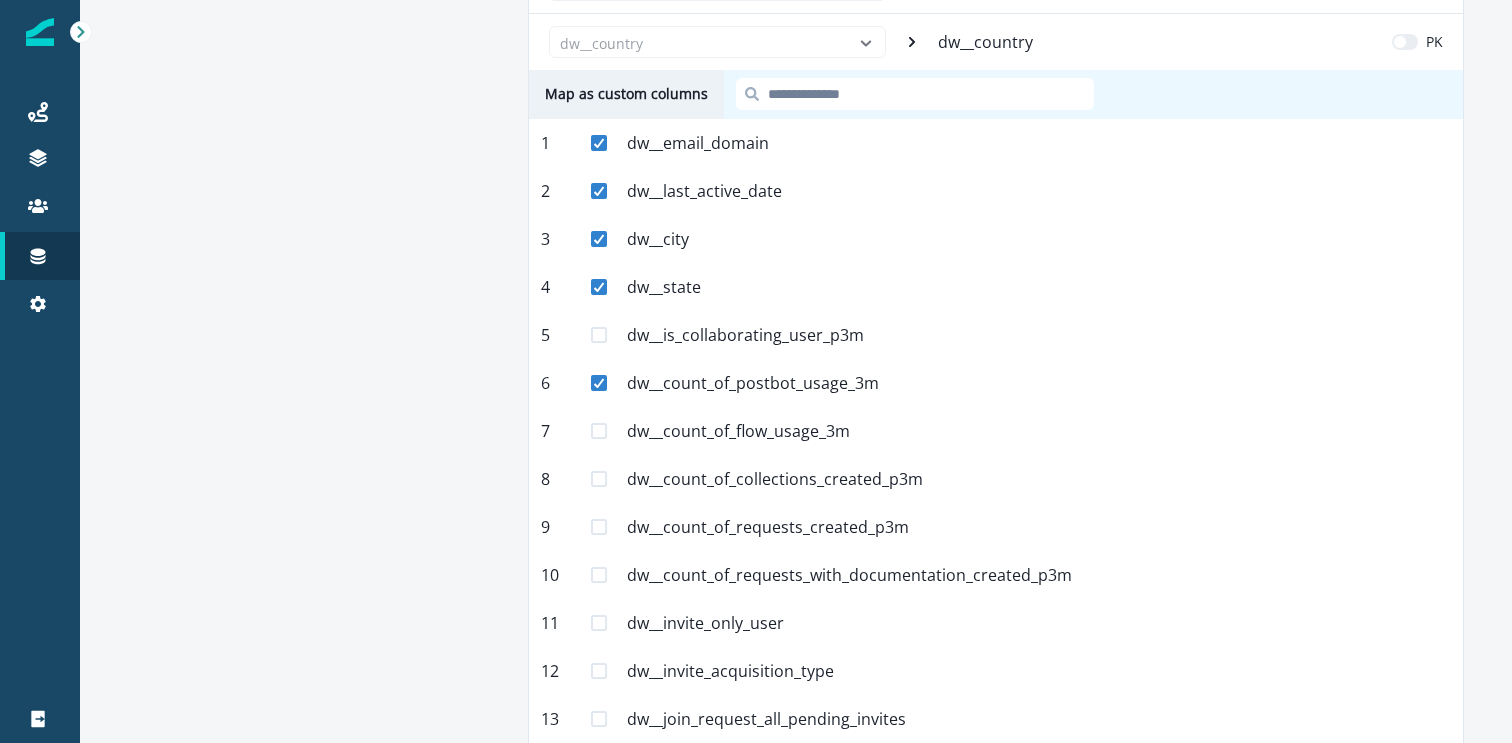 click at bounding box center (599, 431) 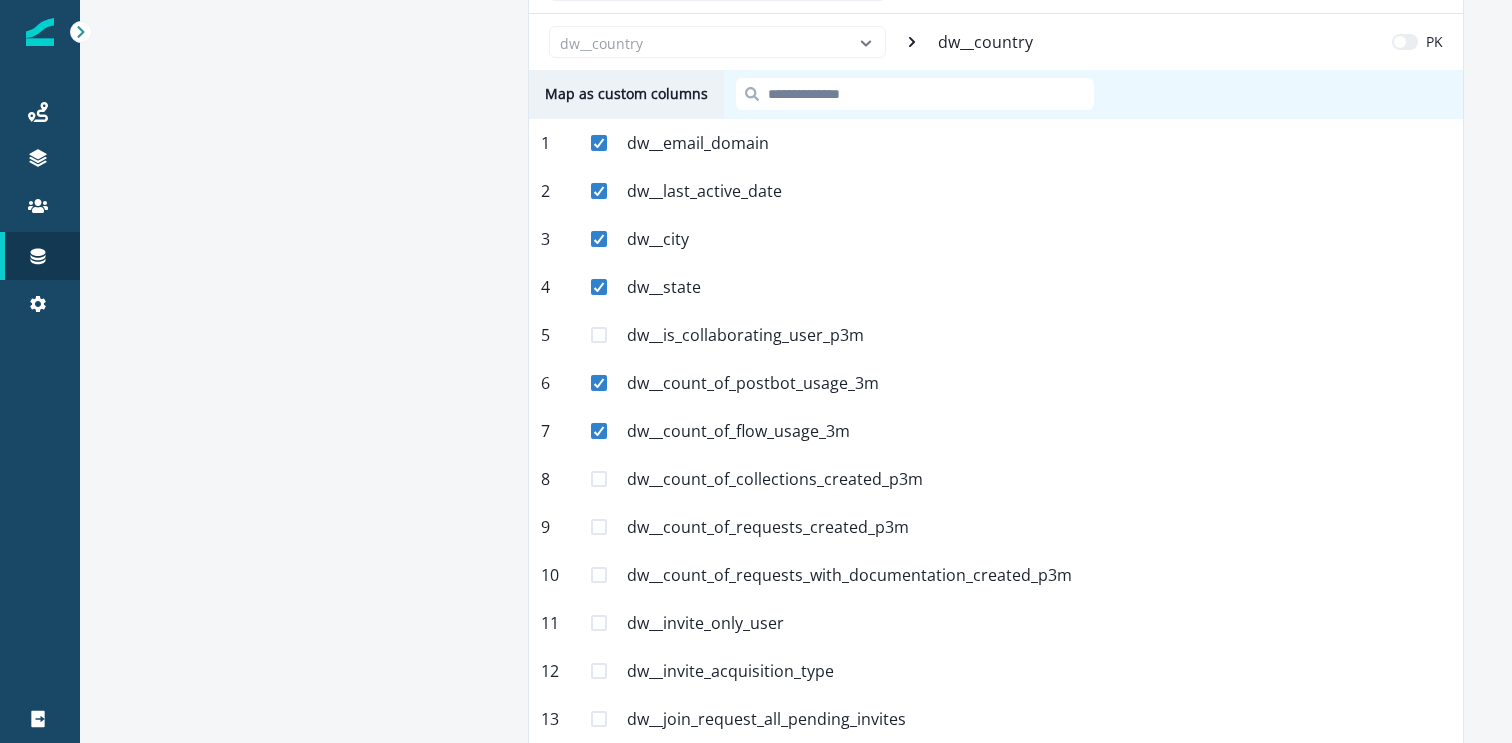 click at bounding box center [599, 479] 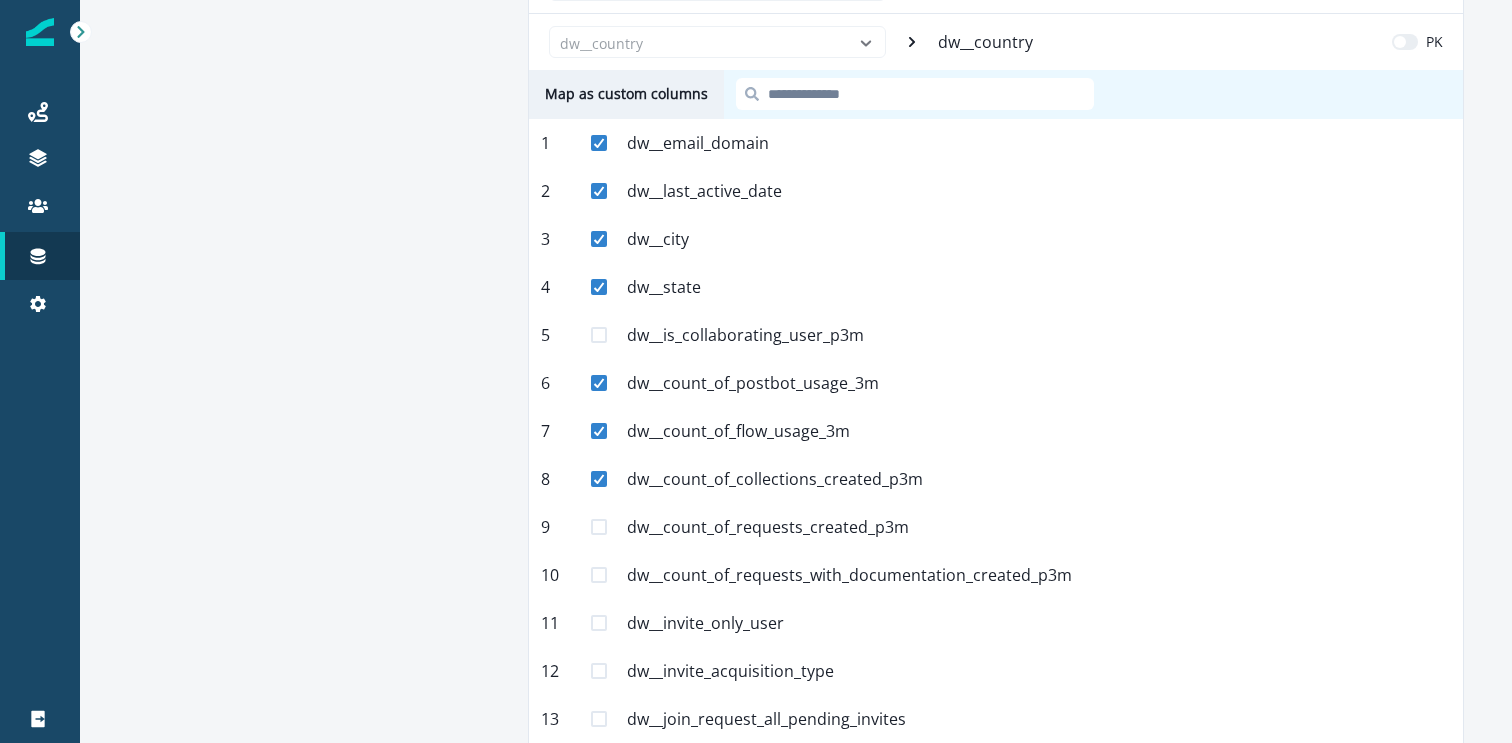 click at bounding box center (599, 527) 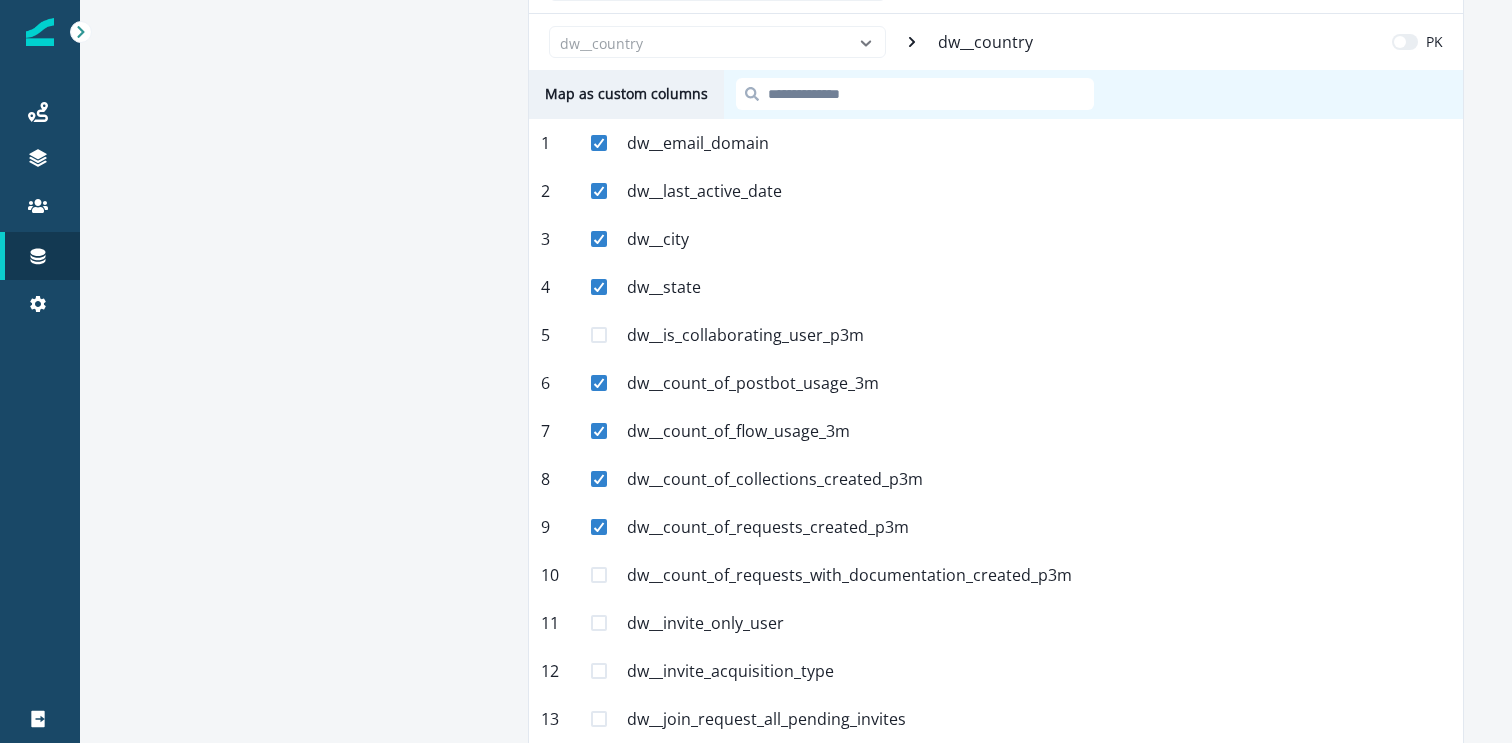 click at bounding box center [599, 575] 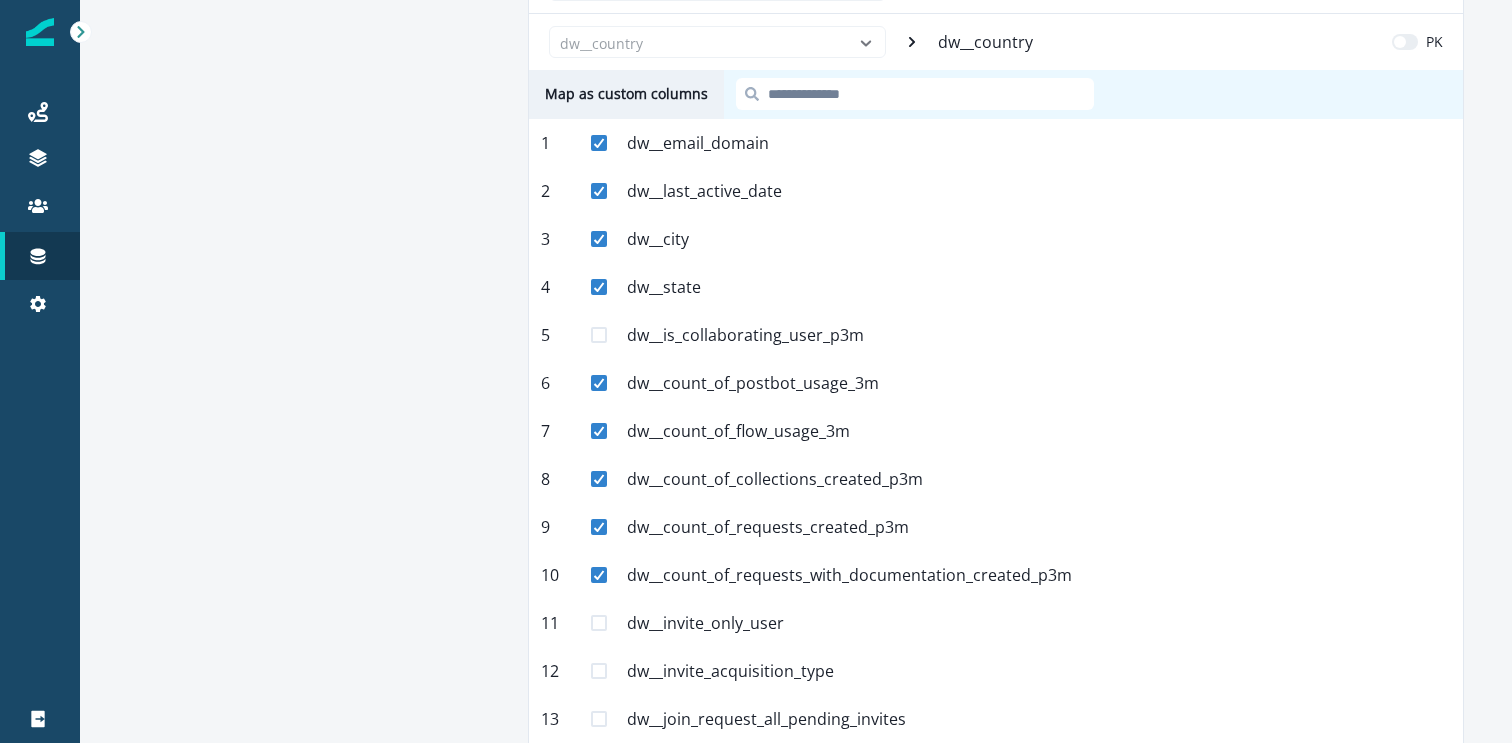 click at bounding box center (599, 335) 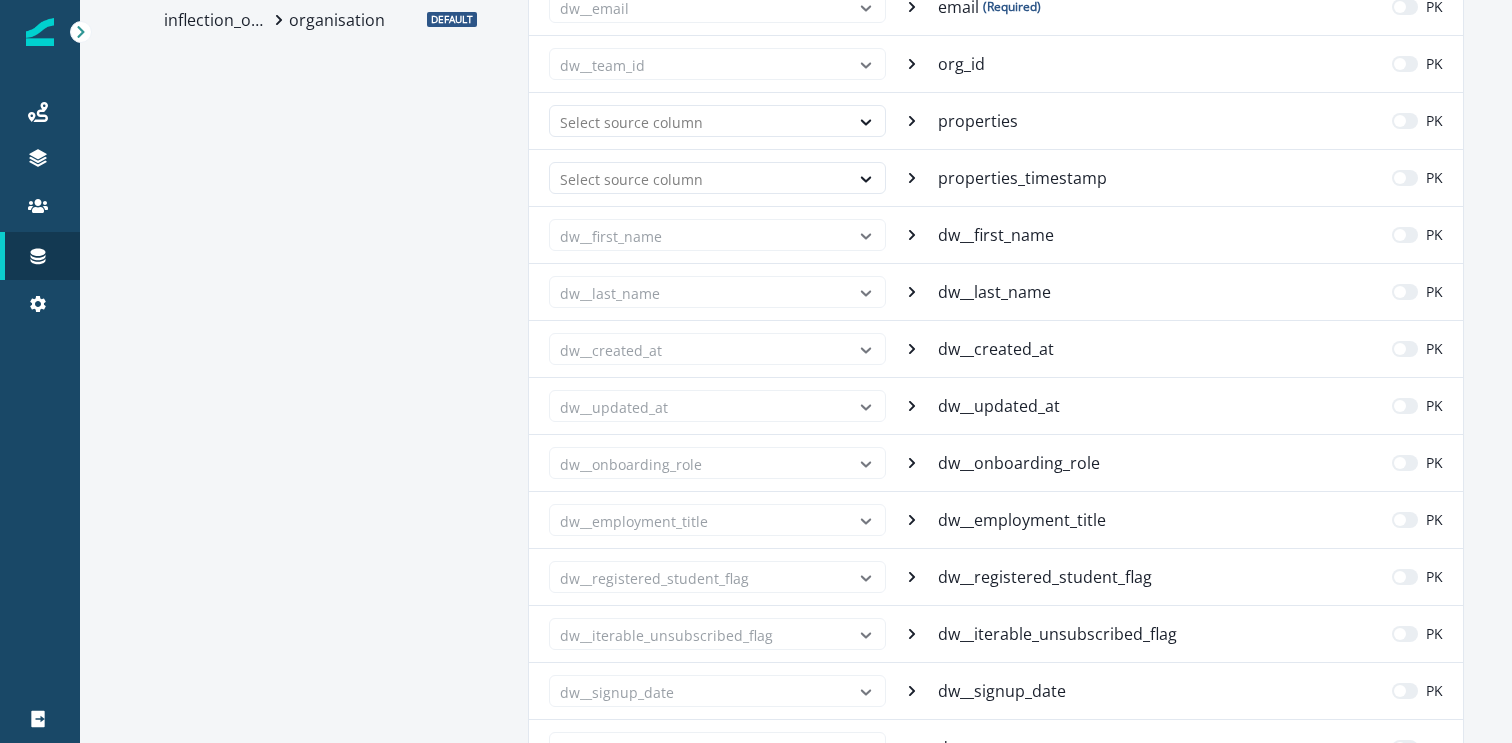 scroll, scrollTop: 0, scrollLeft: 0, axis: both 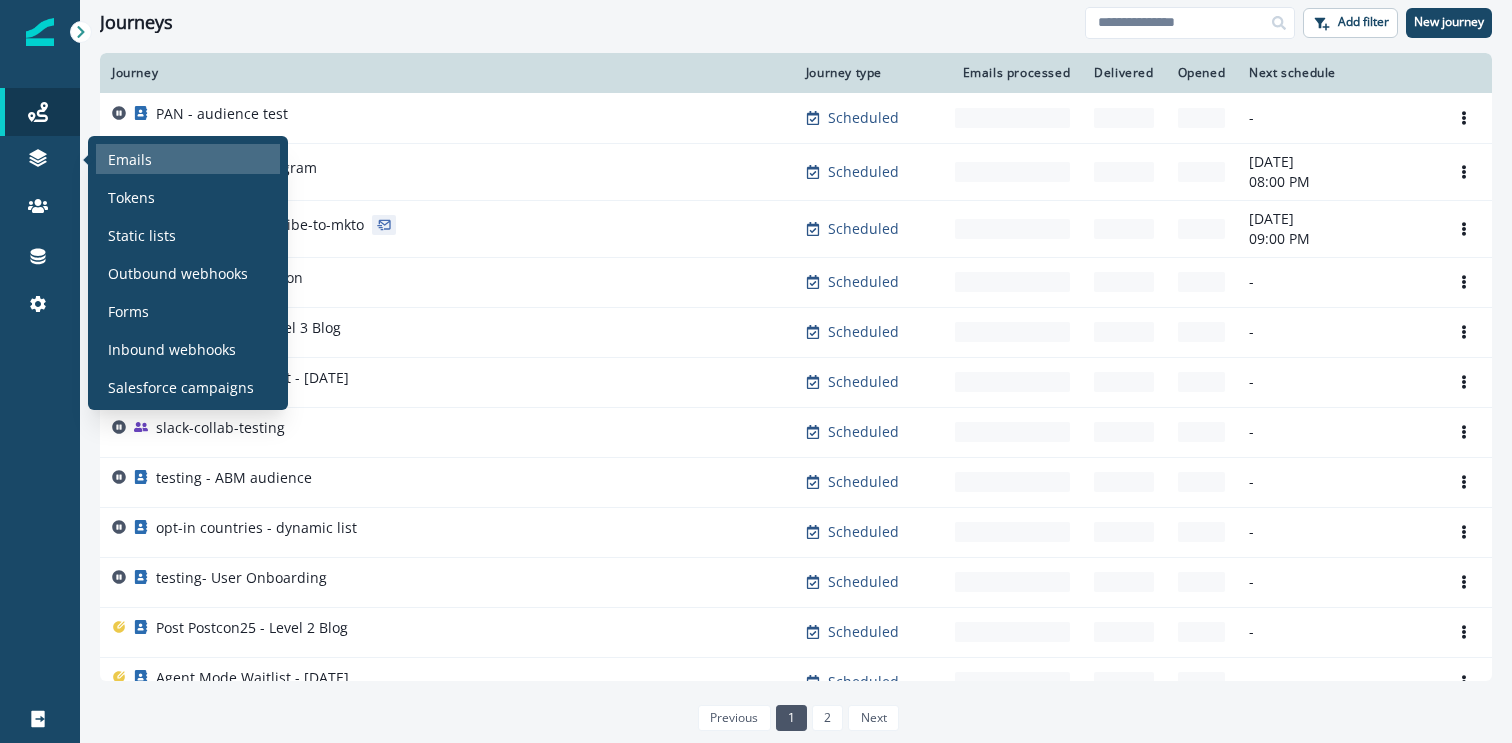 click on "Emails" at bounding box center (130, 159) 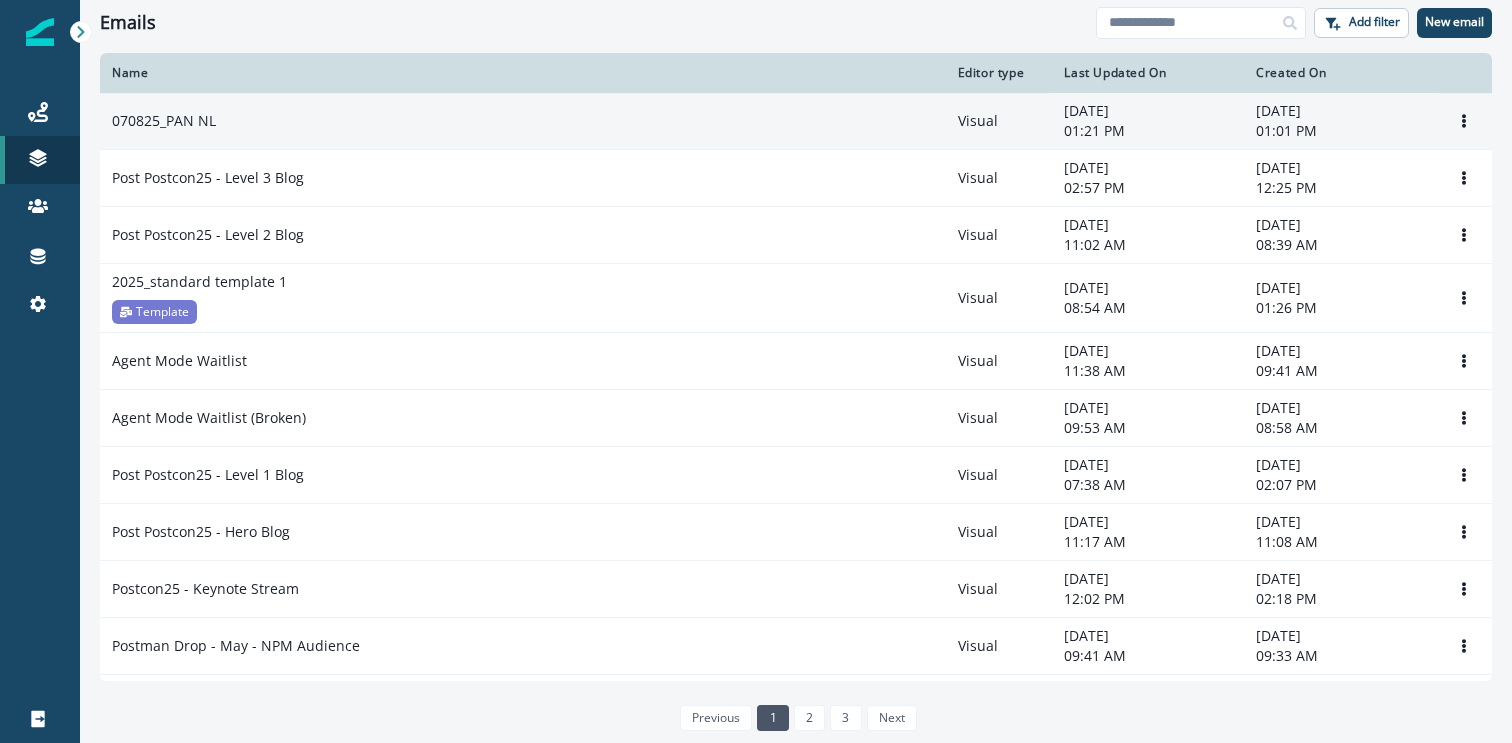 click on "070825_PAN NL" at bounding box center (523, 121) 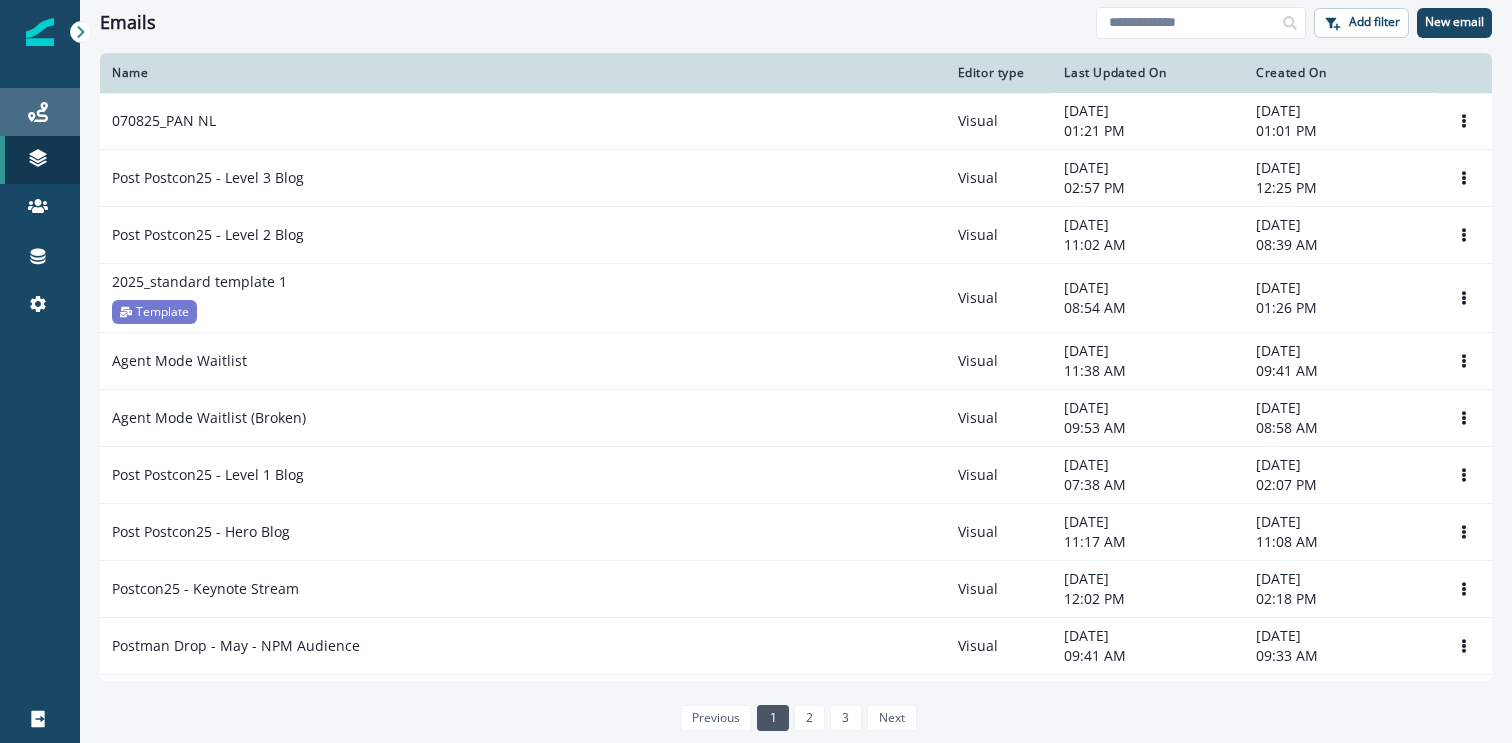 click on "Journeys" at bounding box center [40, 112] 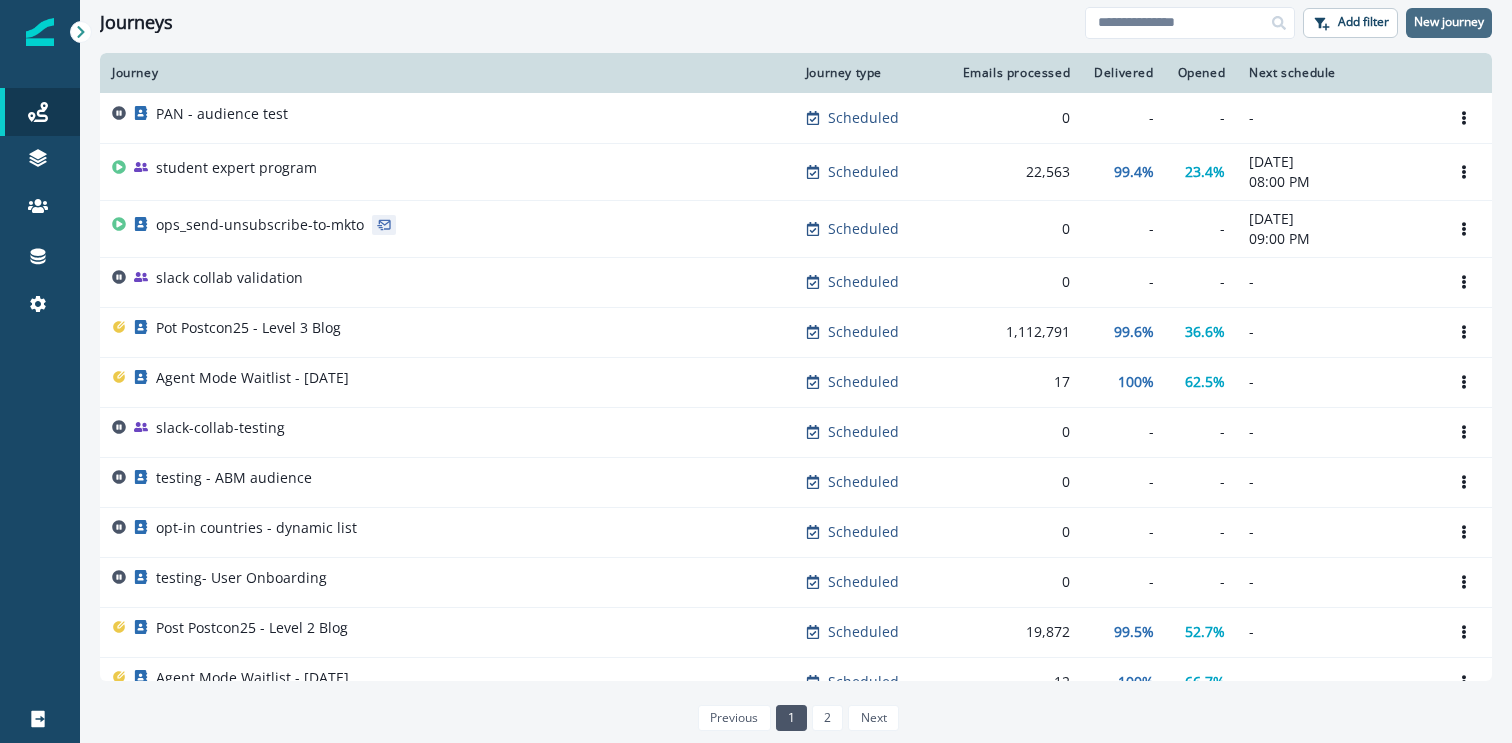 click on "New journey" at bounding box center [1449, 23] 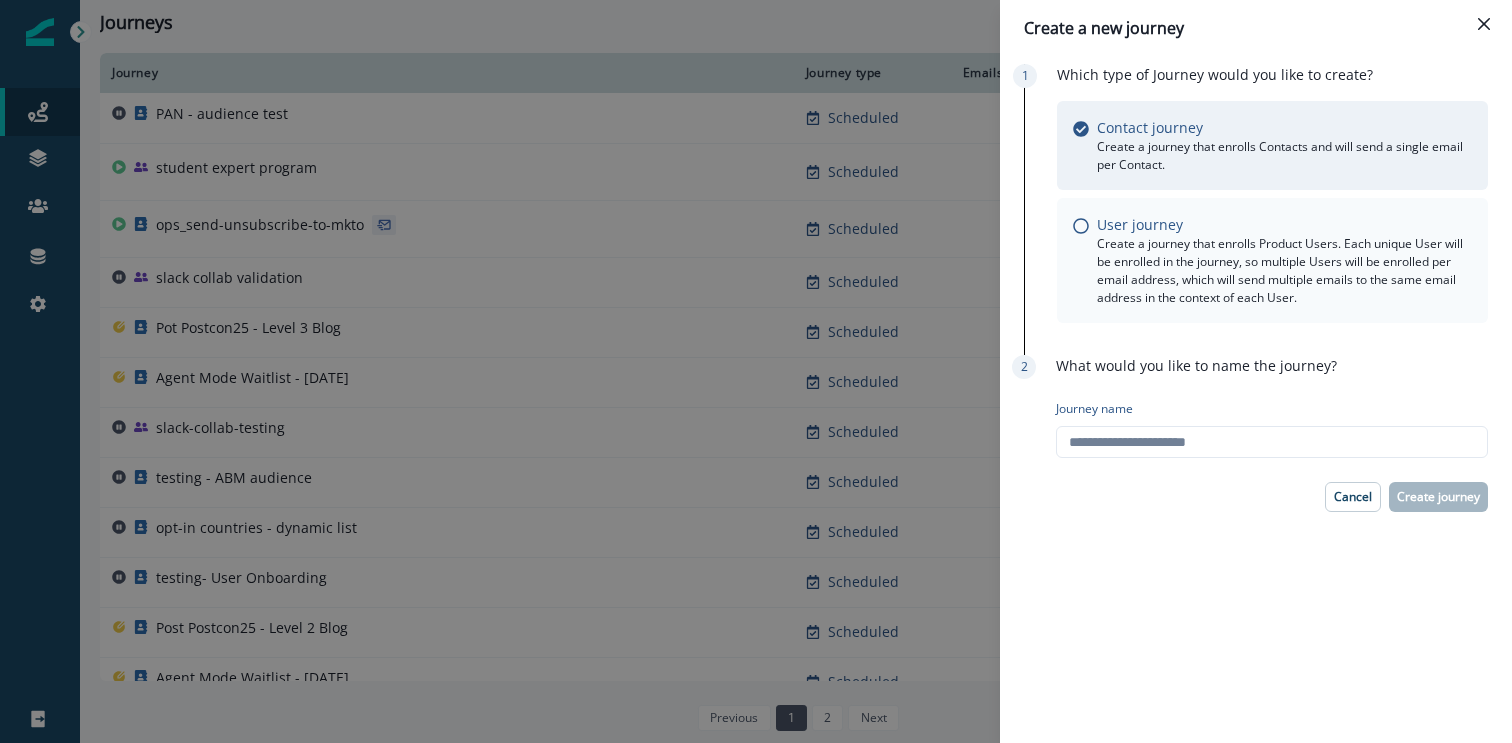 click 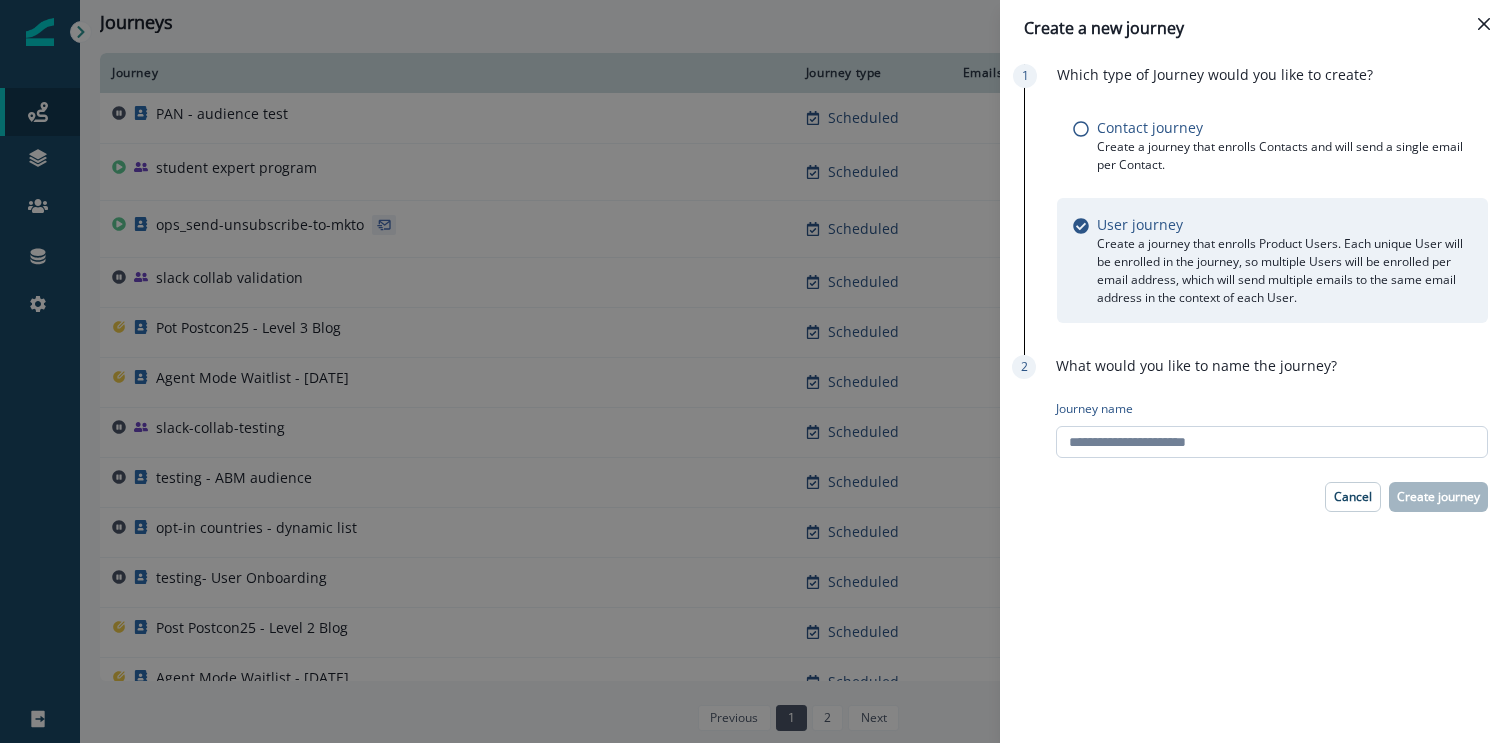 click on "Journey name" at bounding box center (1272, 442) 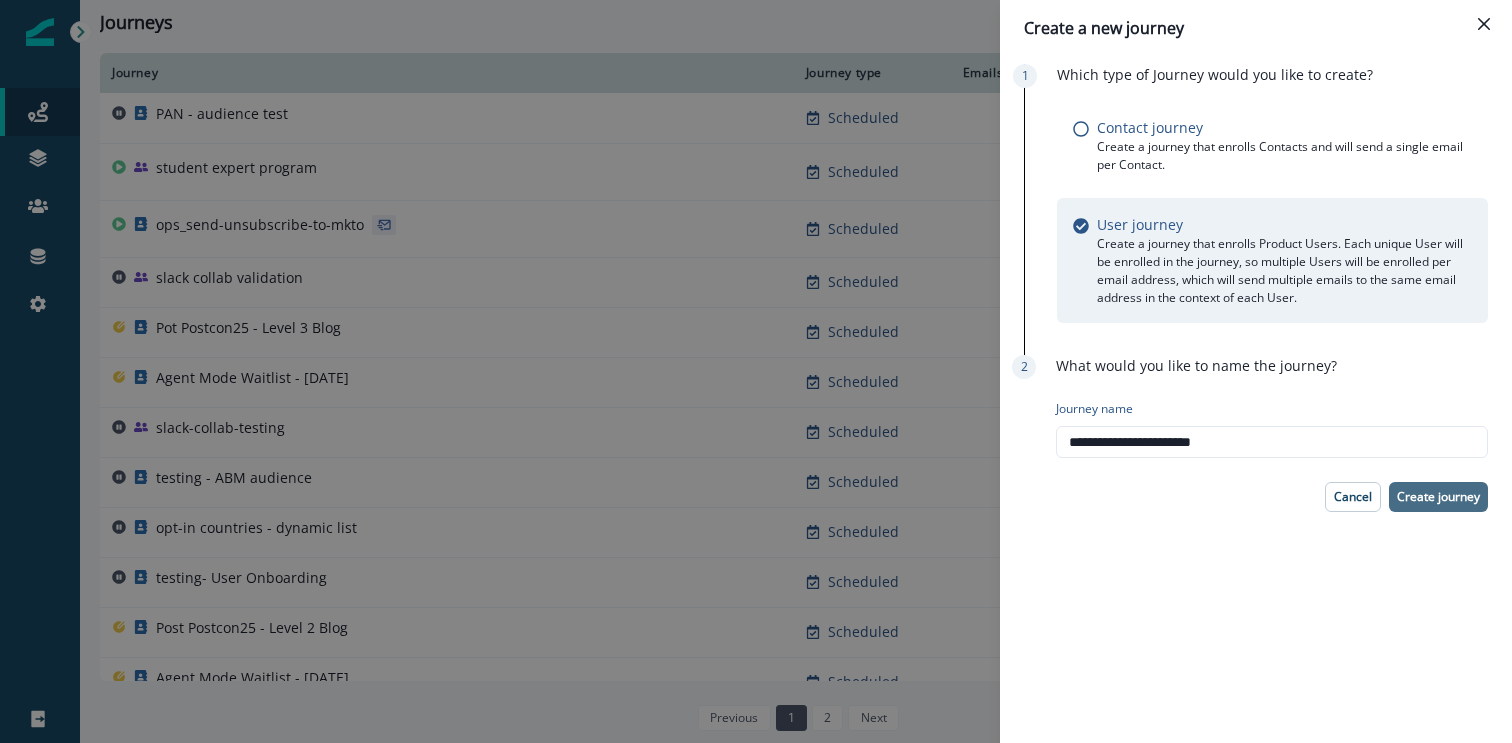 type on "**********" 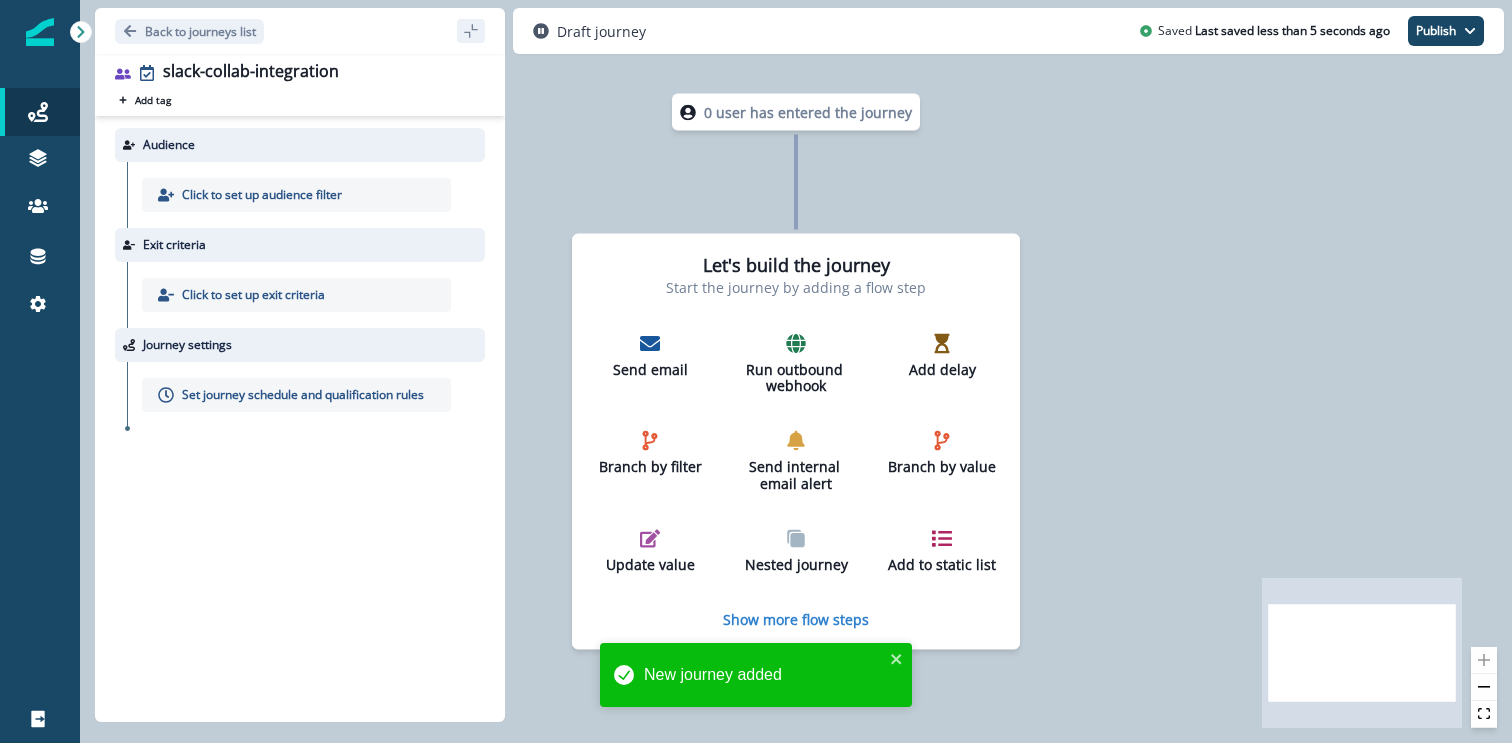 click on "slack-collab-integration Add tag Search or create tags Audience Click to set up audience filter Exit criteria Click to set up exit criteria Journey settings Set journey schedule and qualification rules" at bounding box center (300, 388) 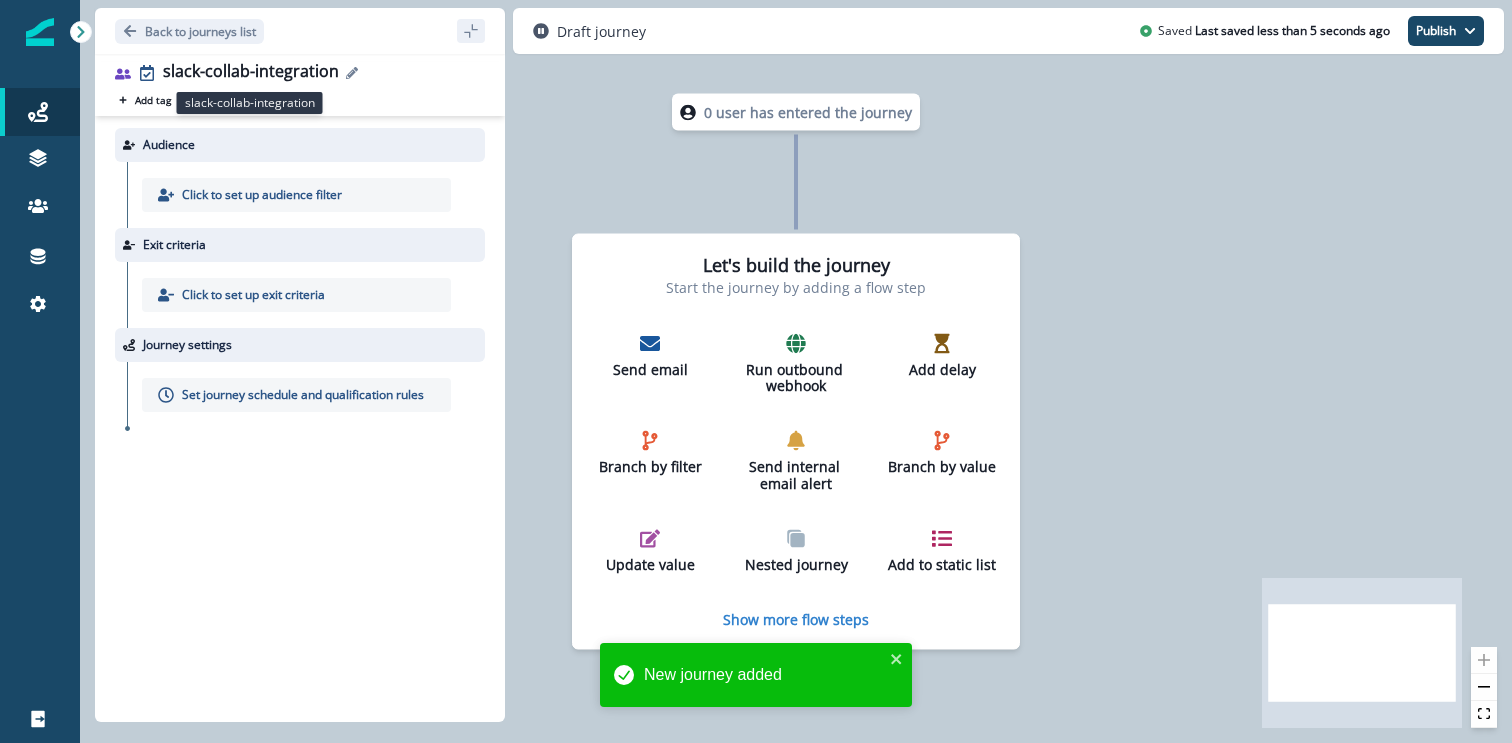 click on "slack-collab-integration" at bounding box center [251, 73] 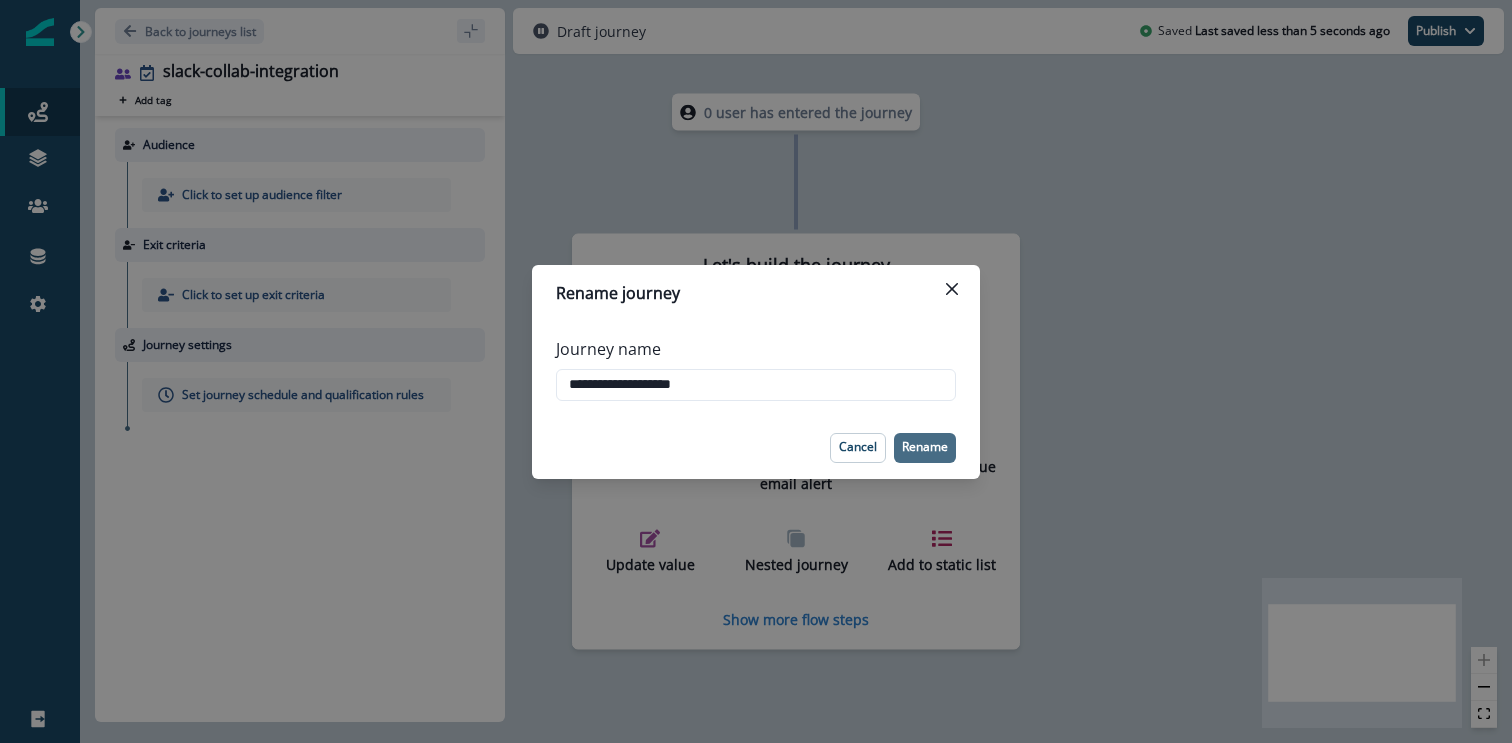 type on "**********" 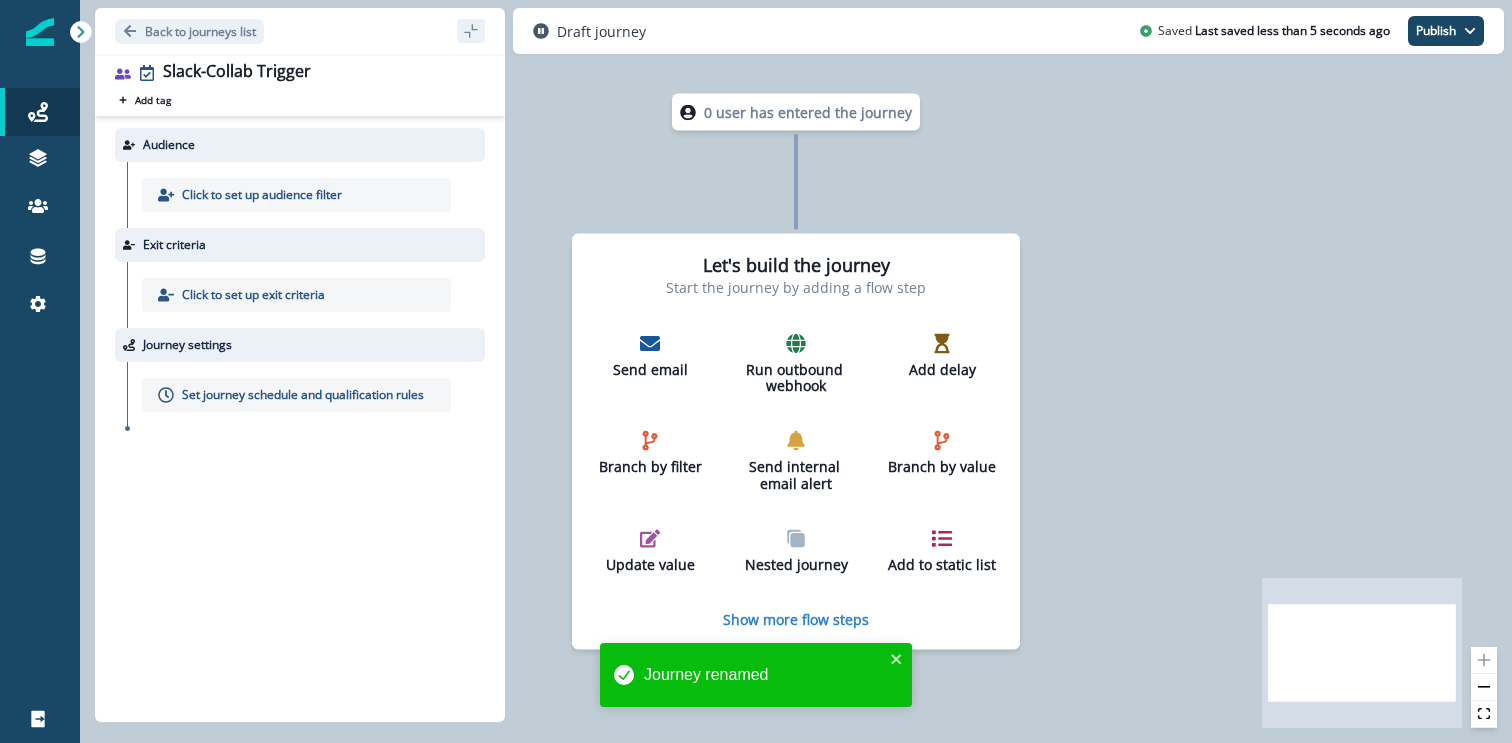 click on "Click to set up audience filter" at bounding box center [262, 195] 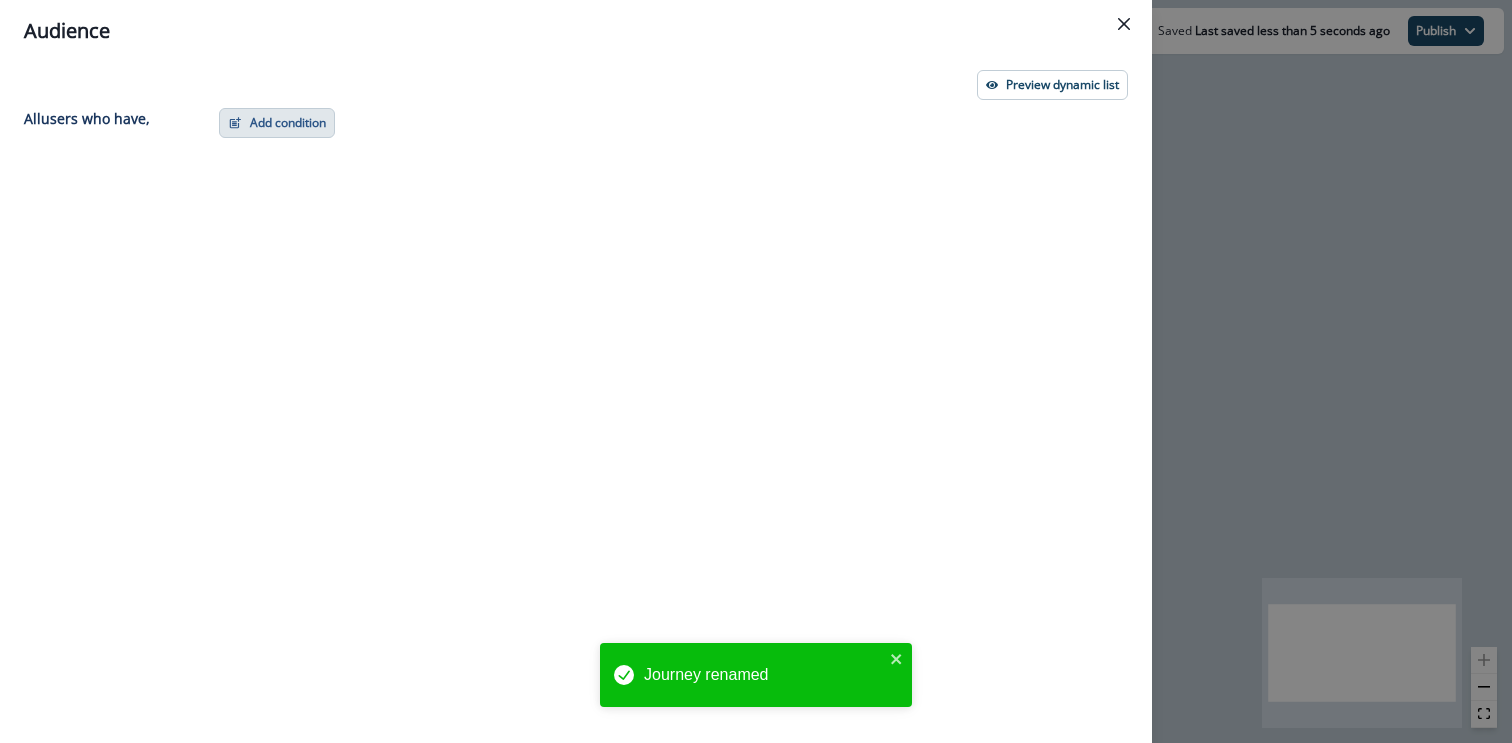 click on "Add condition" at bounding box center (277, 123) 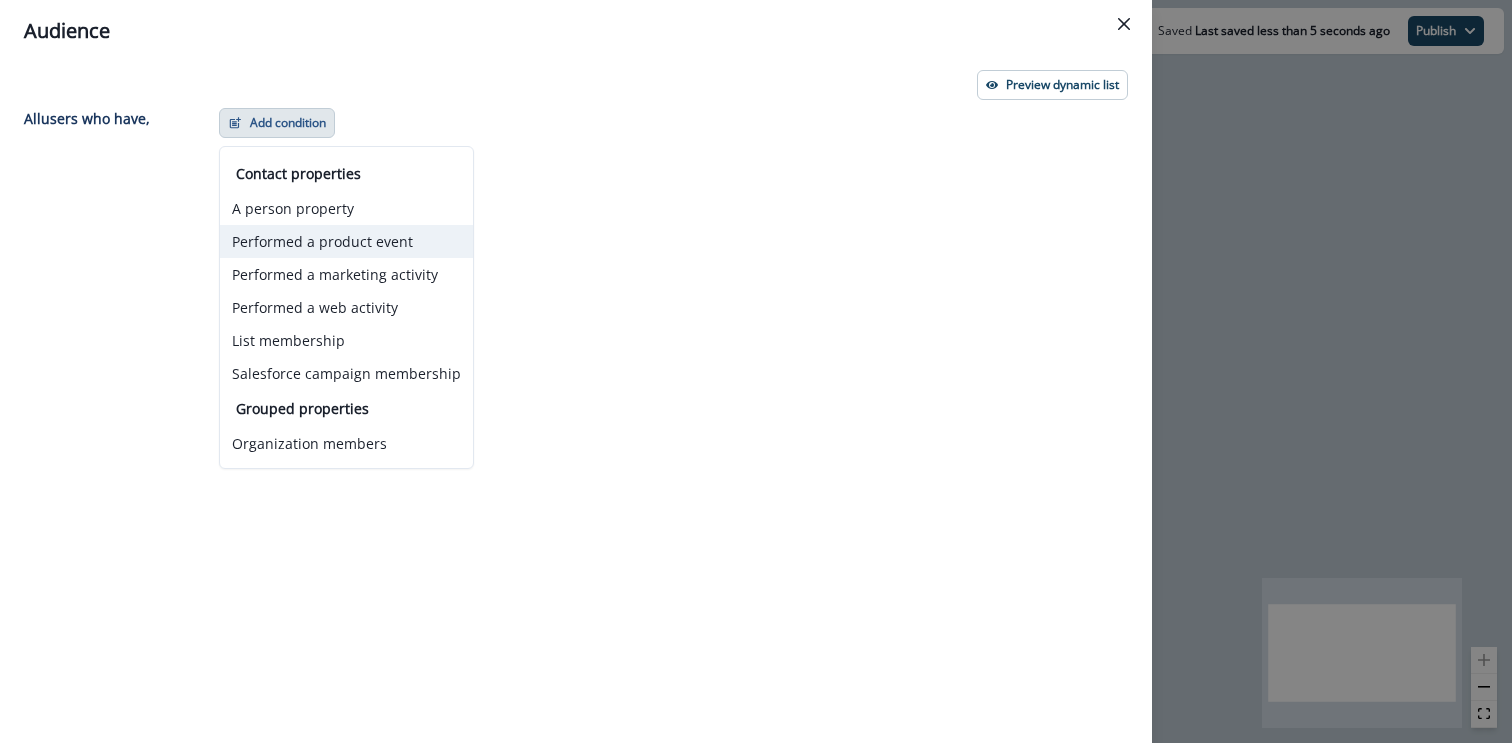 click on "Performed a product event" at bounding box center [346, 241] 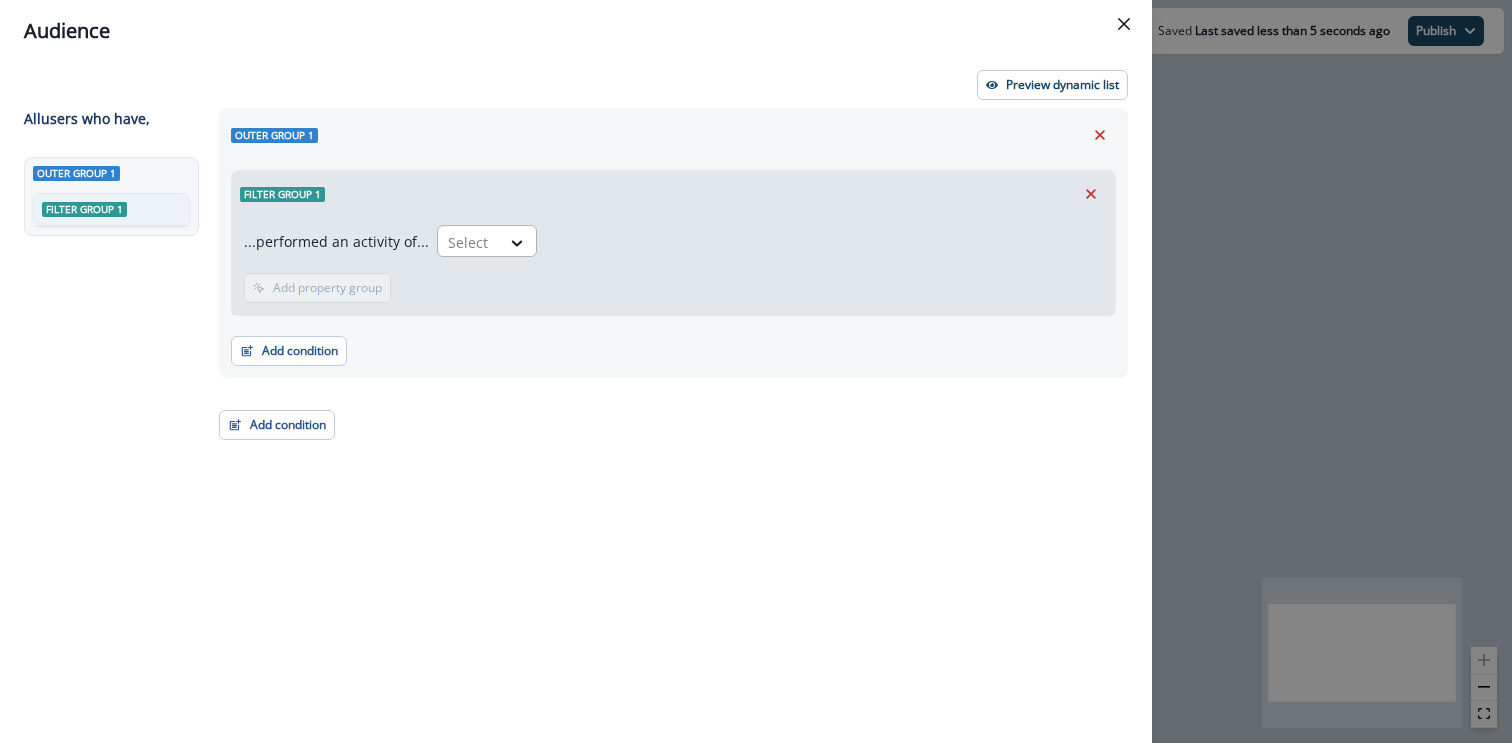 click at bounding box center (469, 242) 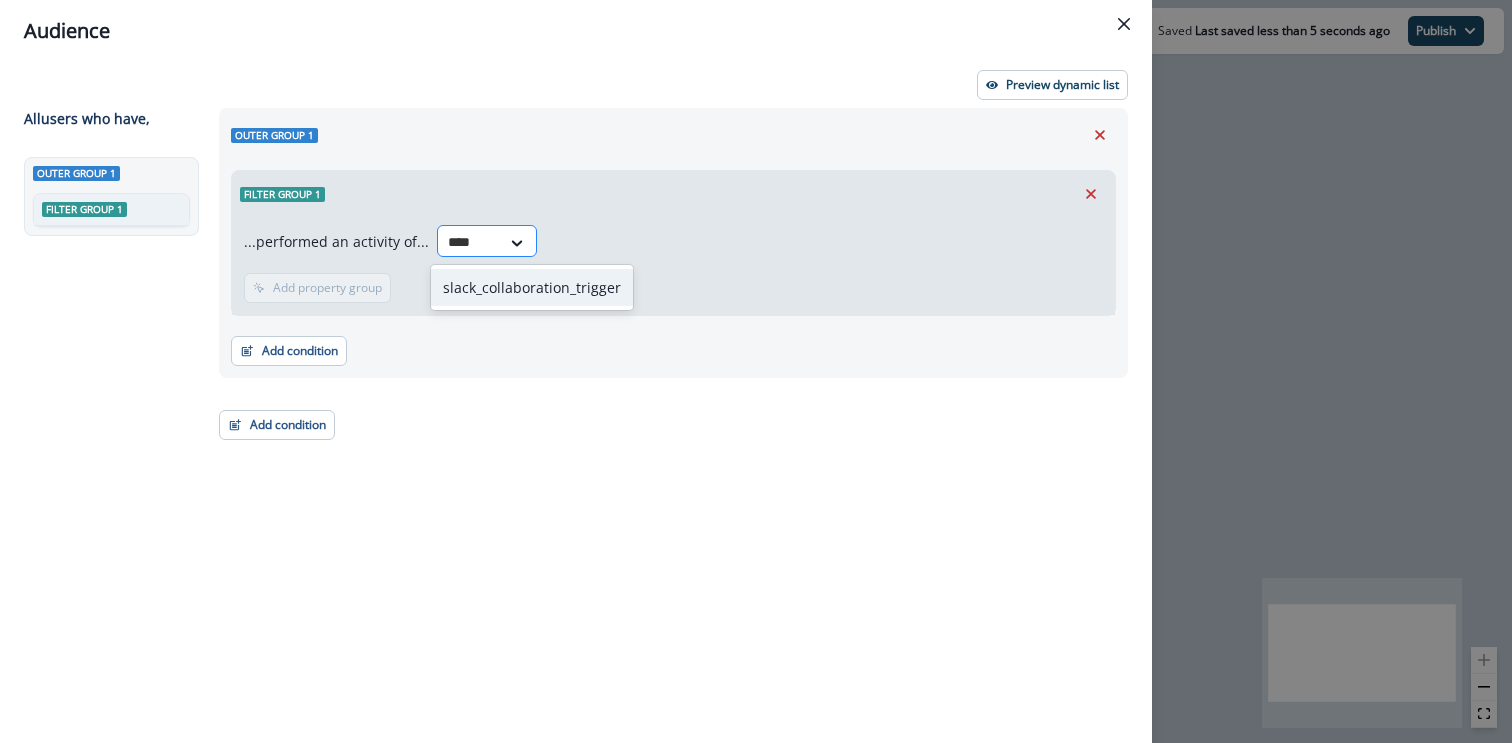 type on "*****" 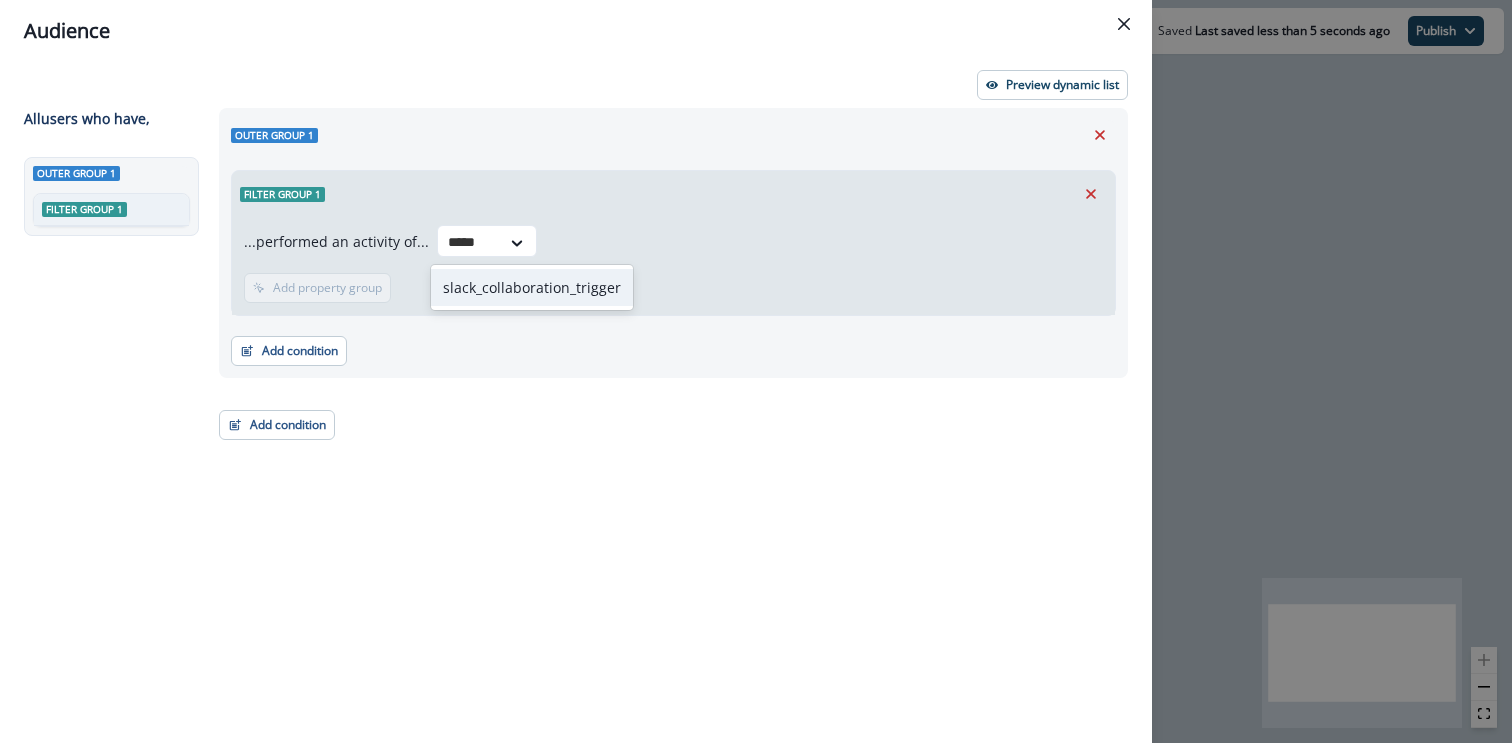 click on "slack_collaboration_trigger" at bounding box center [532, 287] 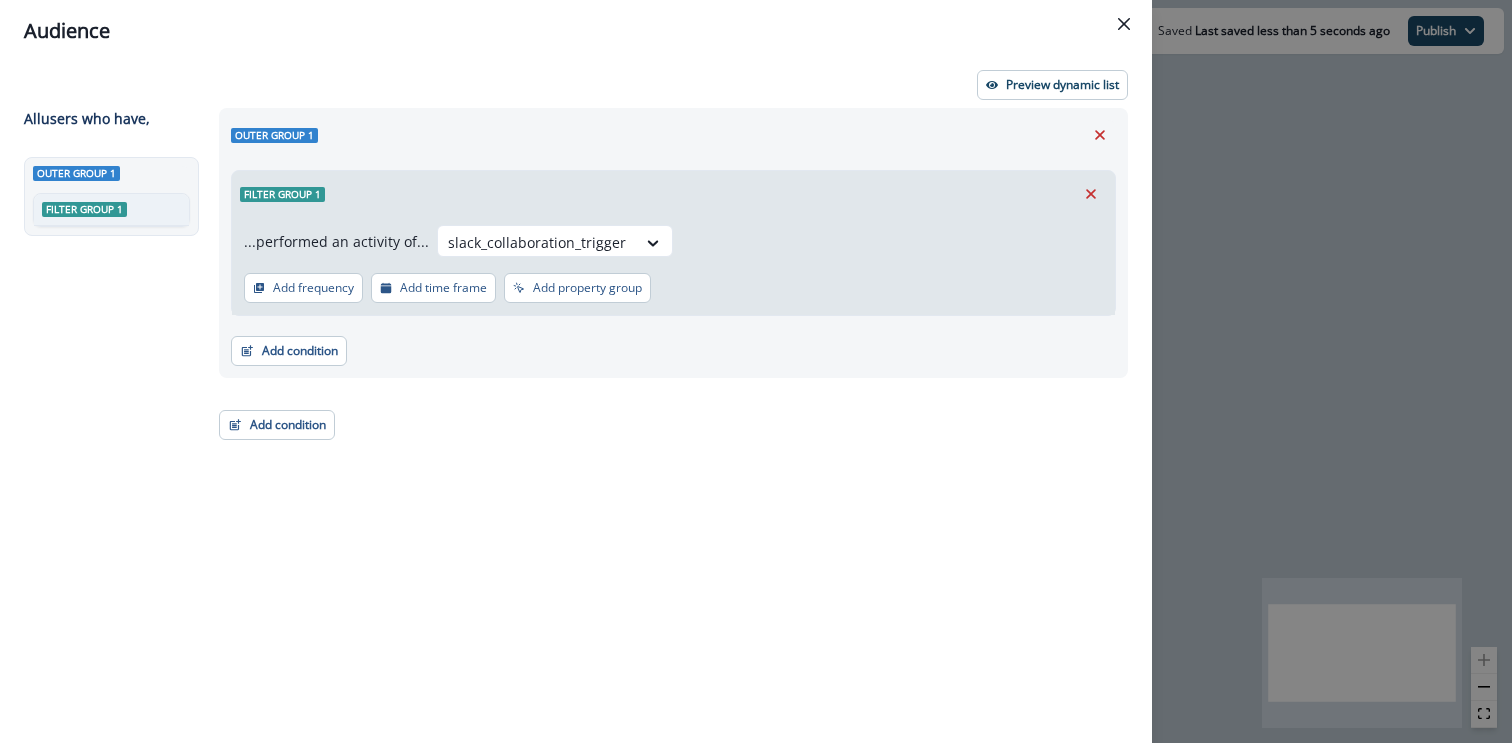 click on "Filter group 1" at bounding box center (673, 194) 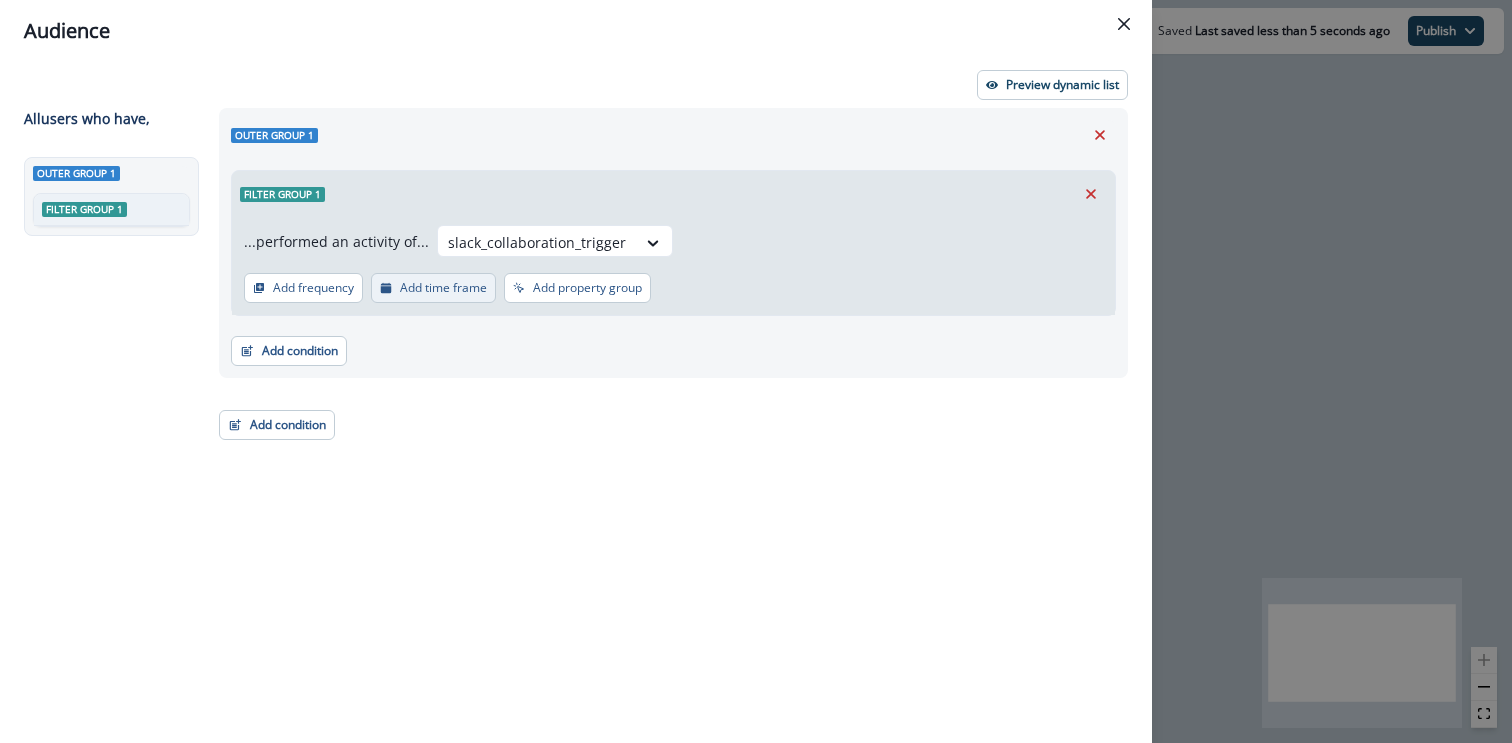 click on "Add time frame" at bounding box center (433, 288) 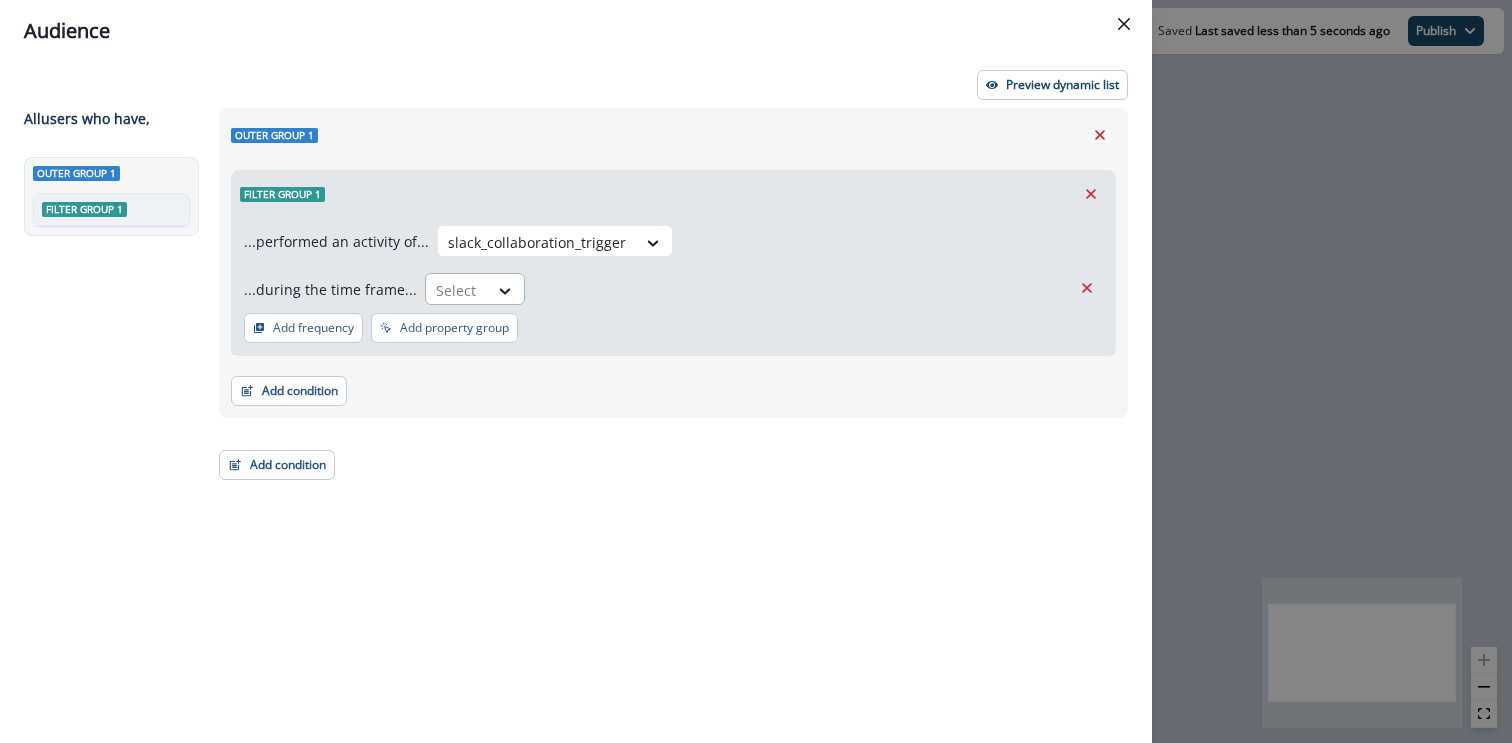 click at bounding box center [457, 290] 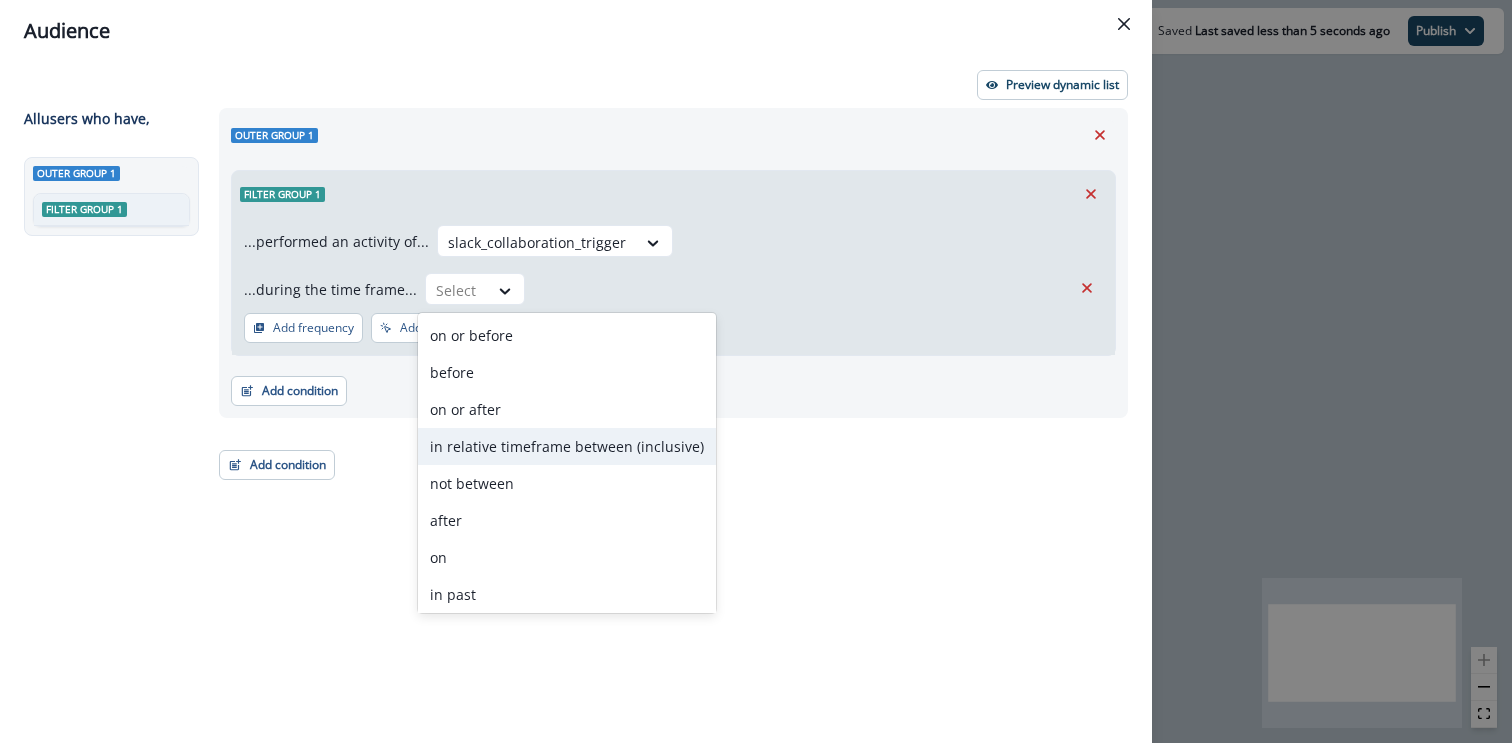 click on "in relative timeframe between (inclusive)" at bounding box center (567, 446) 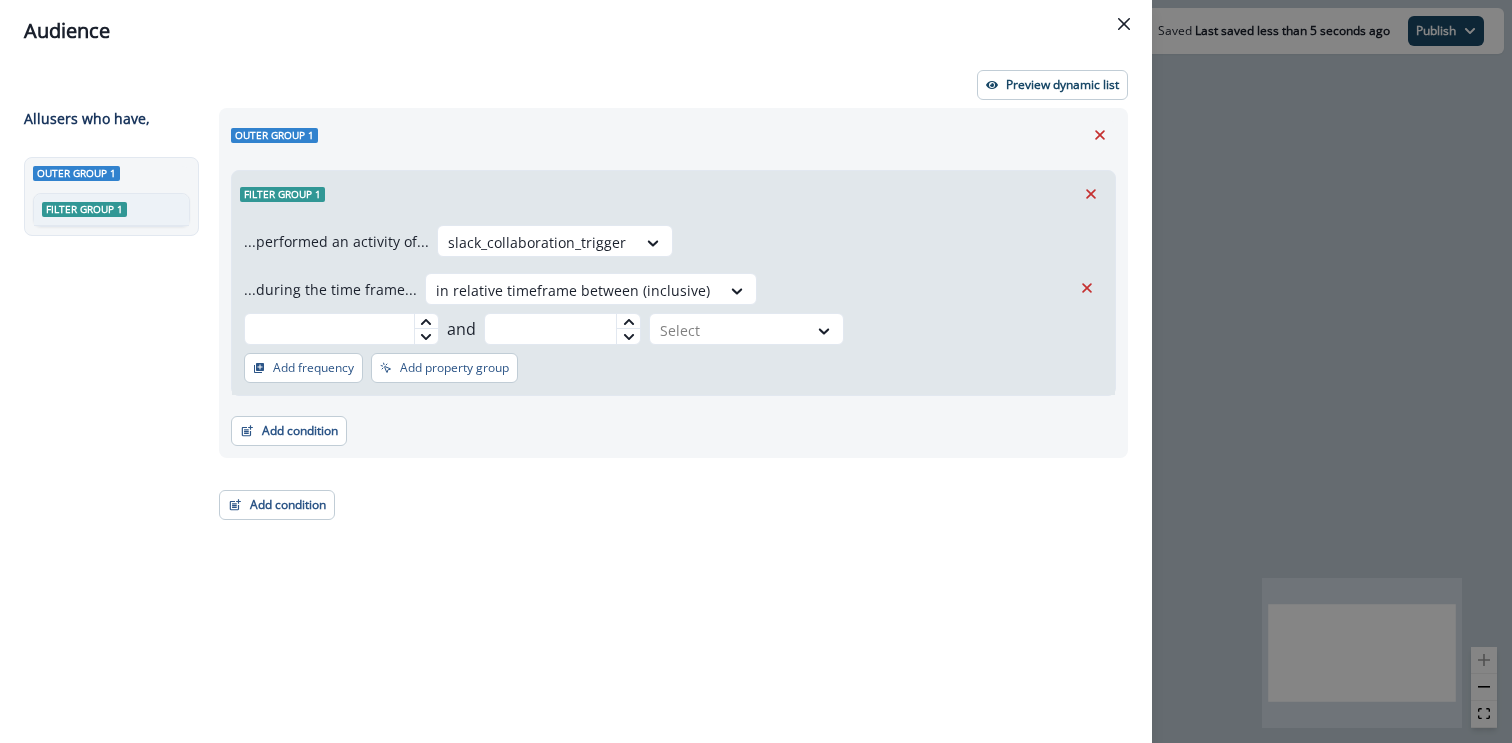 click on "...performed an activity of... slack_collaboration_trigger ...during the time frame... in relative timeframe between (inclusive) and Select Add frequency Add property group Add property group" at bounding box center (673, 306) 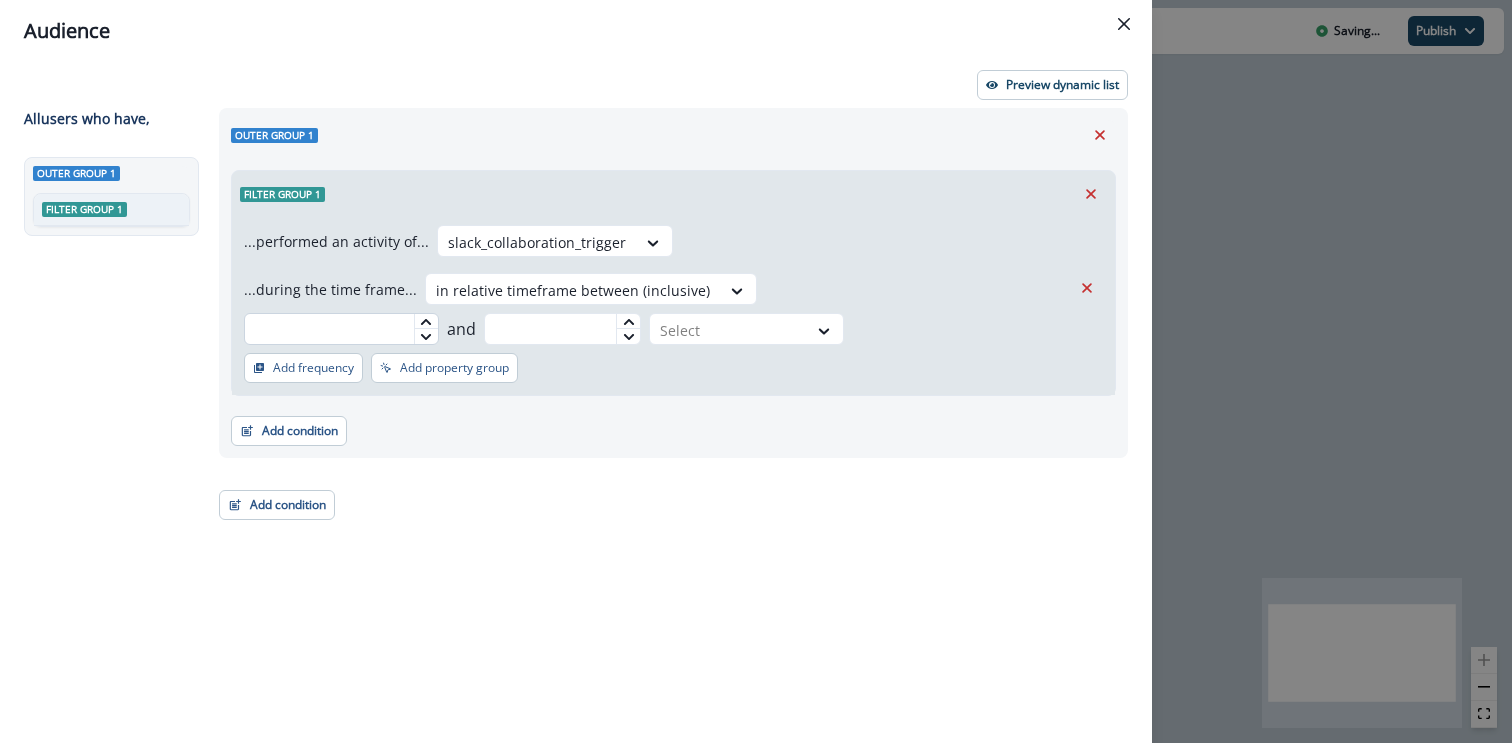 click at bounding box center (341, 329) 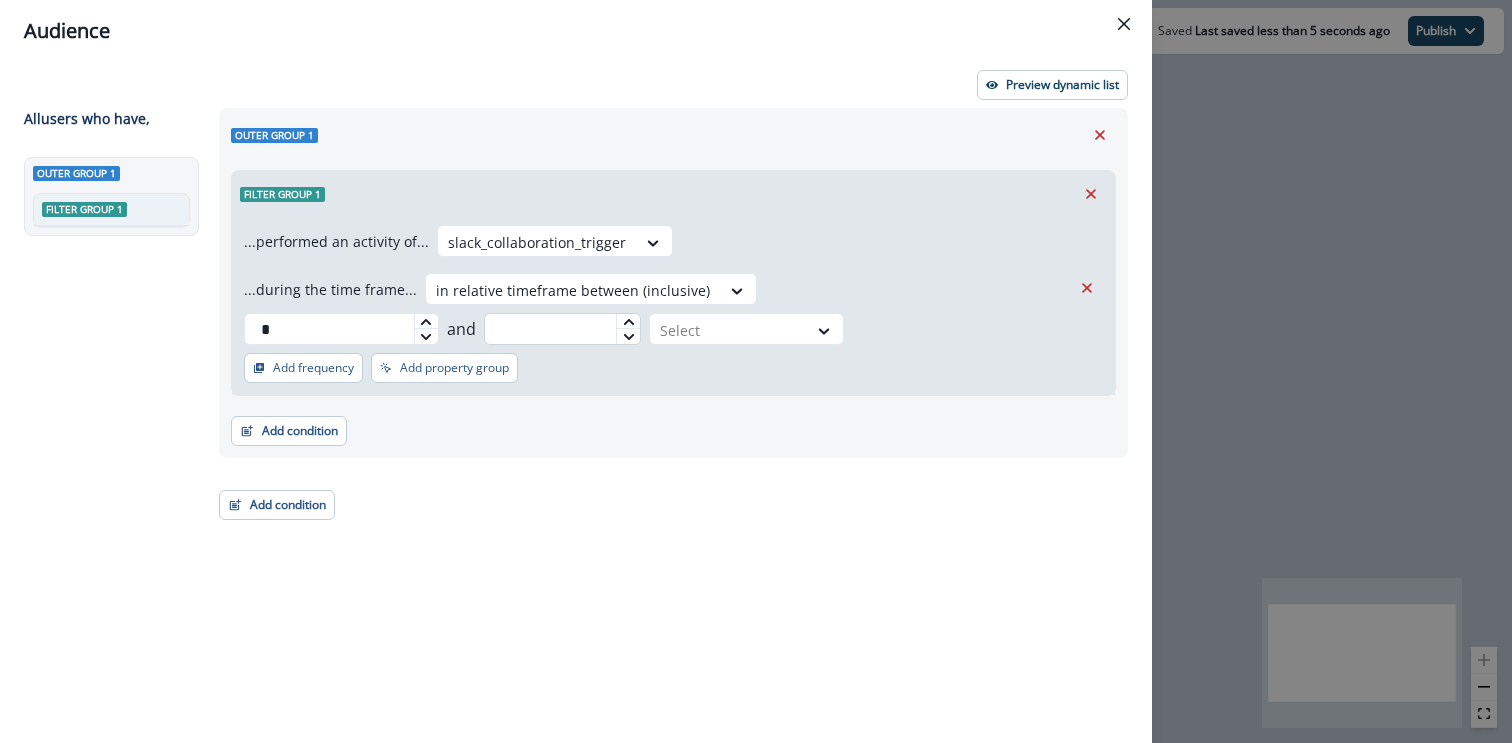 type on "*" 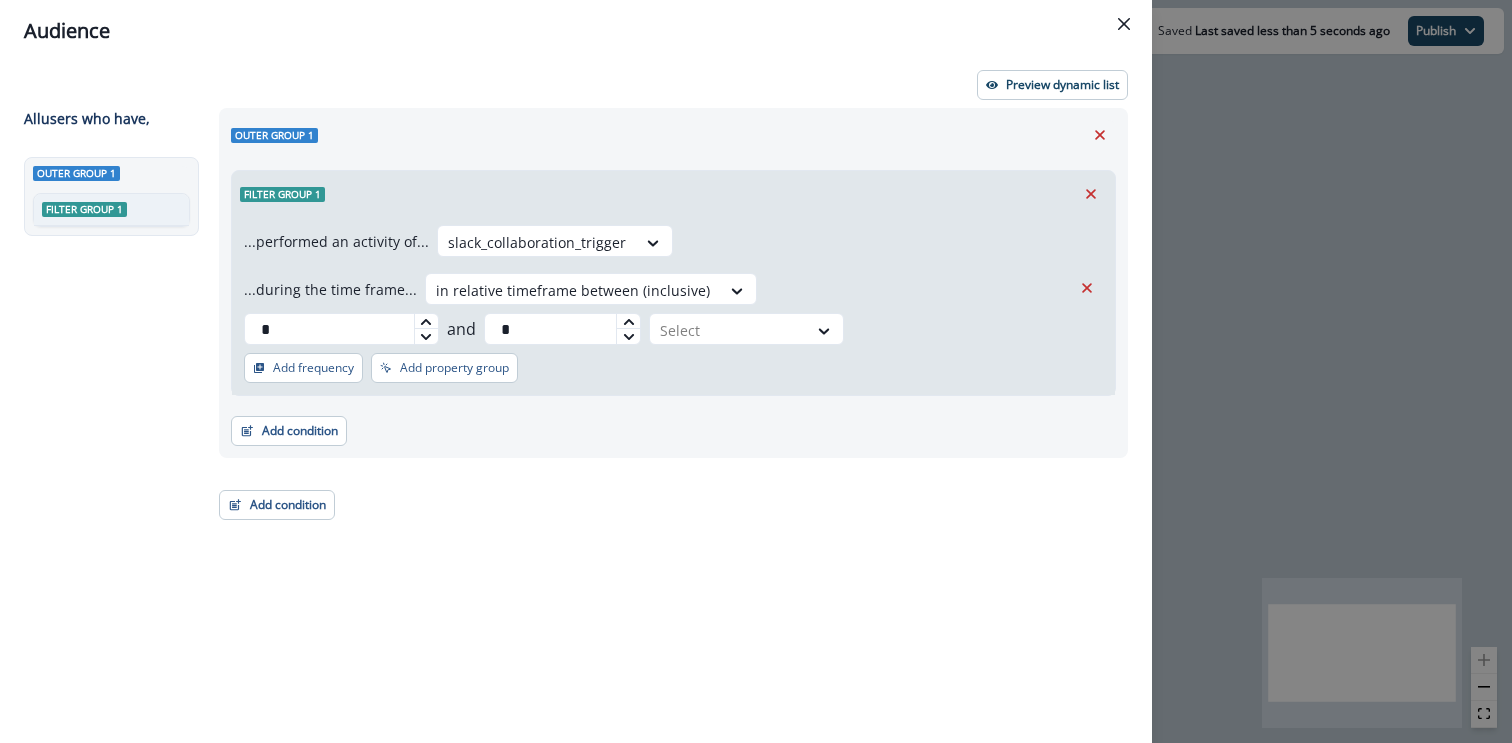 type on "*" 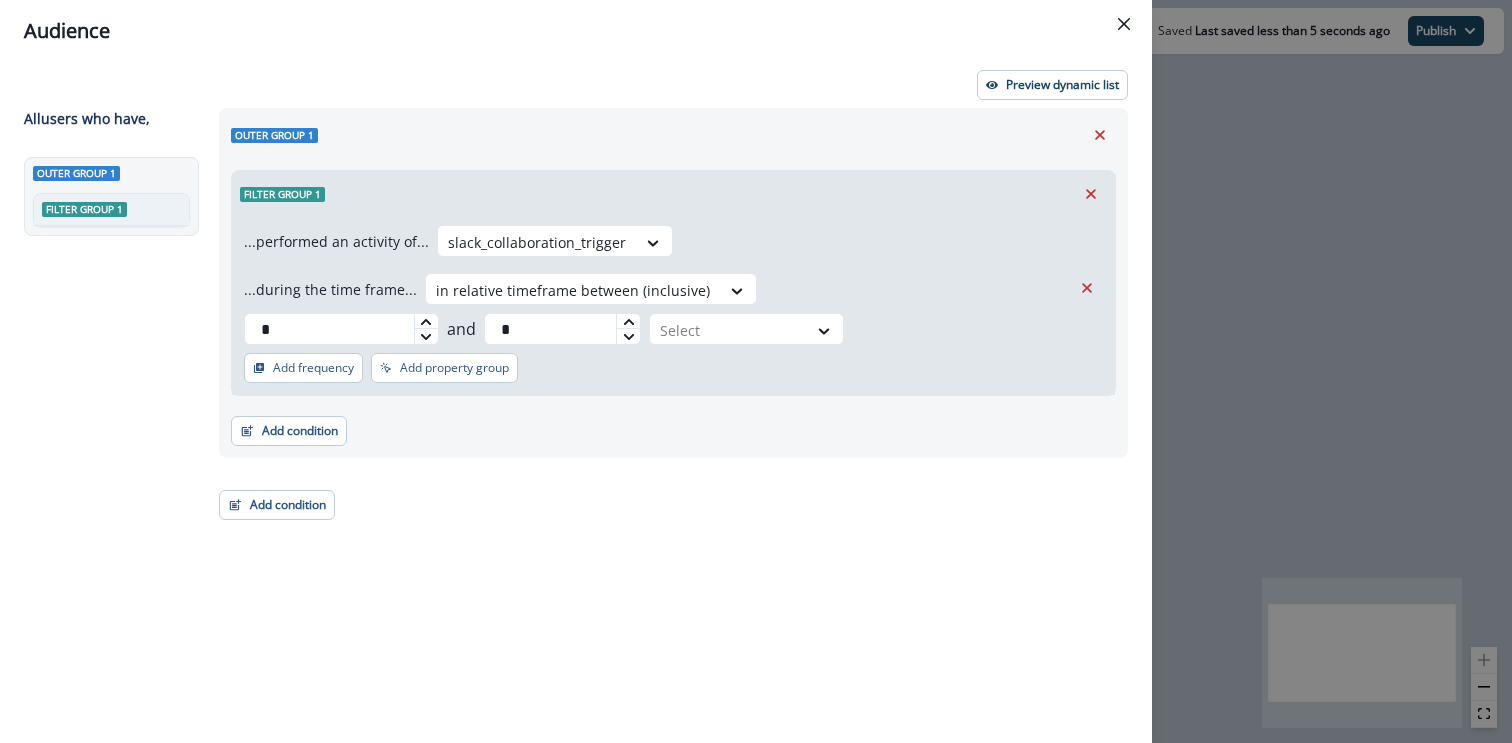 click on "Filter group 1" at bounding box center [673, 194] 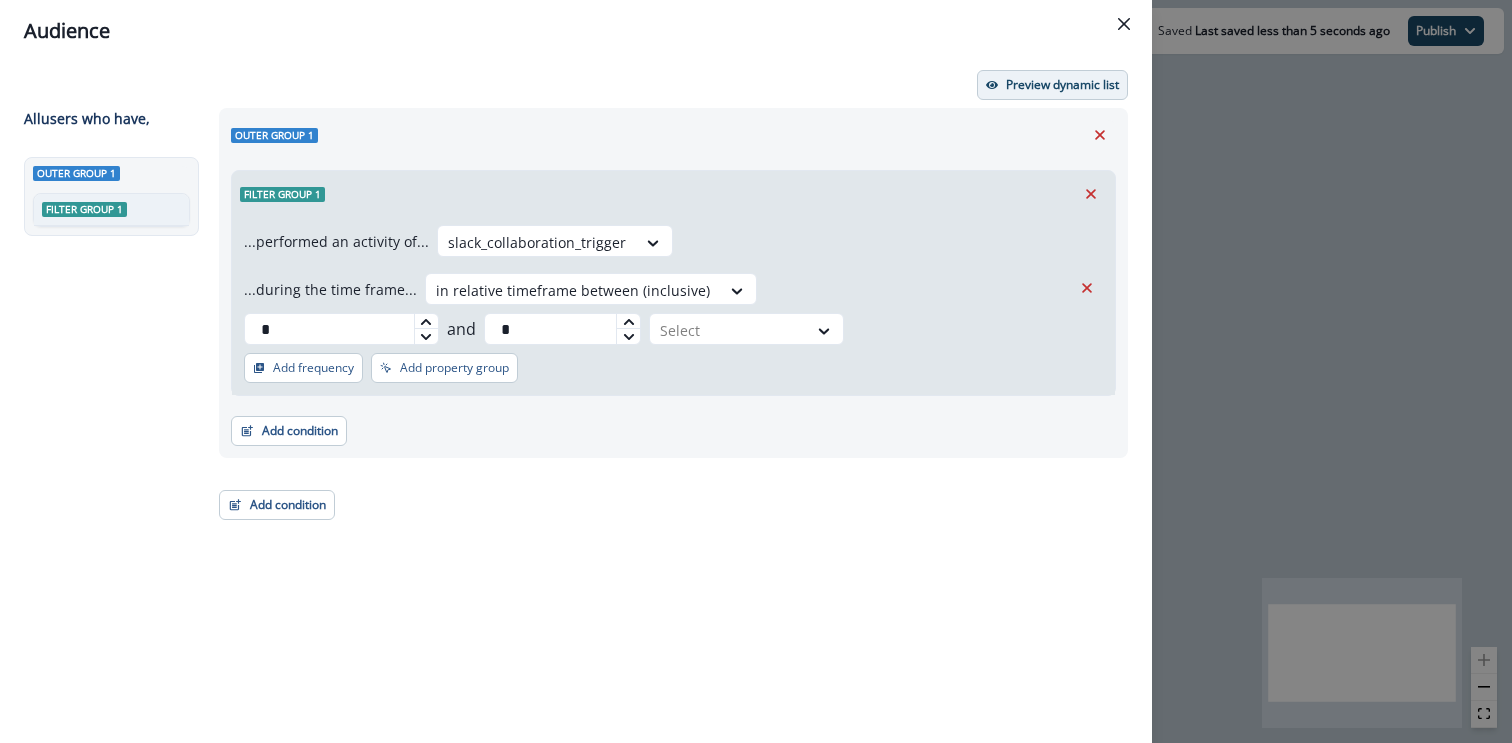 click on "Preview dynamic list" at bounding box center [1052, 85] 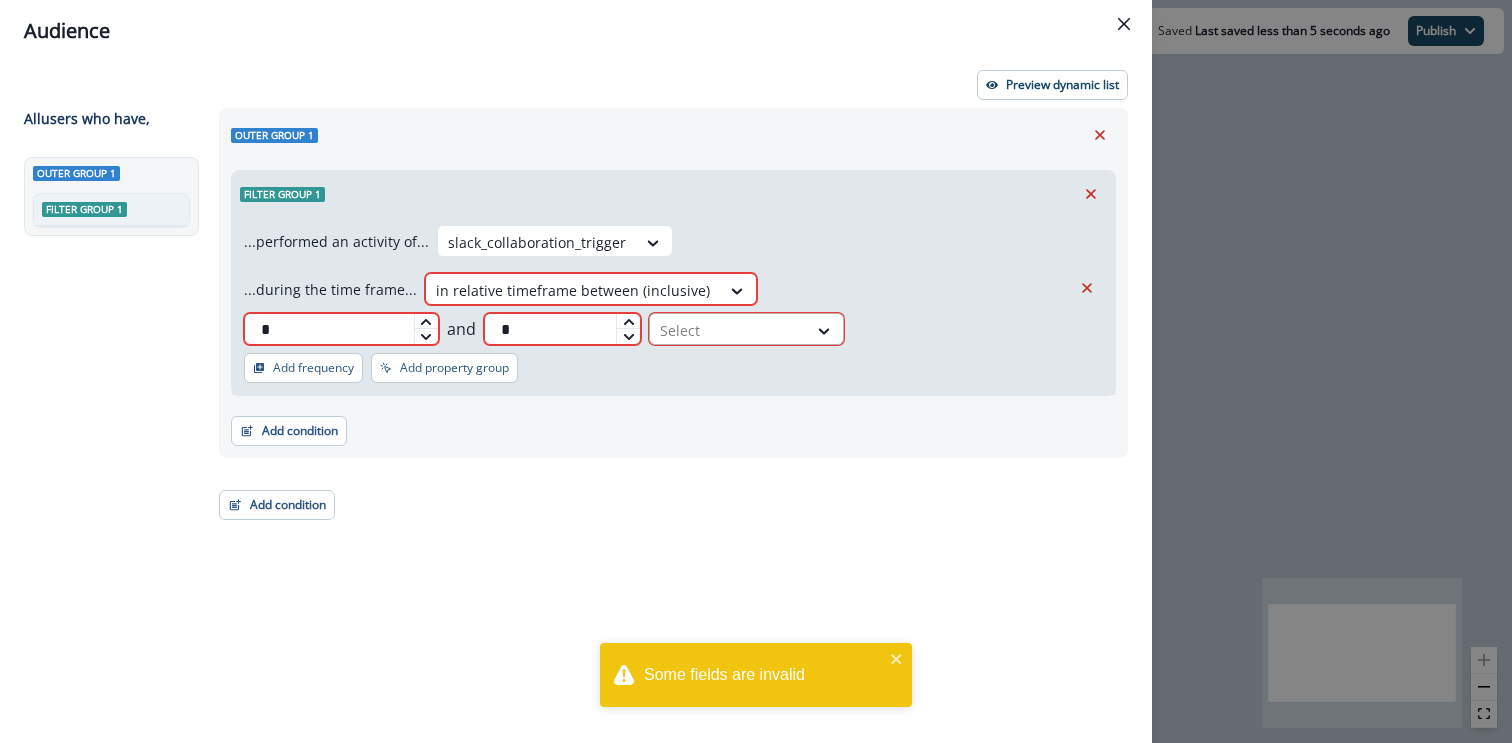 click at bounding box center (728, 330) 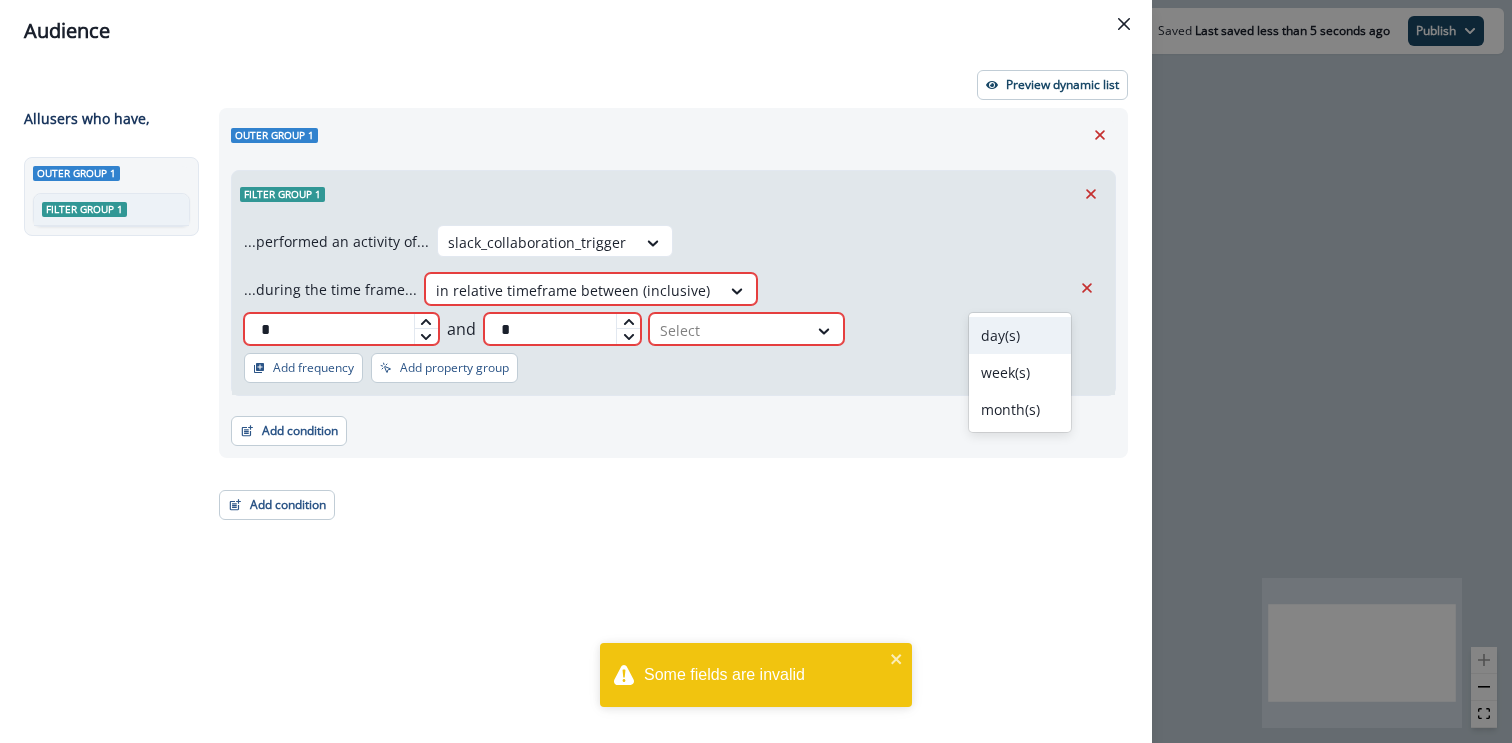 click on "day(s)" at bounding box center [1020, 335] 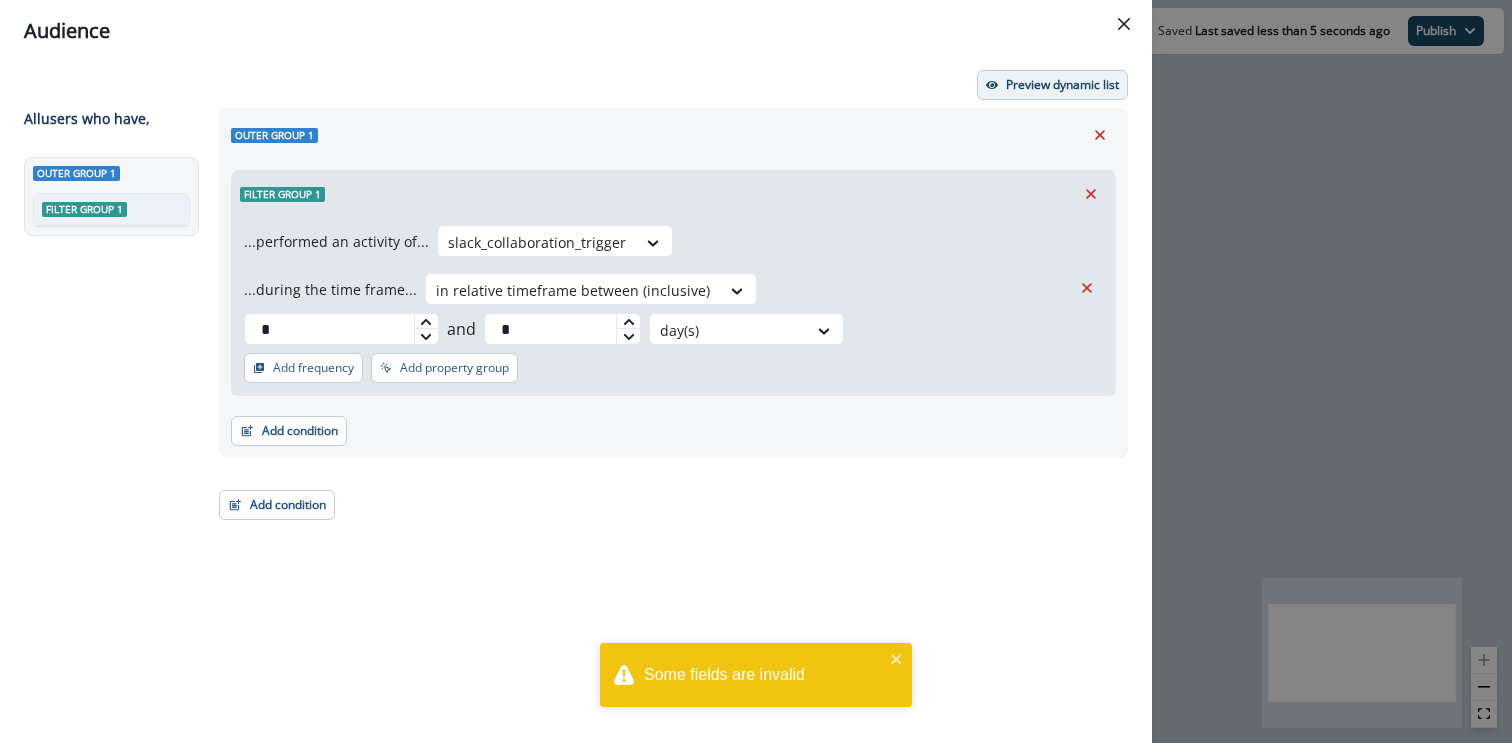 click on "Preview dynamic list" at bounding box center (1062, 85) 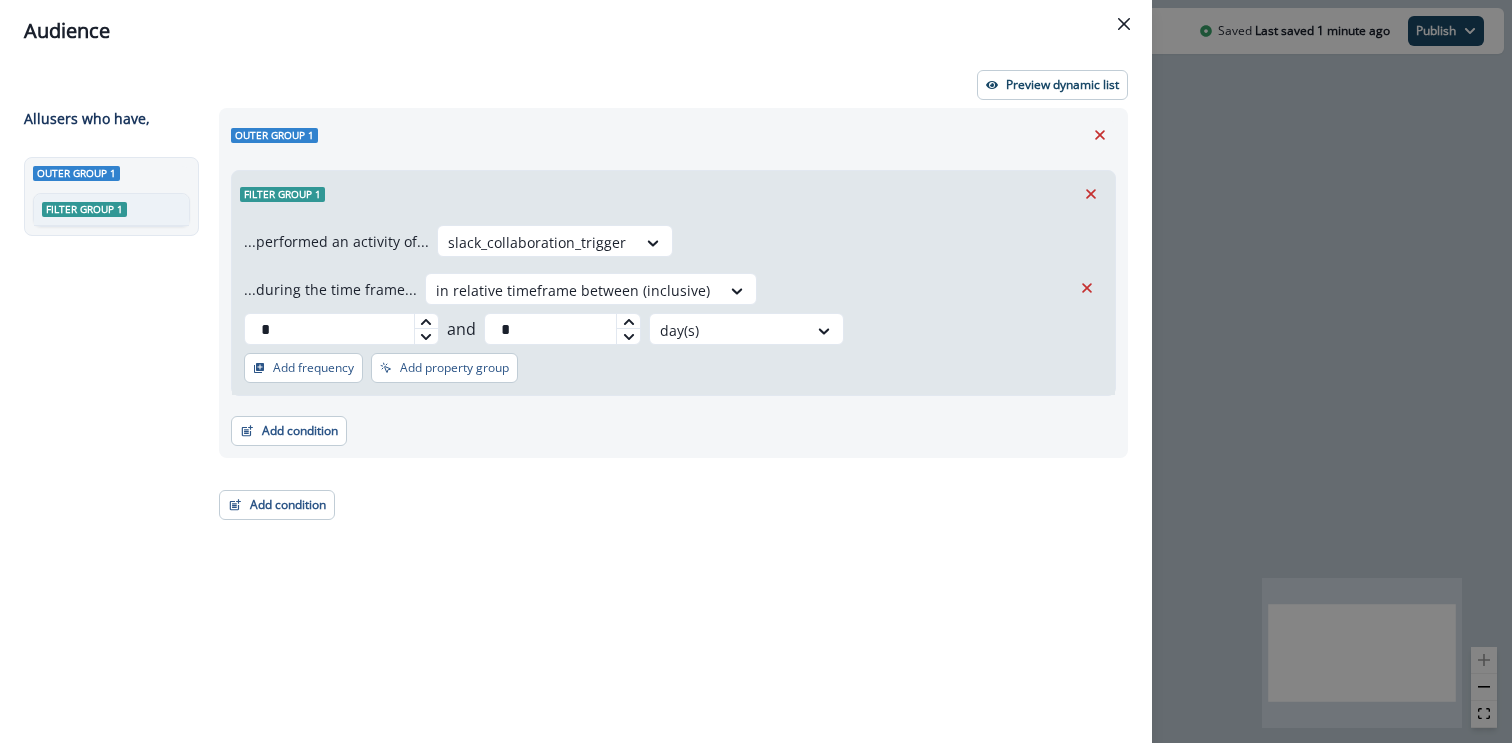 click on "Filter group 1" at bounding box center [673, 194] 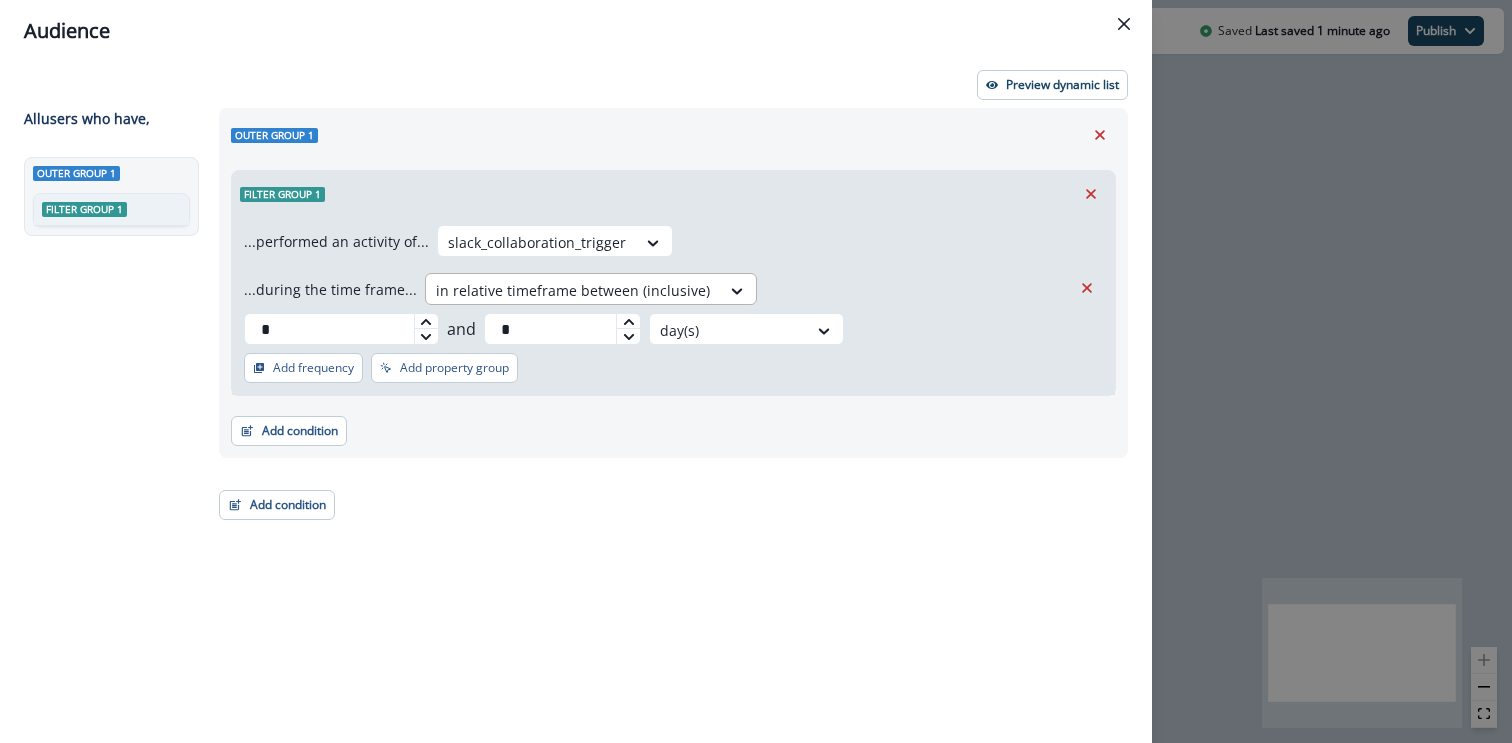 click at bounding box center (573, 290) 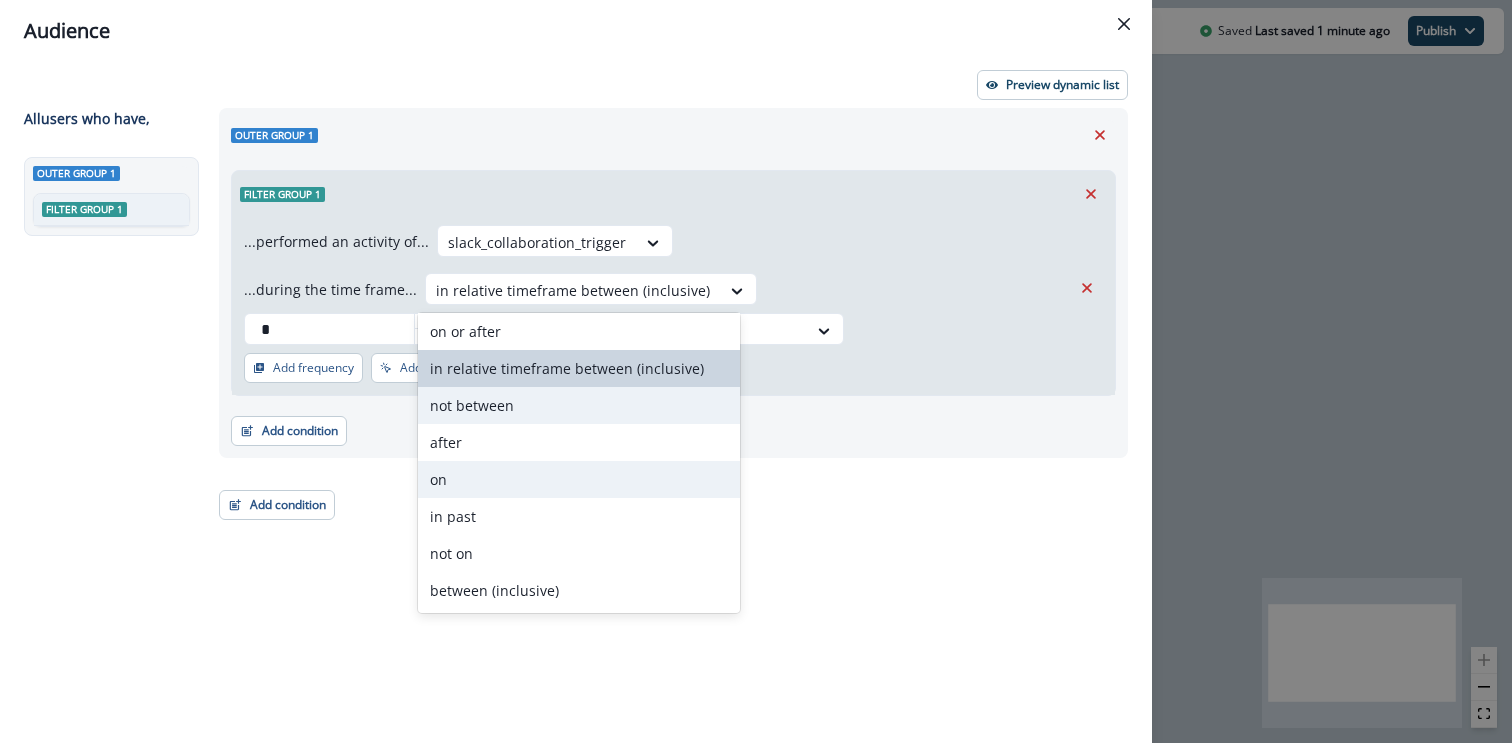 scroll, scrollTop: 0, scrollLeft: 0, axis: both 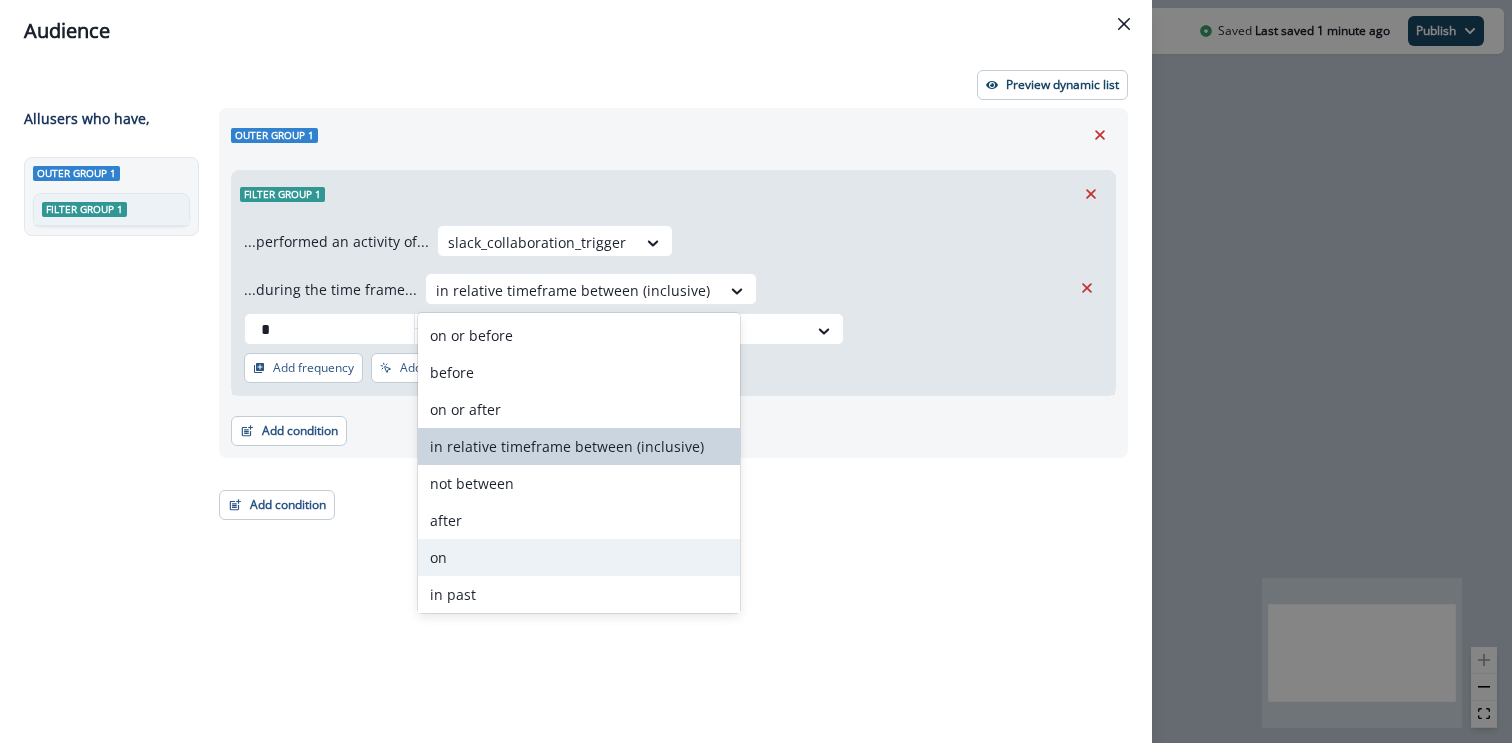 click on "on" at bounding box center [579, 557] 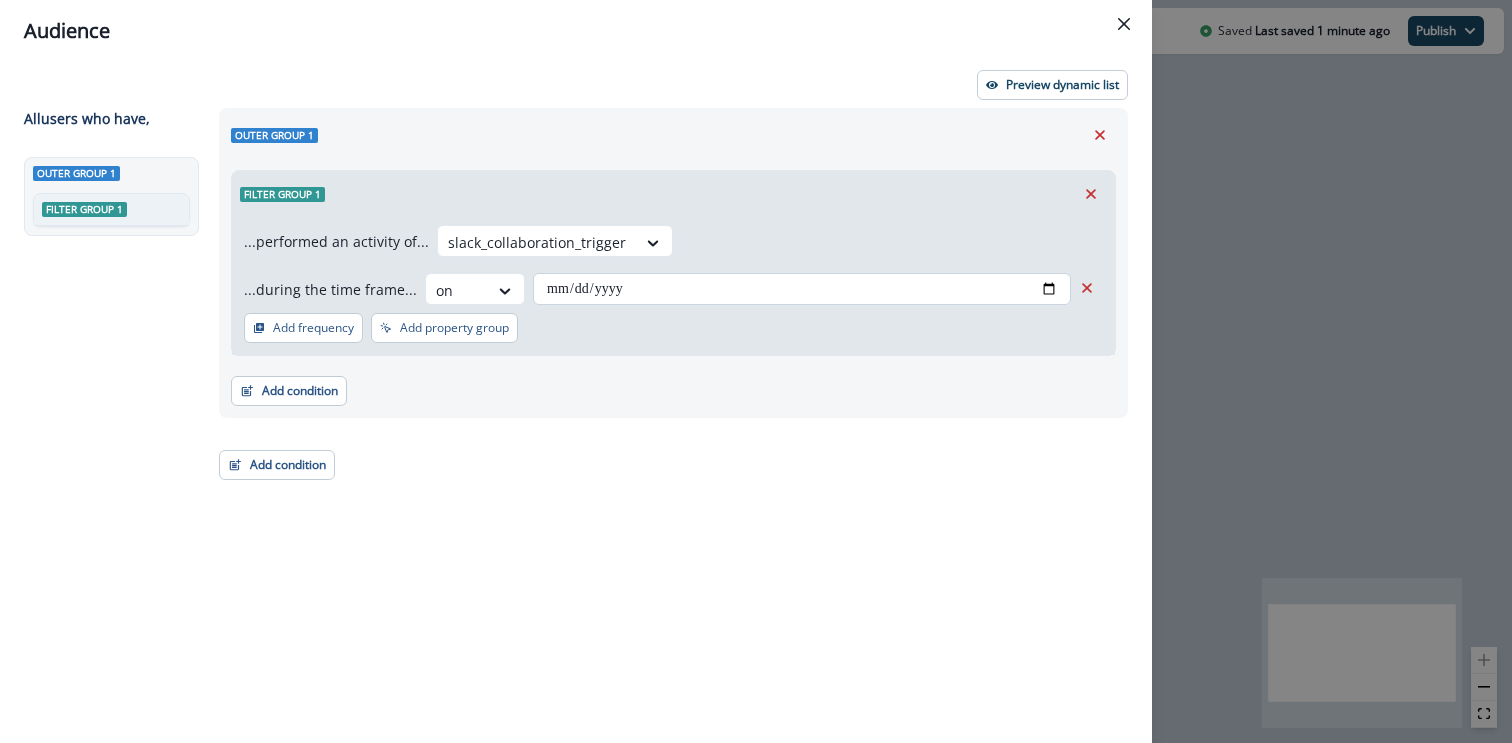 click at bounding box center [802, 289] 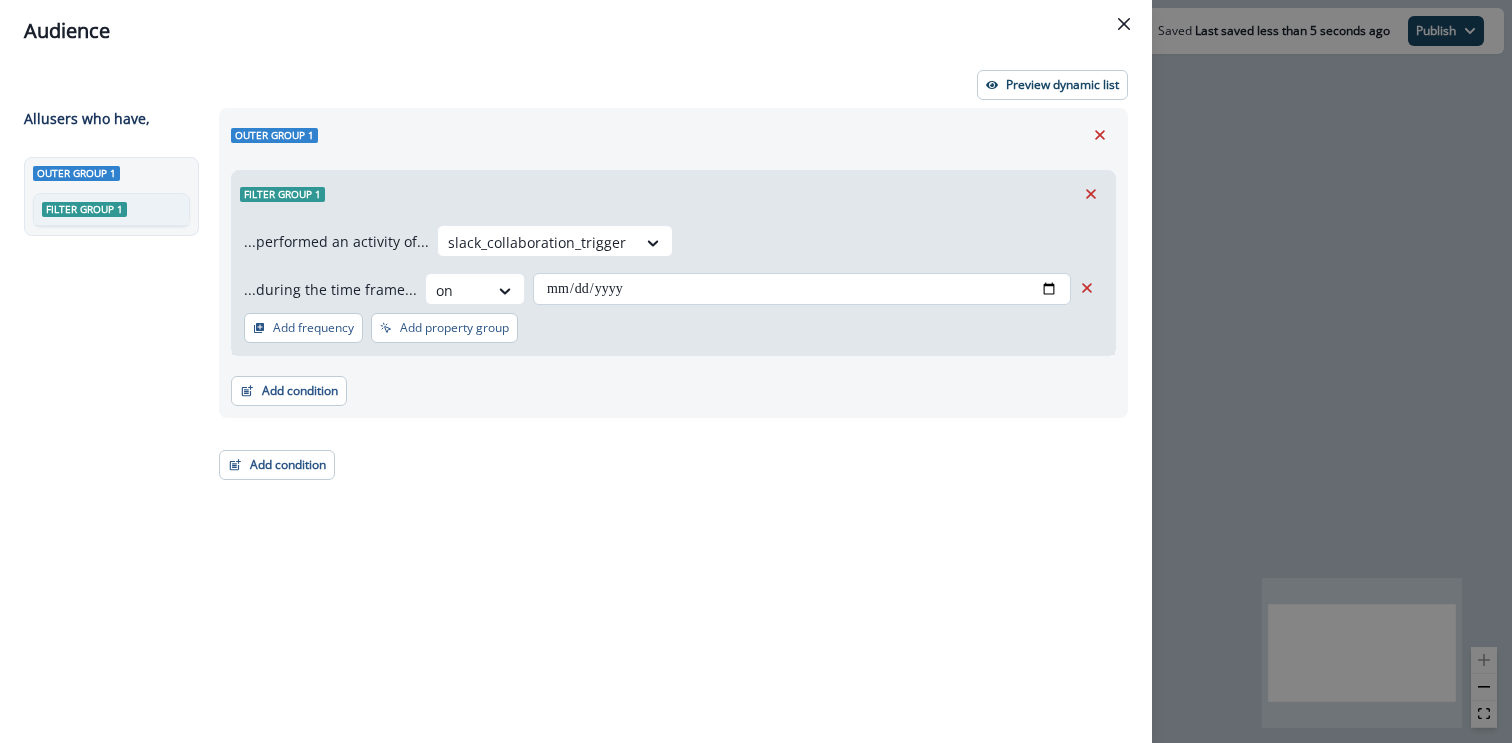 click at bounding box center [802, 289] 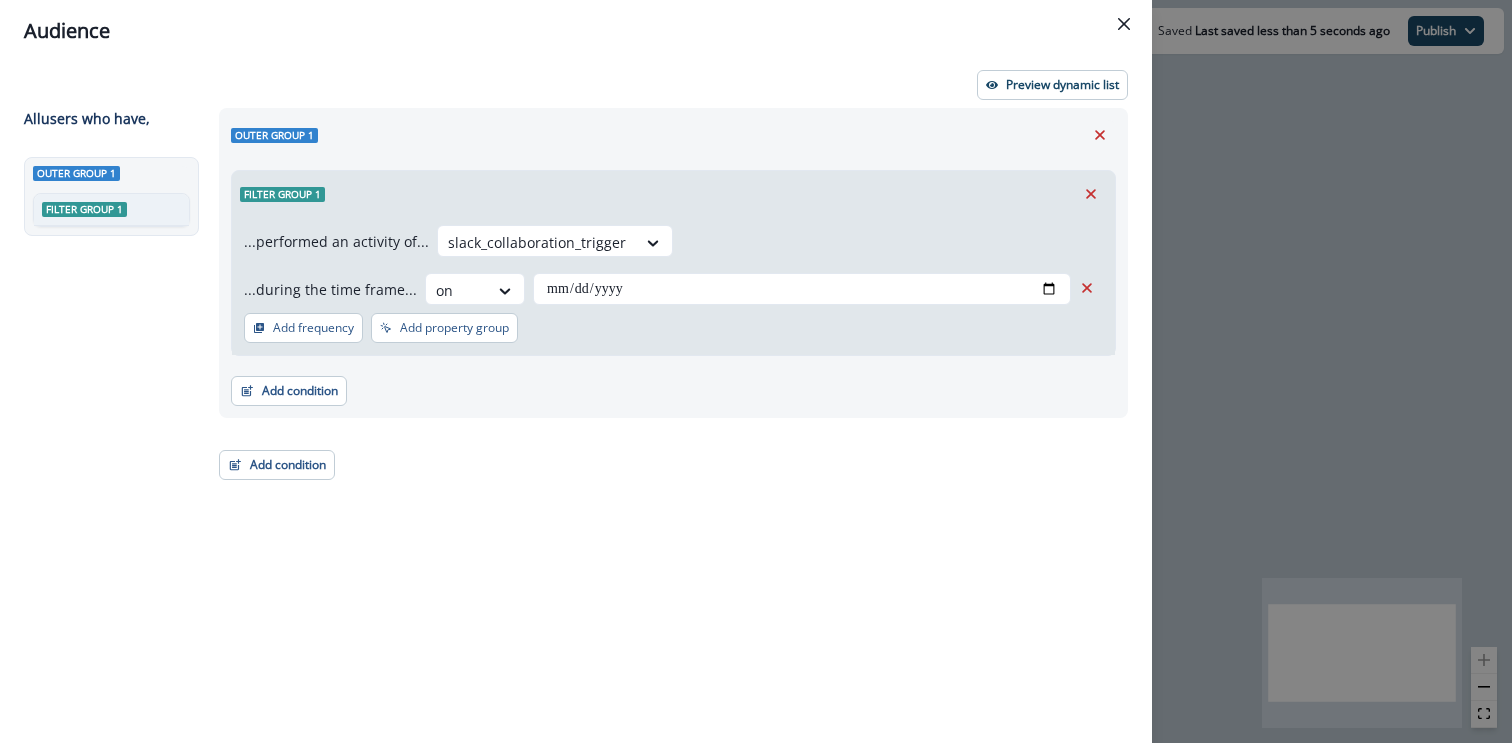 type on "**********" 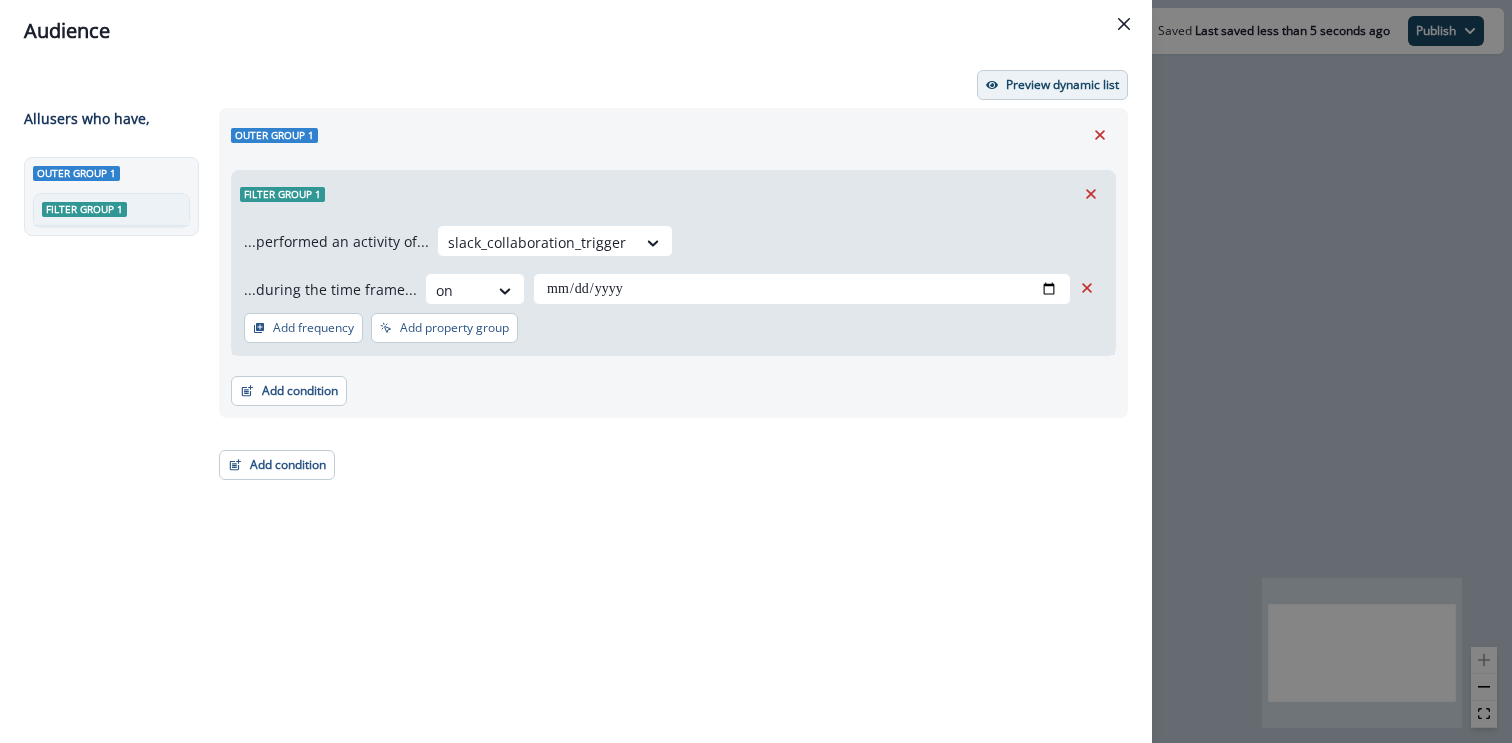 click on "Preview dynamic list" at bounding box center [1052, 85] 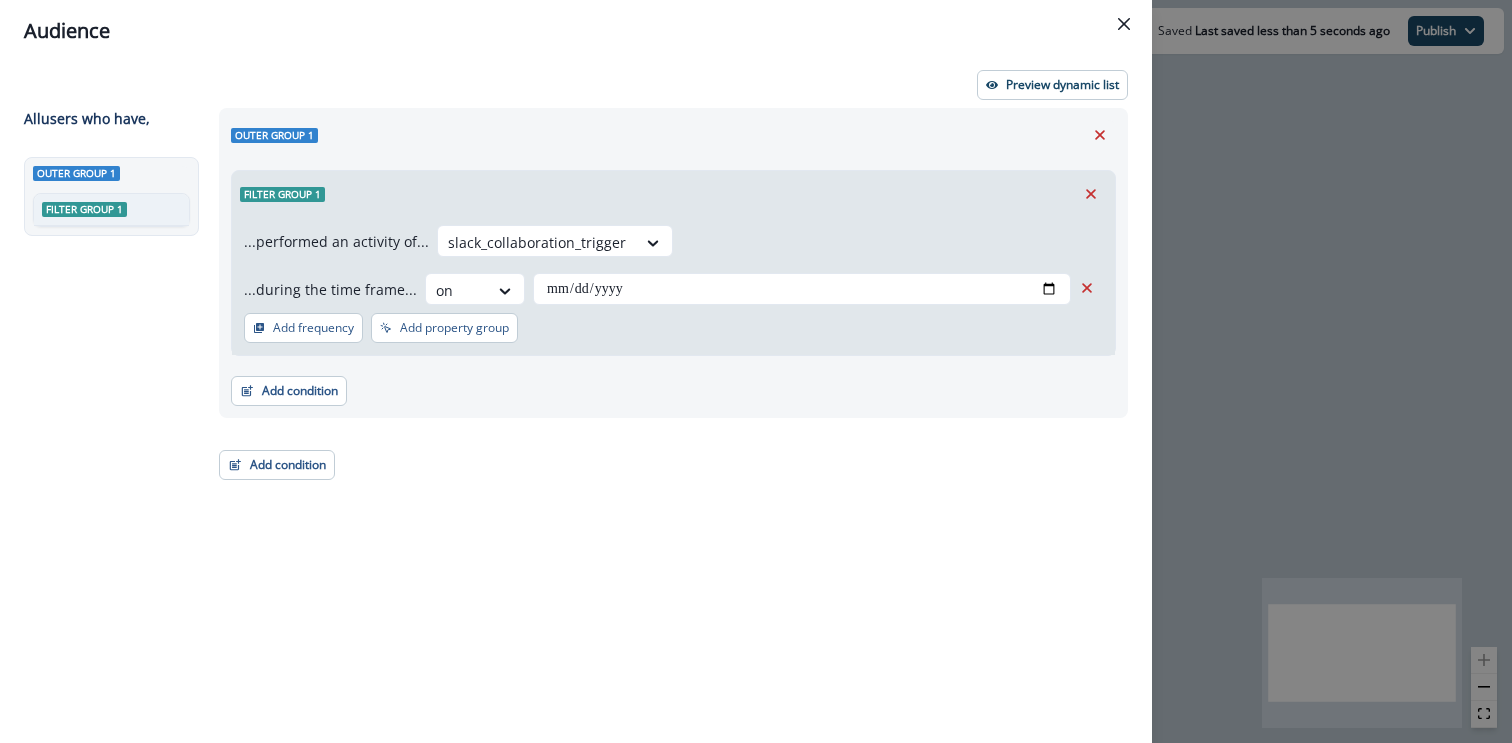 type 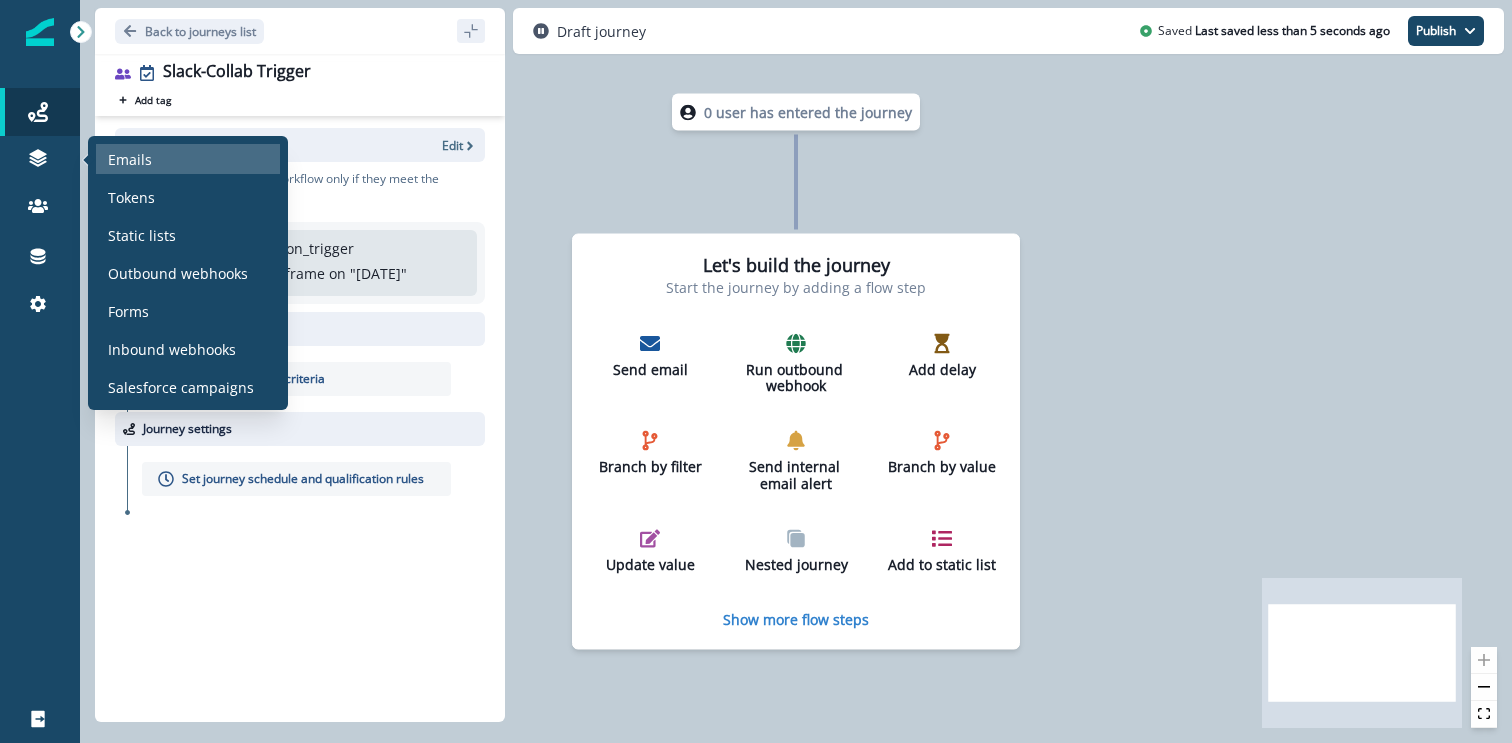 click on "Emails" at bounding box center (130, 159) 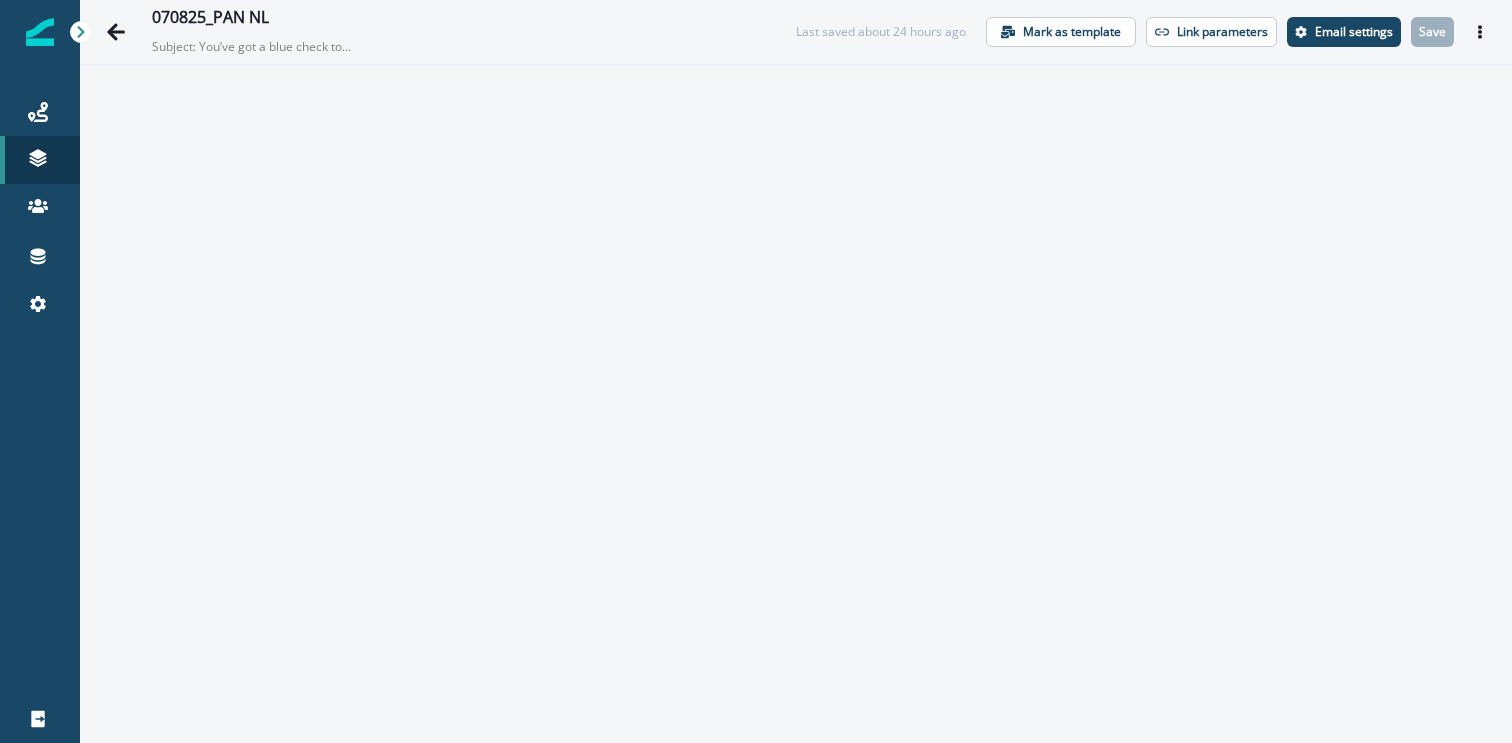 scroll, scrollTop: 0, scrollLeft: 0, axis: both 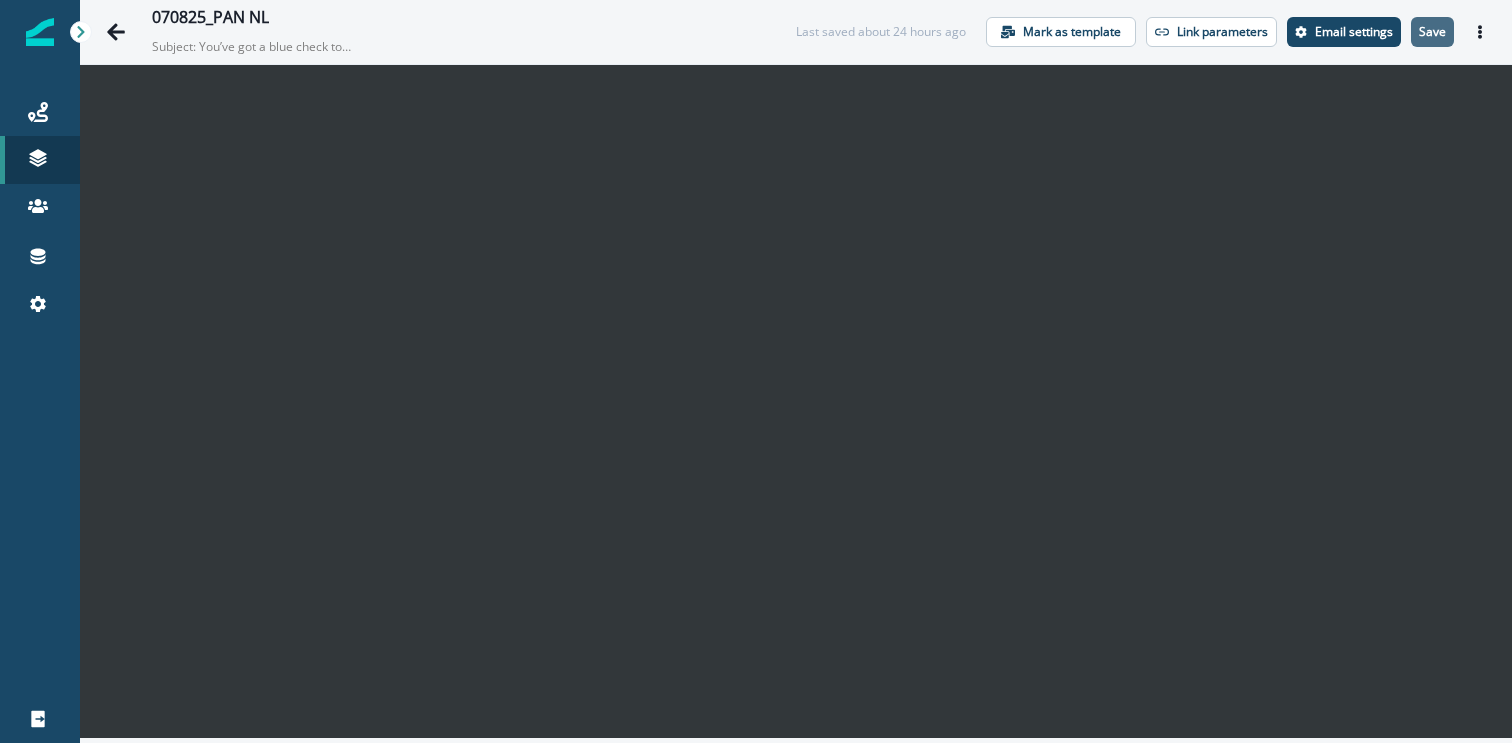 click on "Save" at bounding box center [1432, 32] 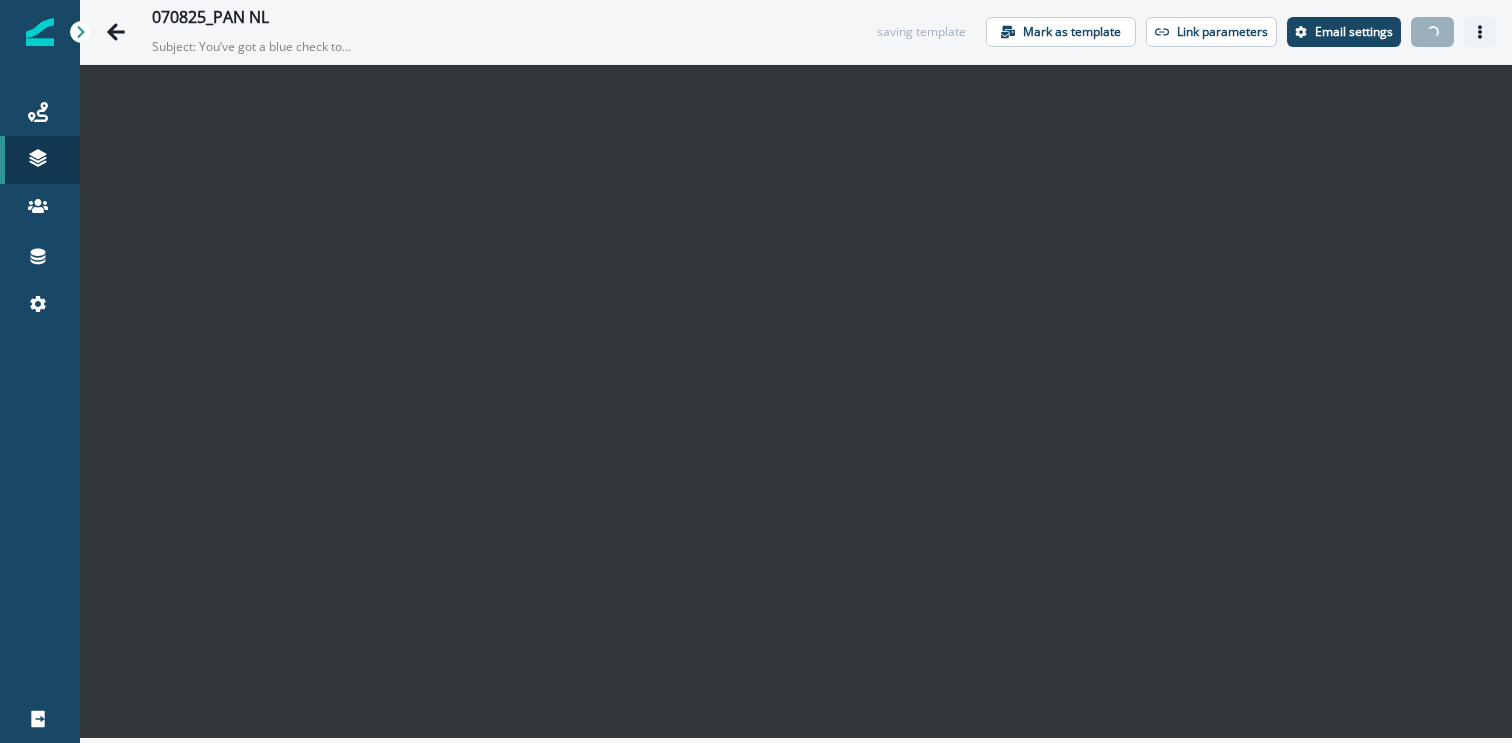 click 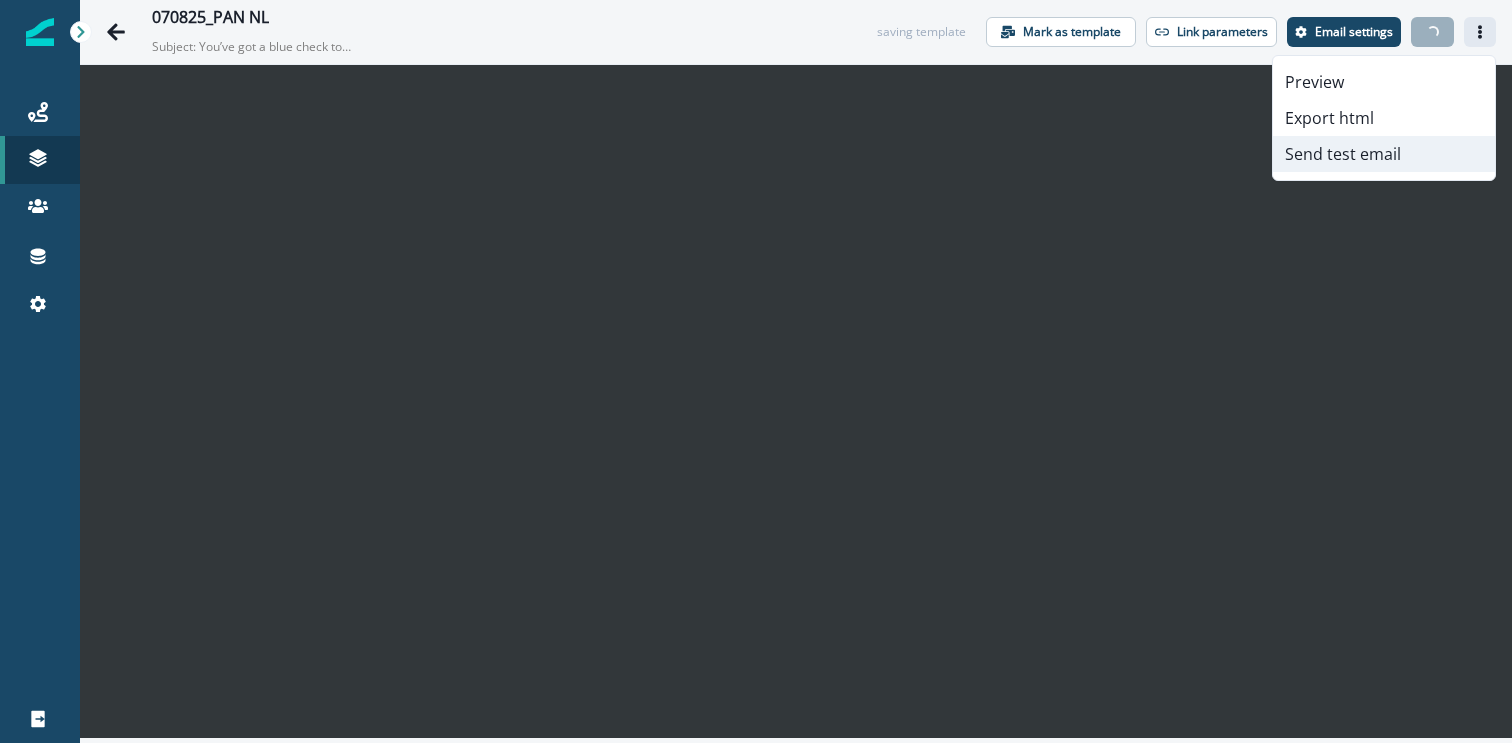 click on "Send test email" at bounding box center [1384, 154] 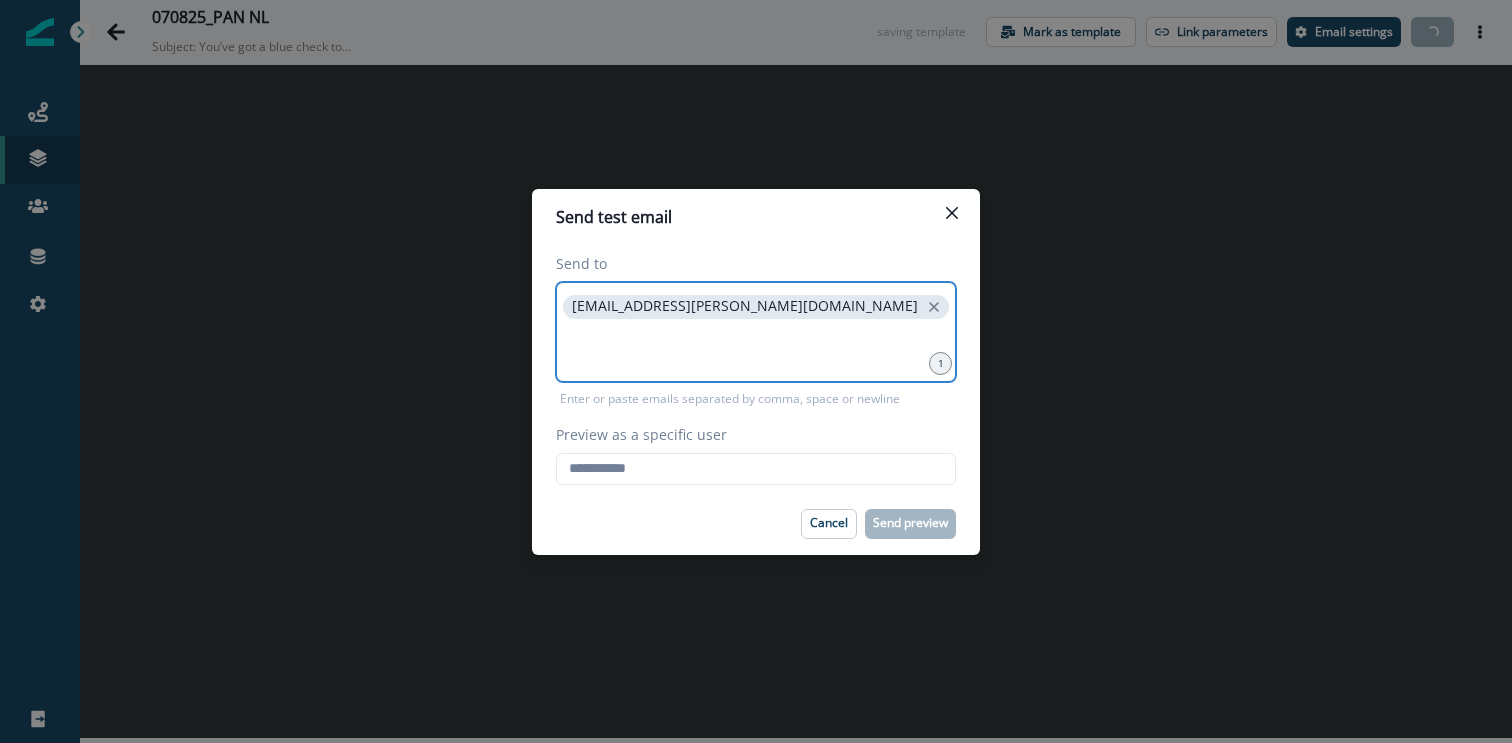click at bounding box center [756, 348] 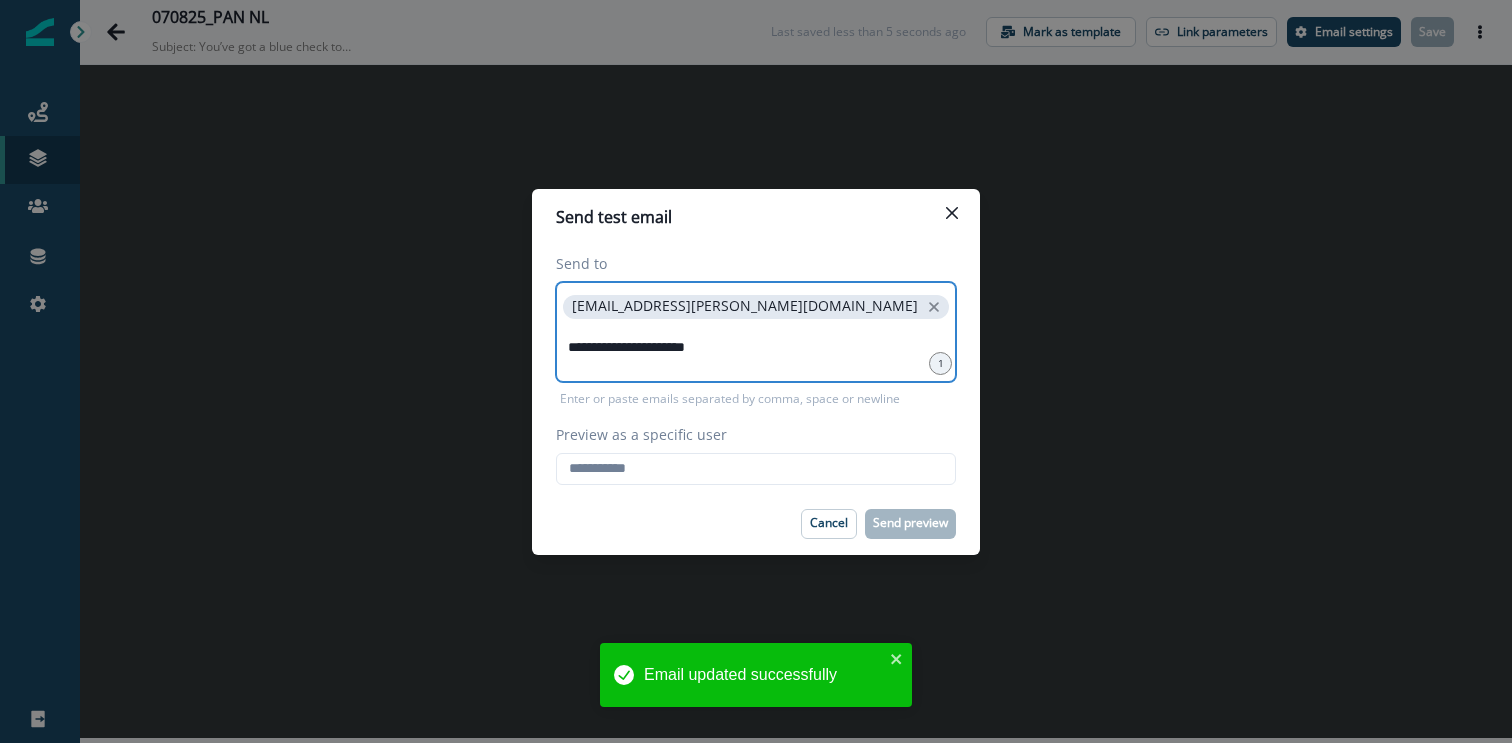 type on "**********" 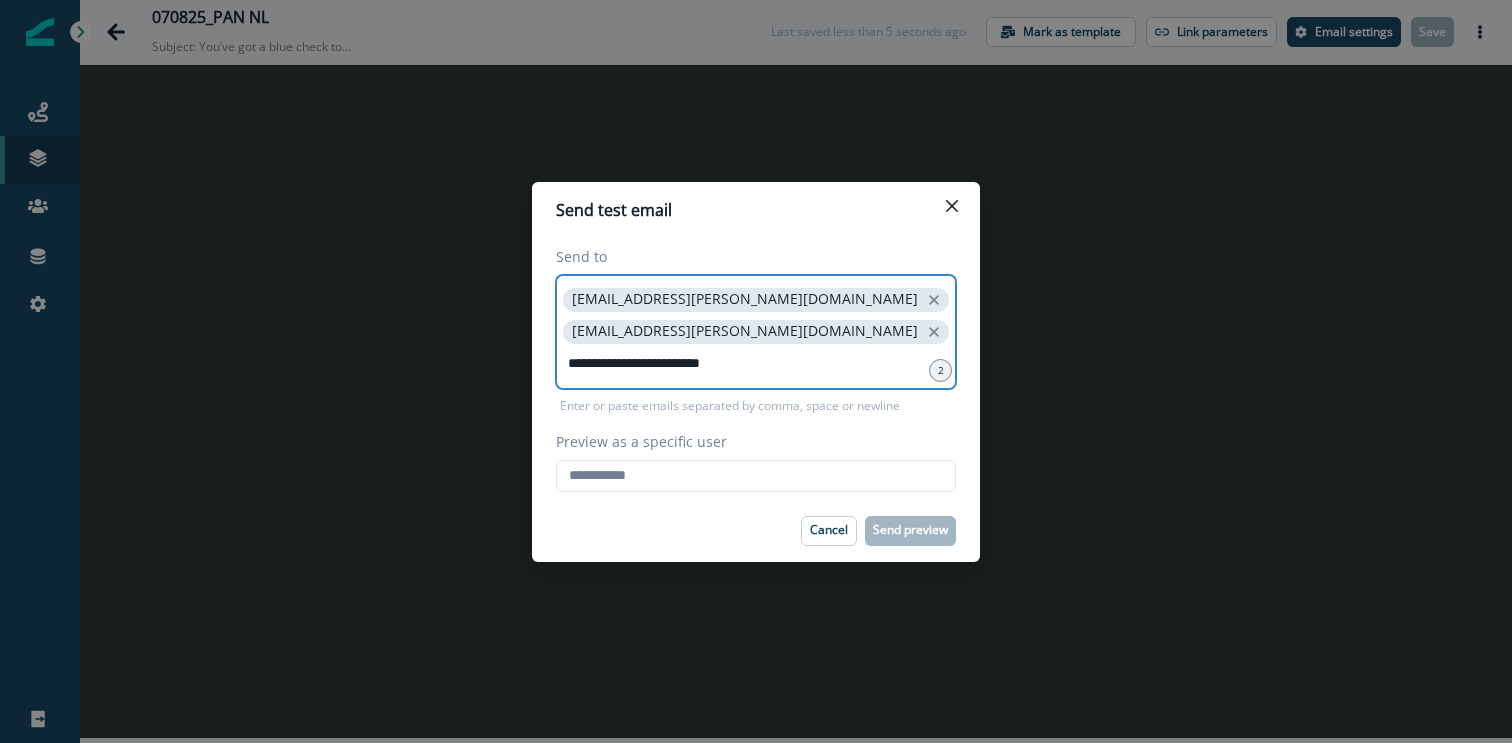 type on "**********" 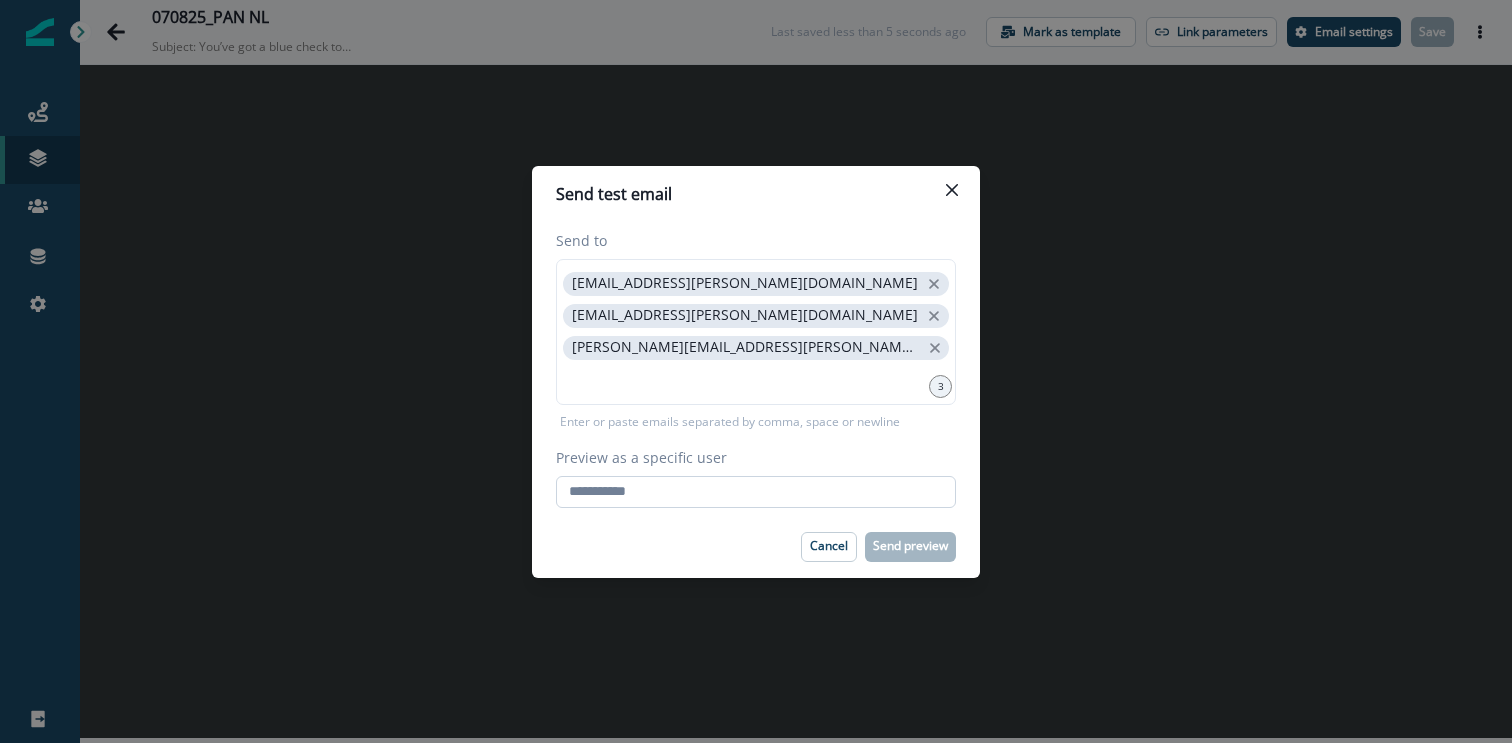 click on "Preview as a specific user" at bounding box center [756, 492] 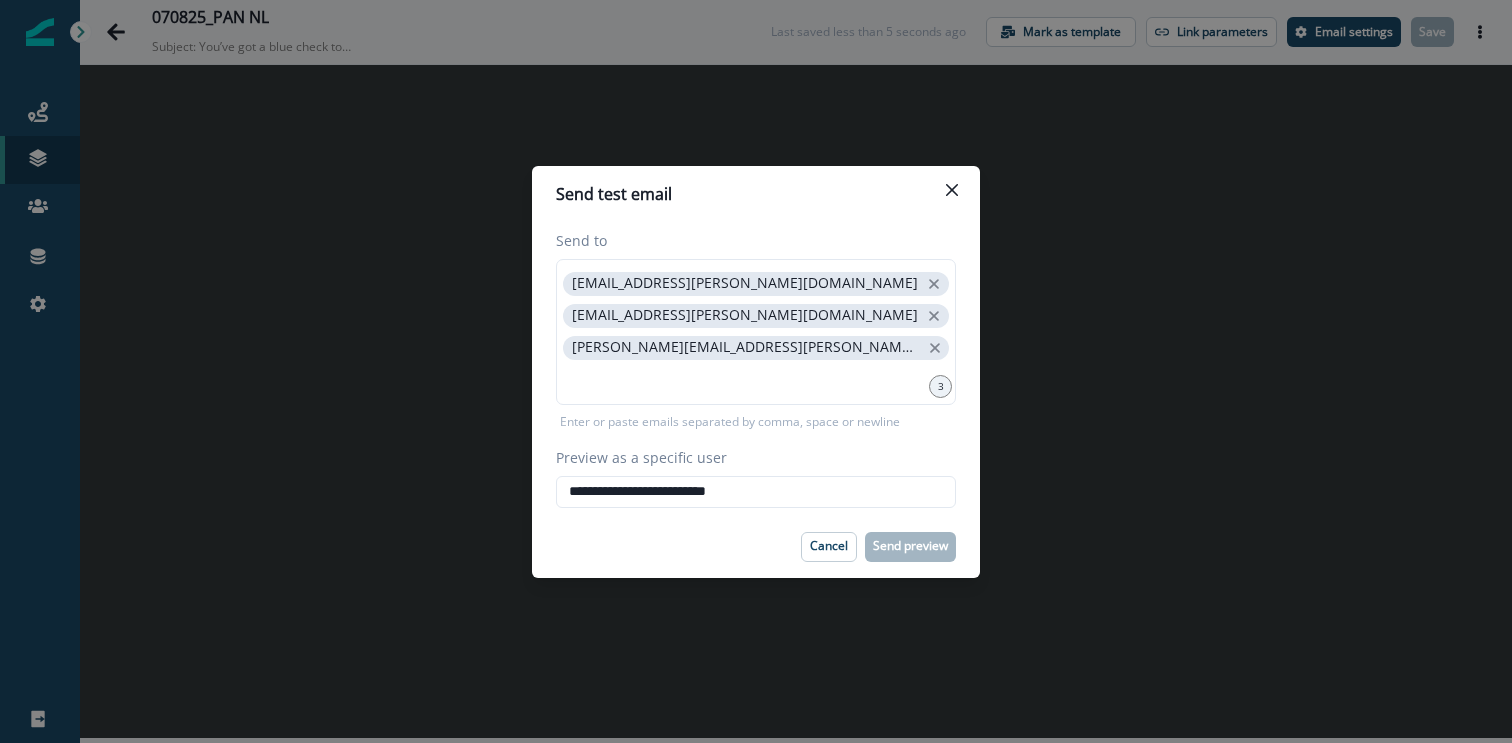 type on "**********" 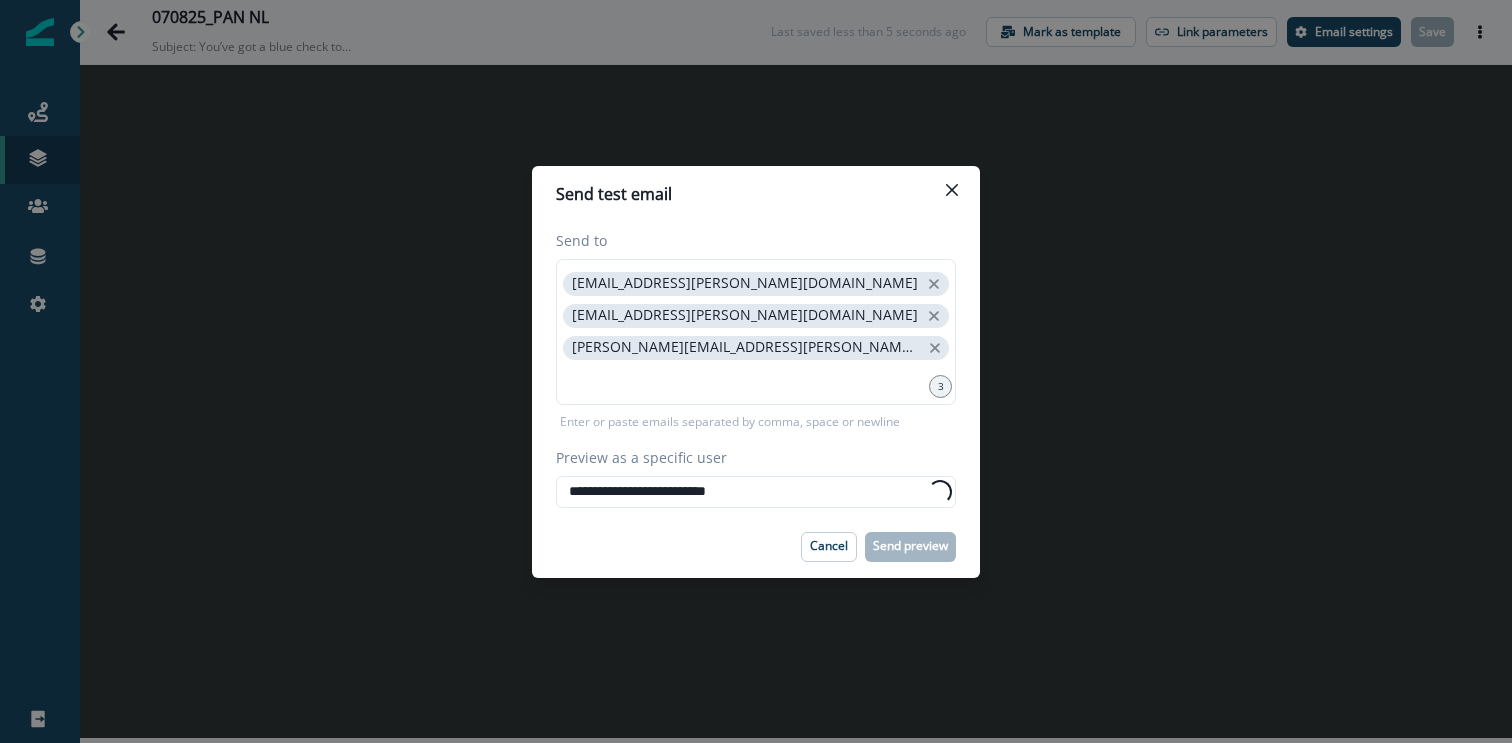 click on "Preview as a specific user" at bounding box center (750, 457) 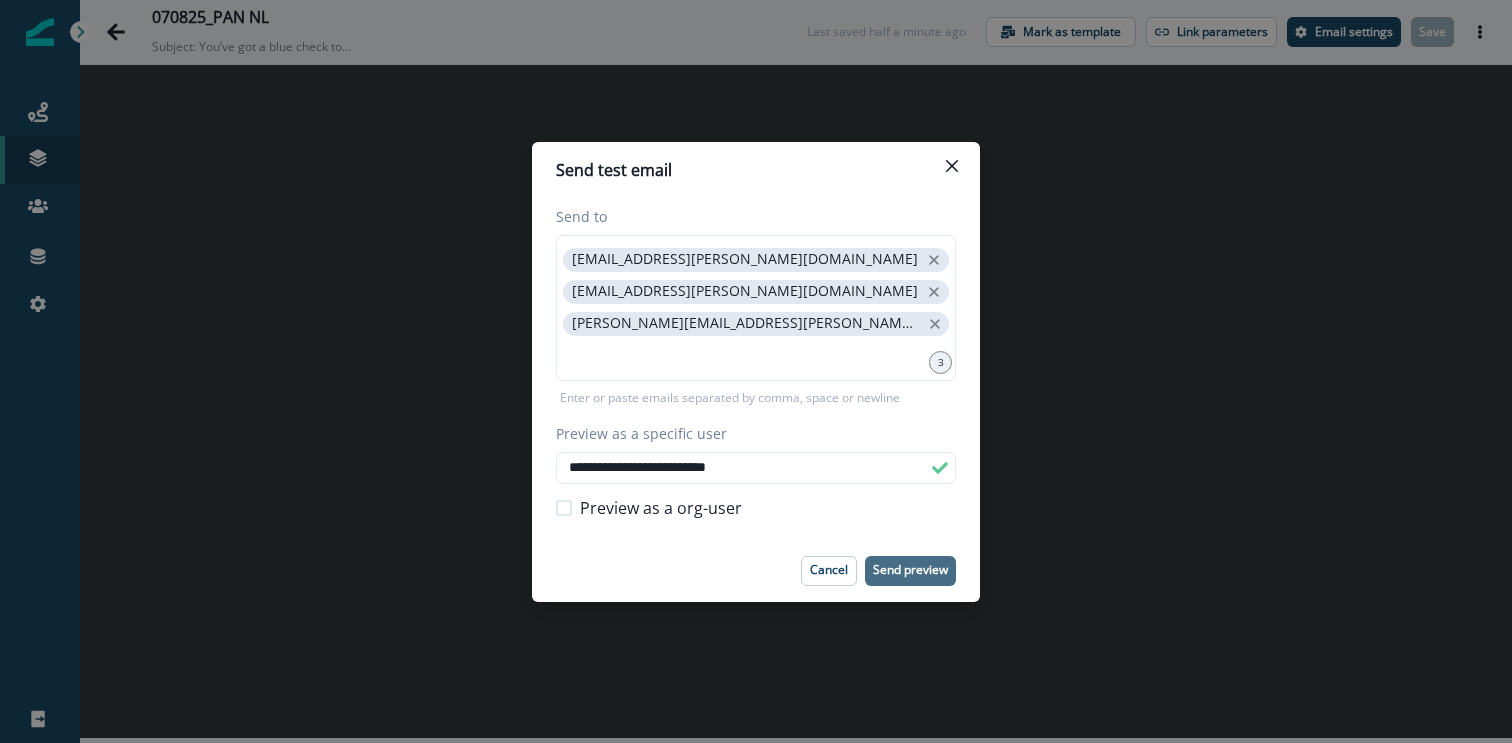 click on "Send preview" at bounding box center (910, 570) 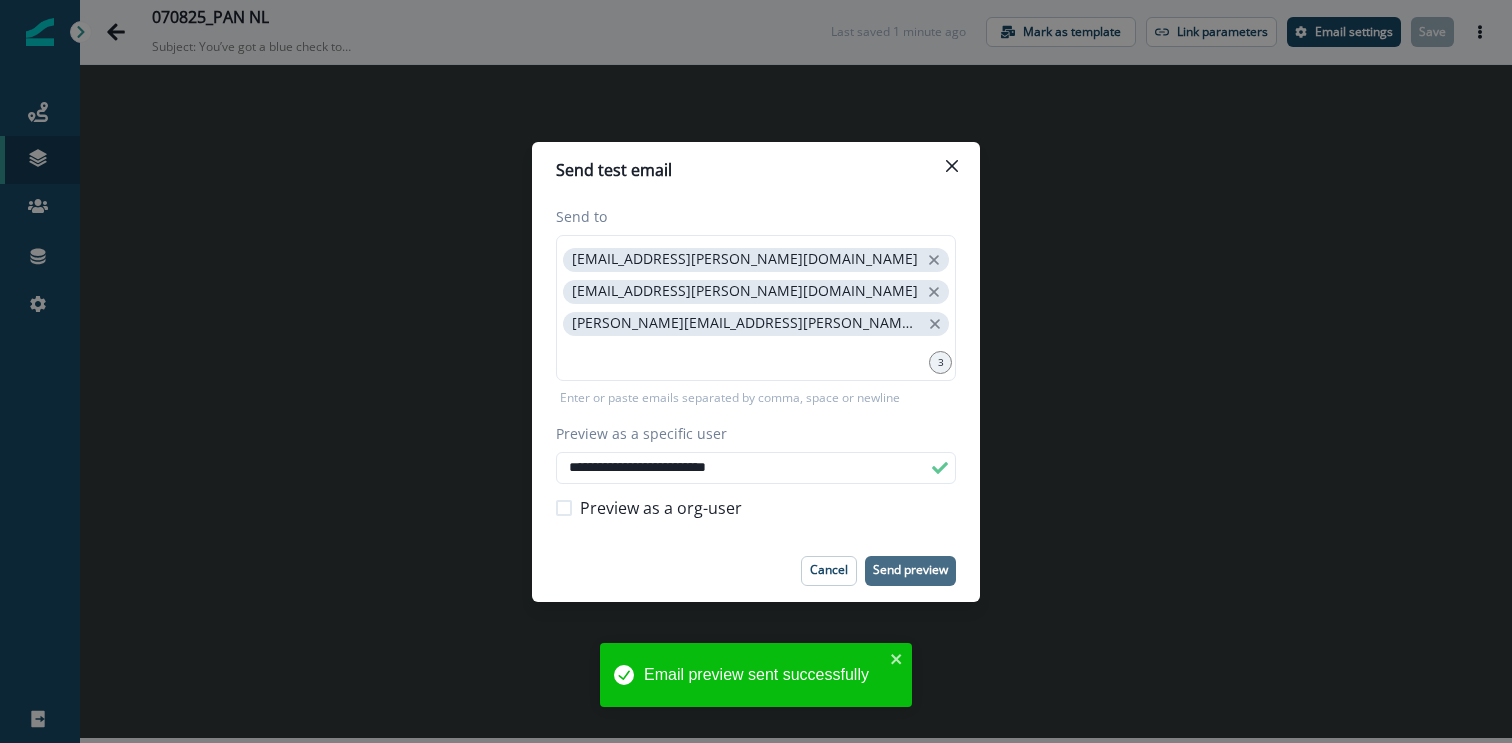 click on "**********" at bounding box center [756, 371] 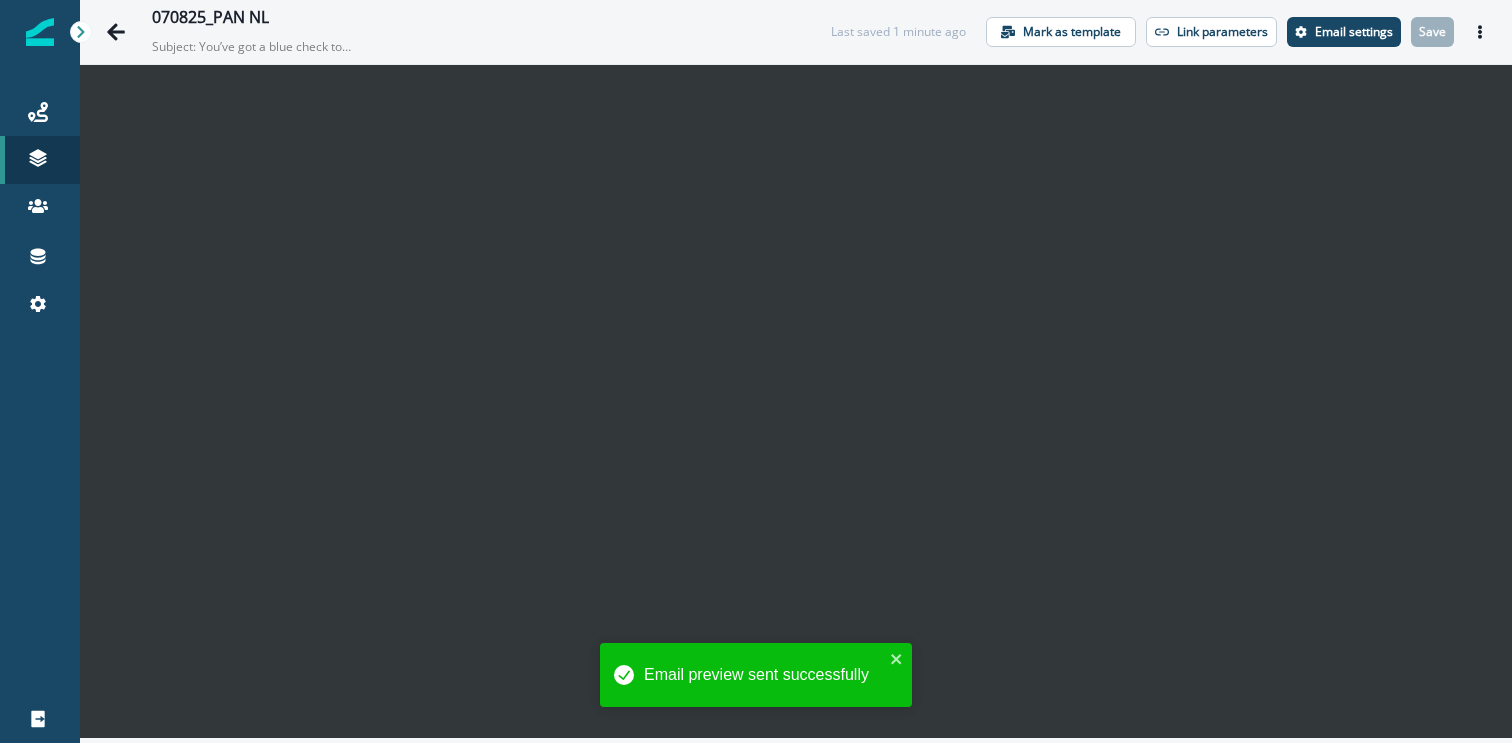 click on "070825_PAN NL Subject: You’ve got a blue check to earn (and we just made it easier) Last saved 1 minute ago Mark as template Link parameters Email settings Save Preview Export html Send test email" at bounding box center [796, 32] 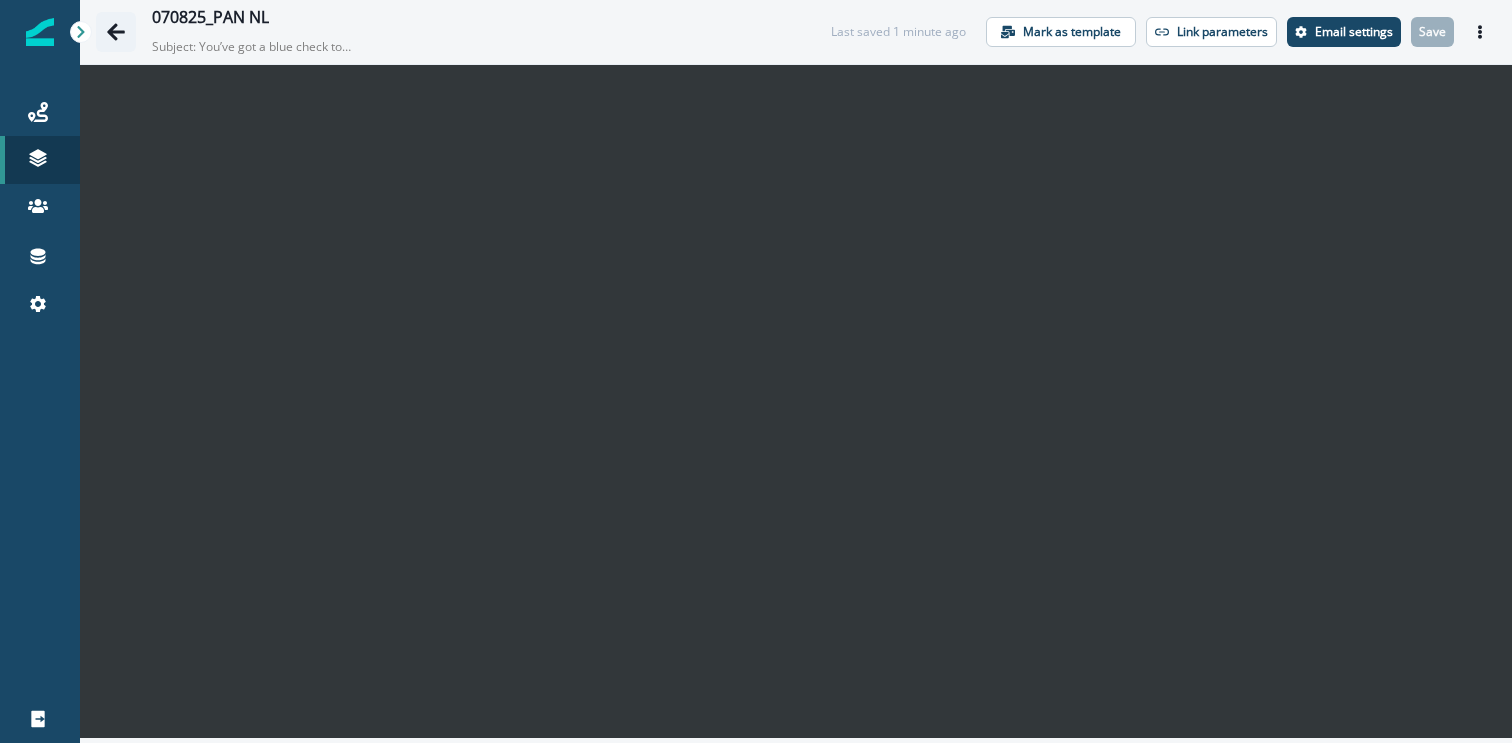 click 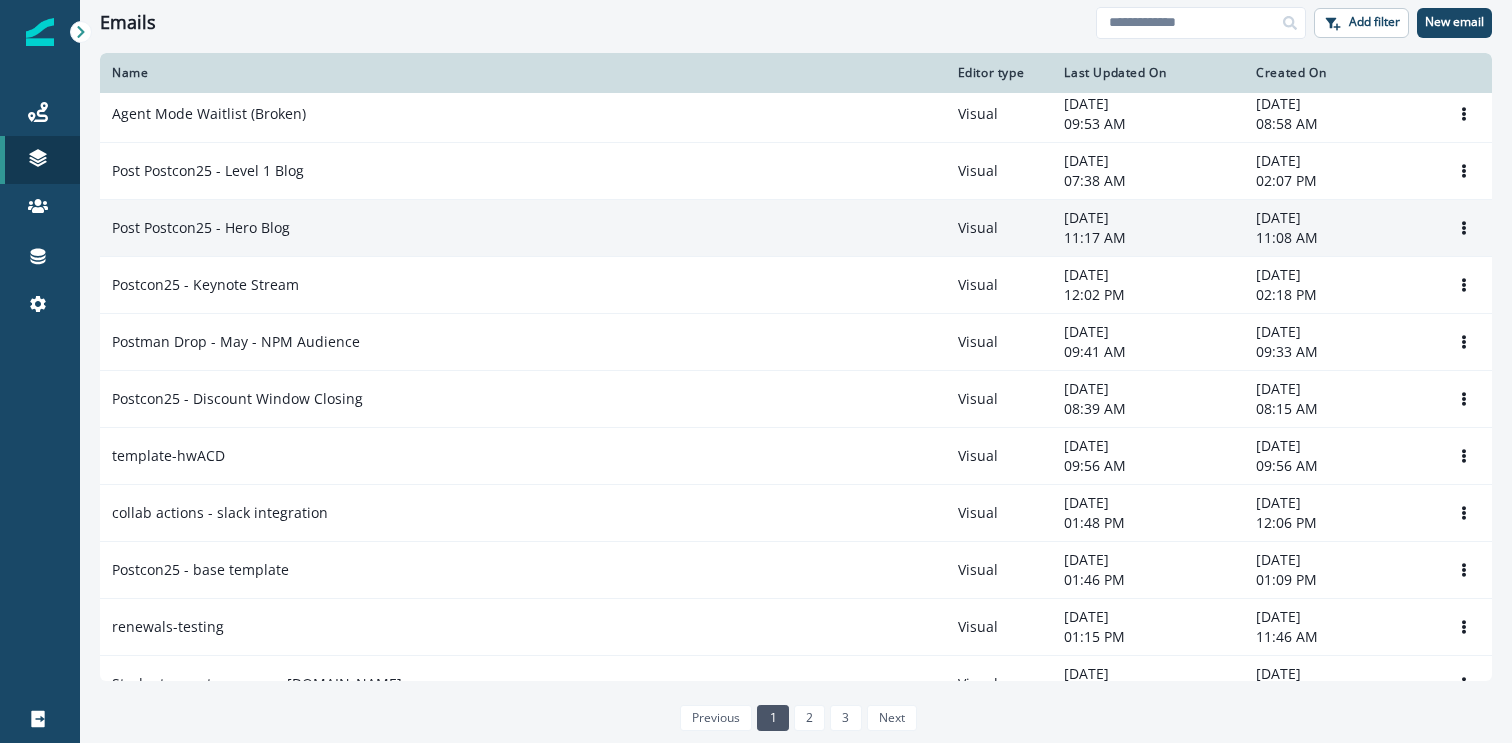 scroll, scrollTop: 320, scrollLeft: 0, axis: vertical 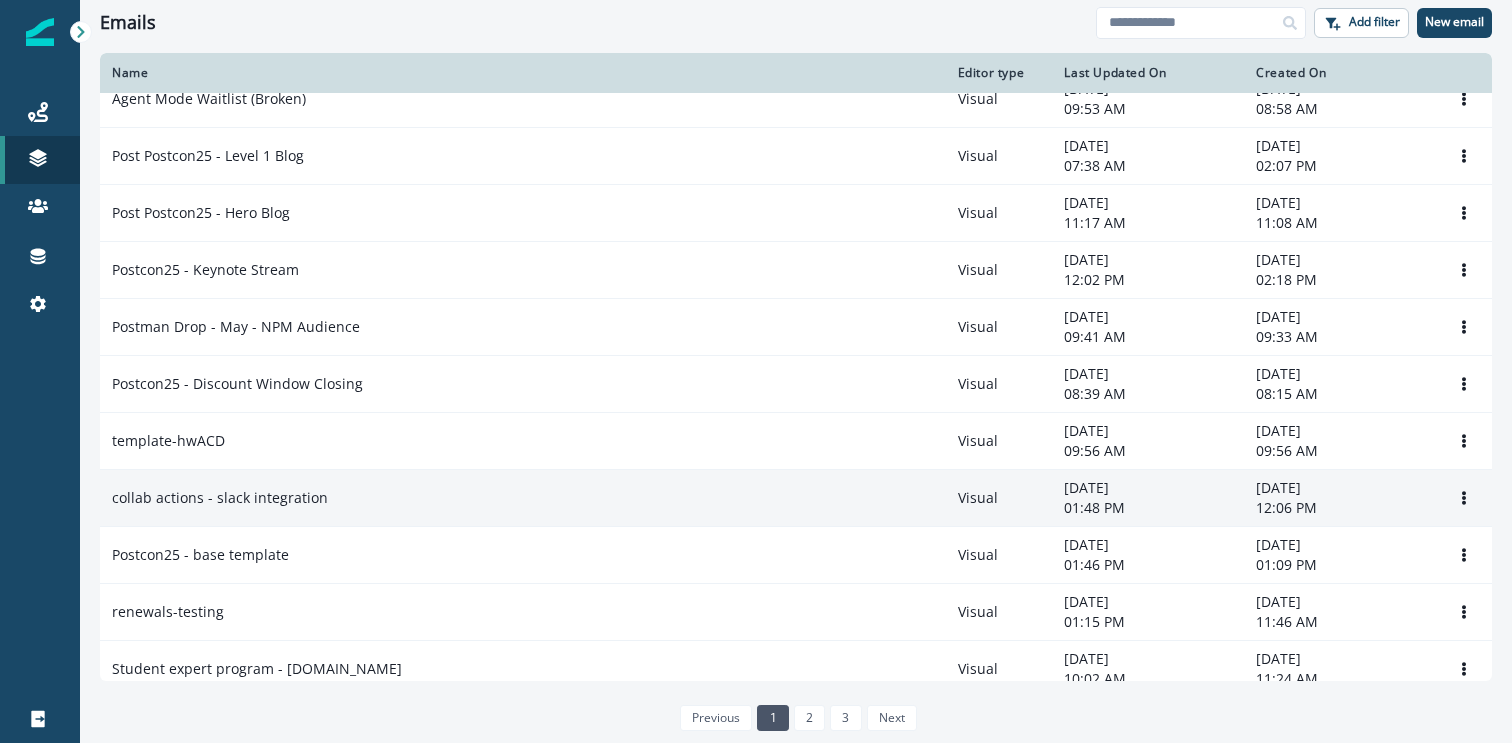 click on "collab actions - slack integration" at bounding box center (220, 498) 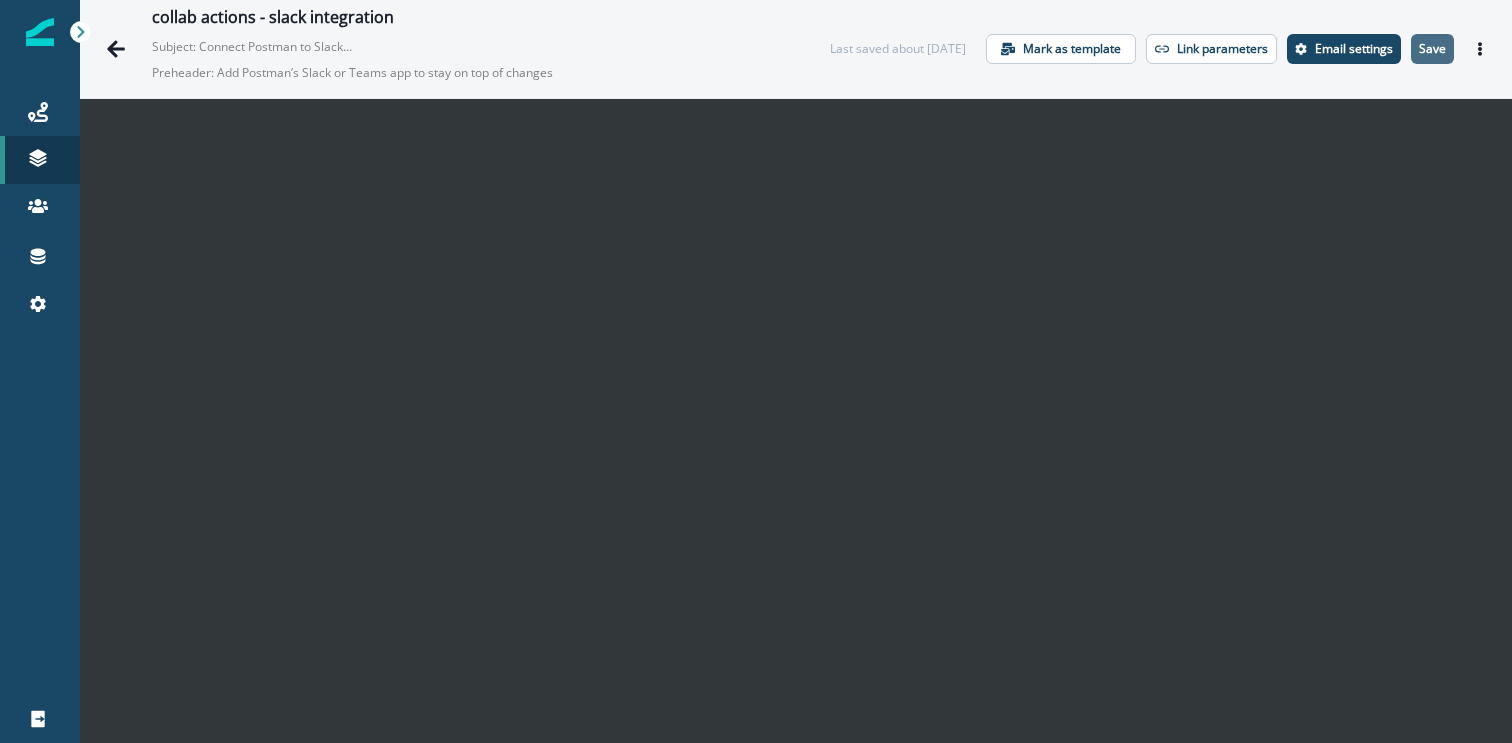 click on "Save" at bounding box center [1432, 49] 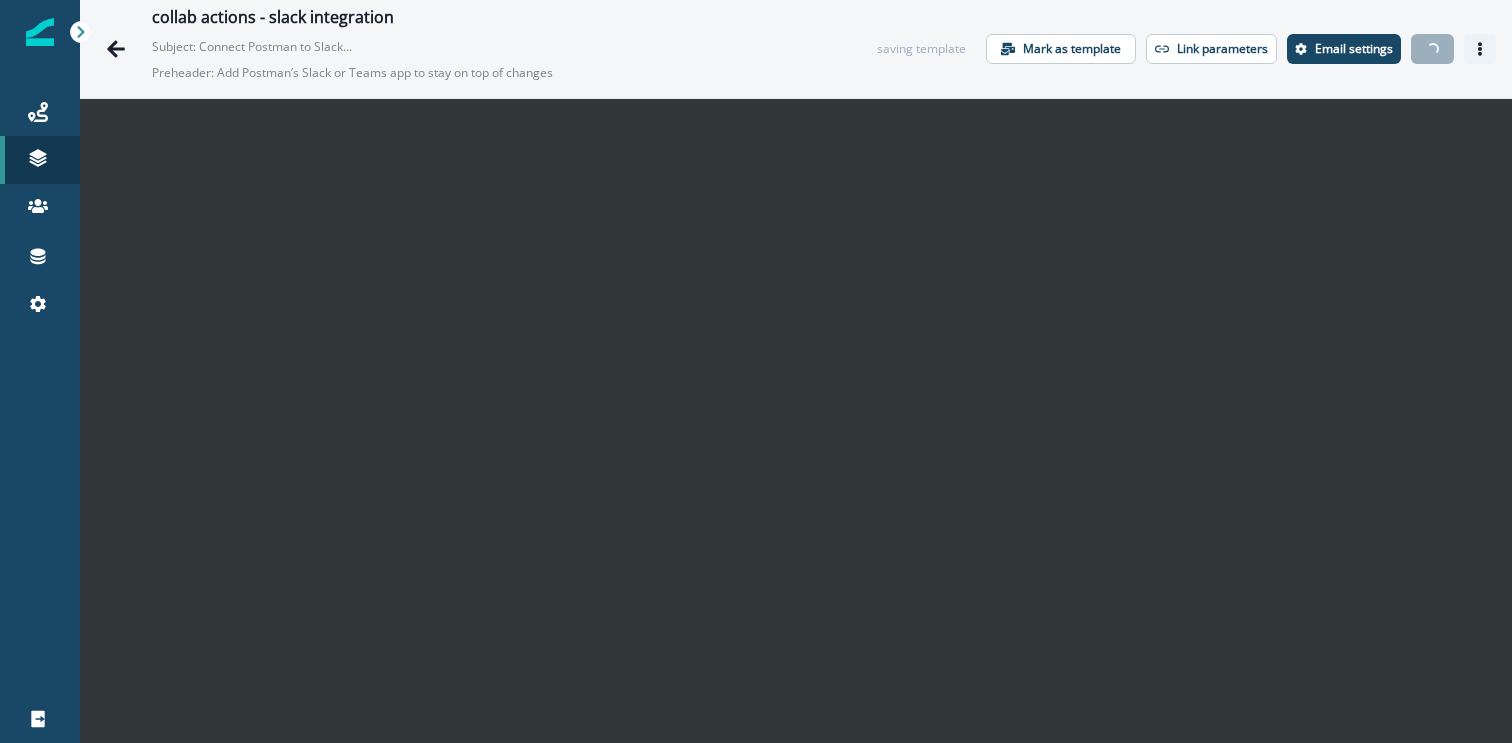 click 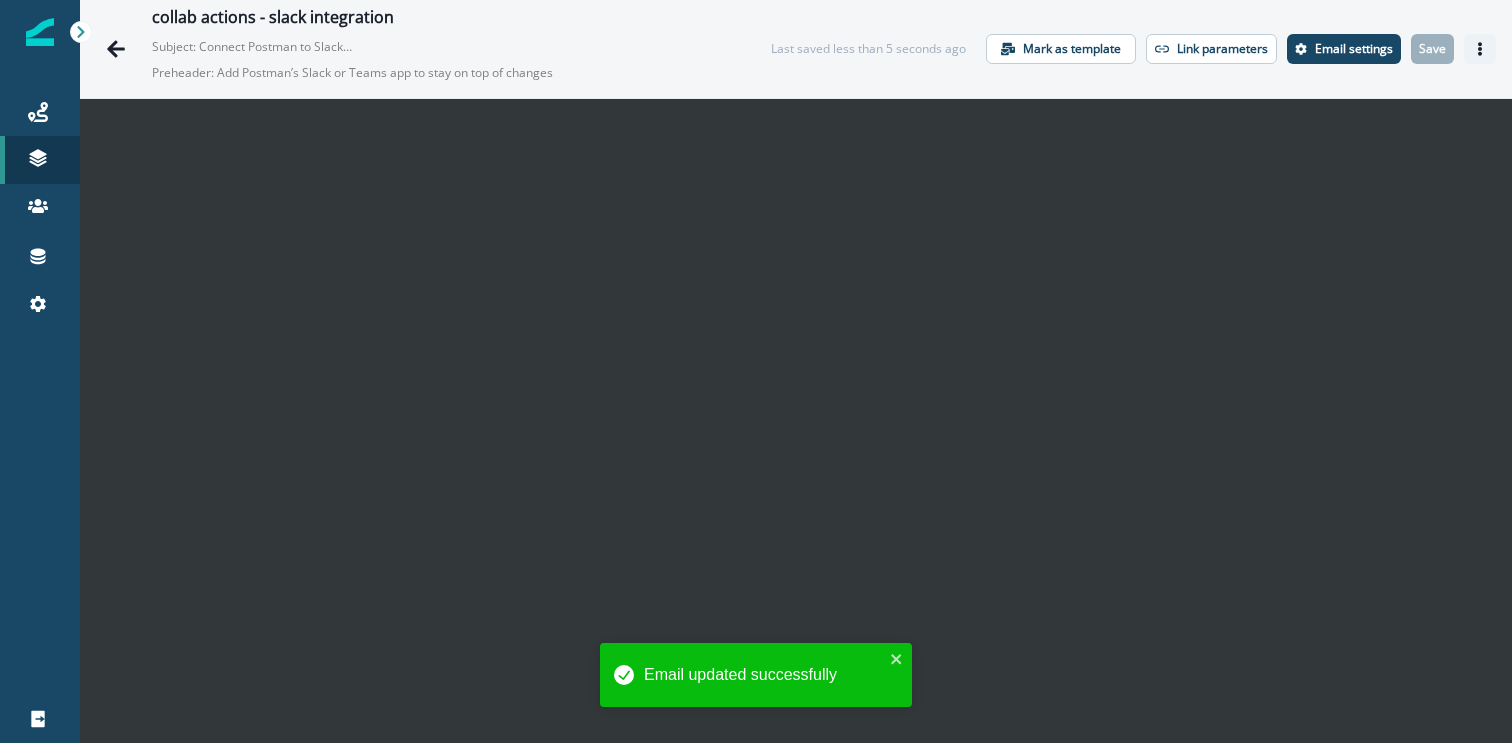 click at bounding box center (1480, 49) 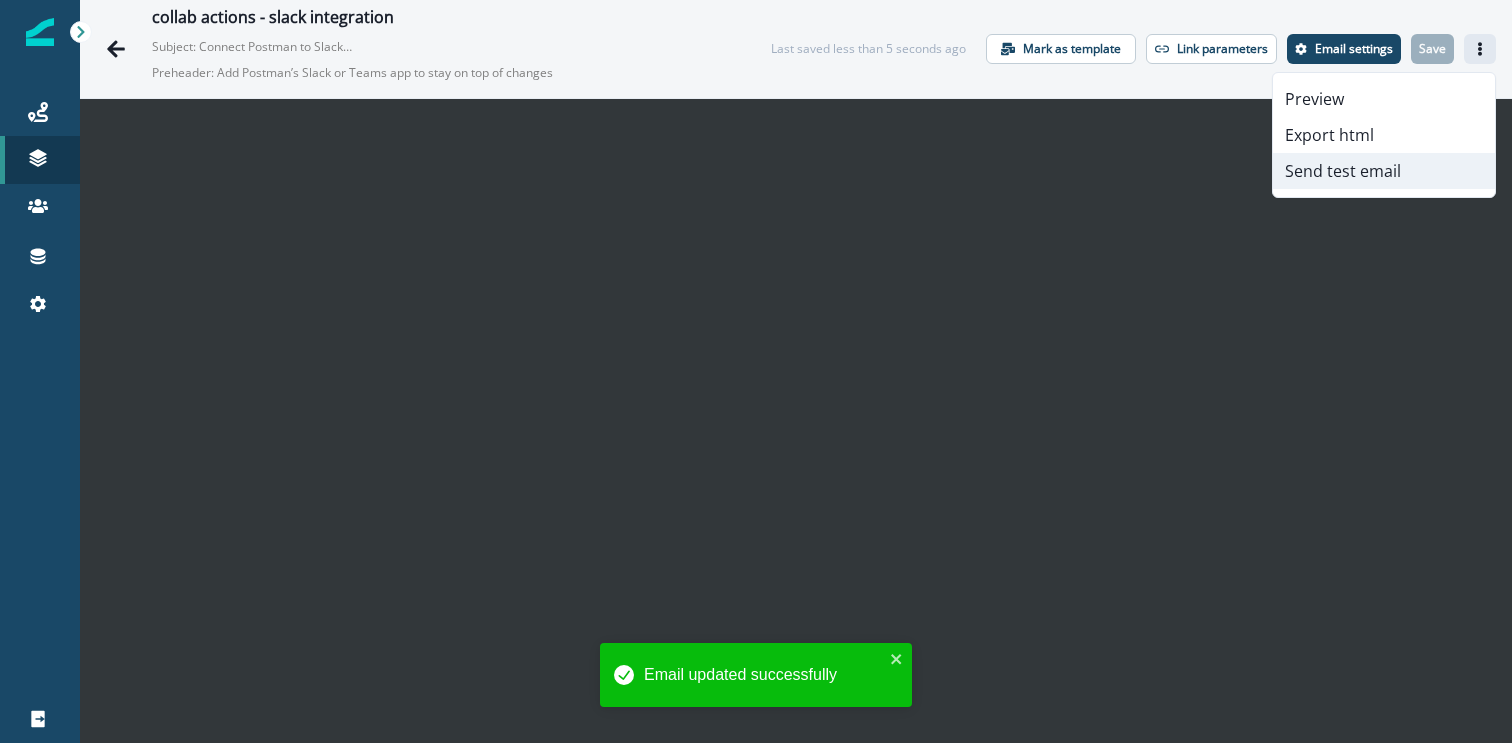 click on "Send test email" at bounding box center [1384, 171] 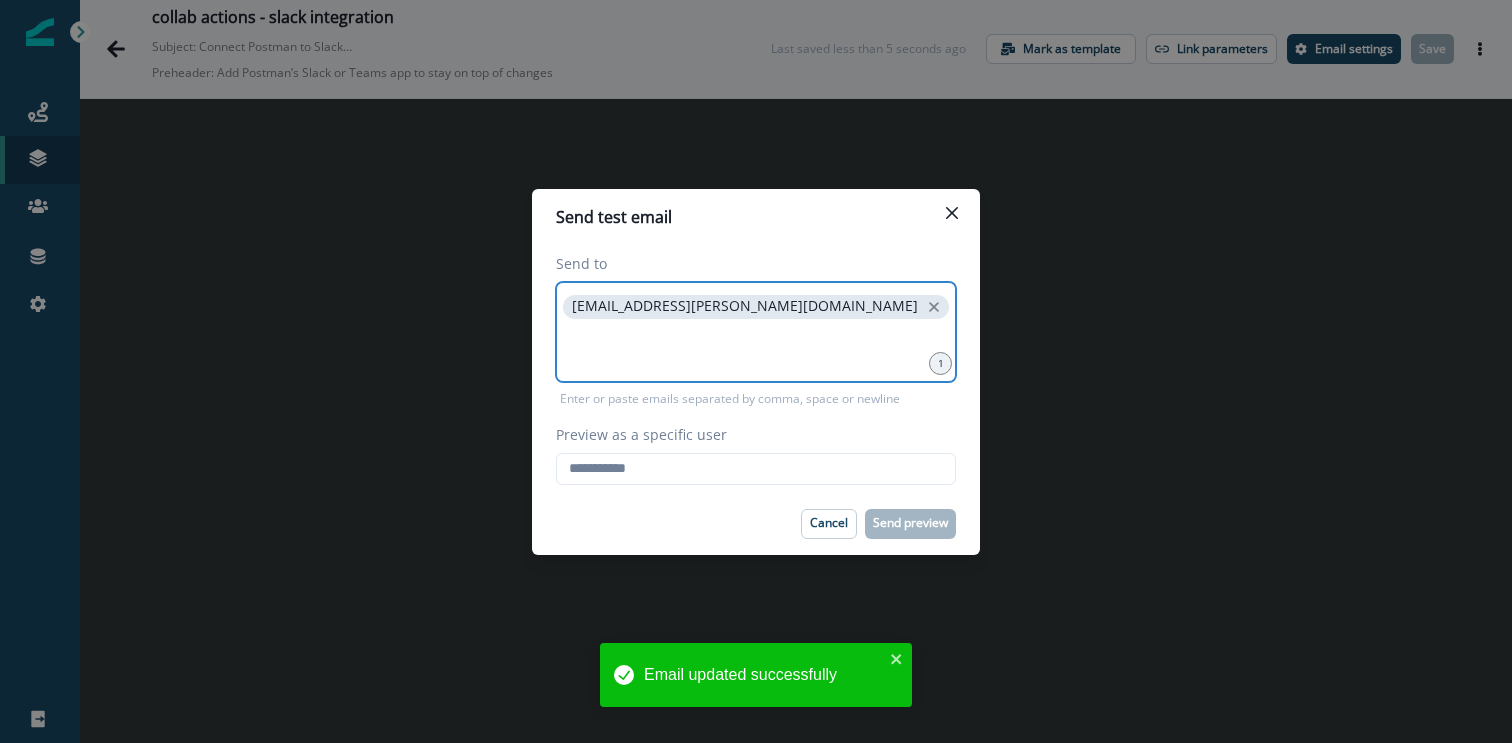 click at bounding box center [756, 348] 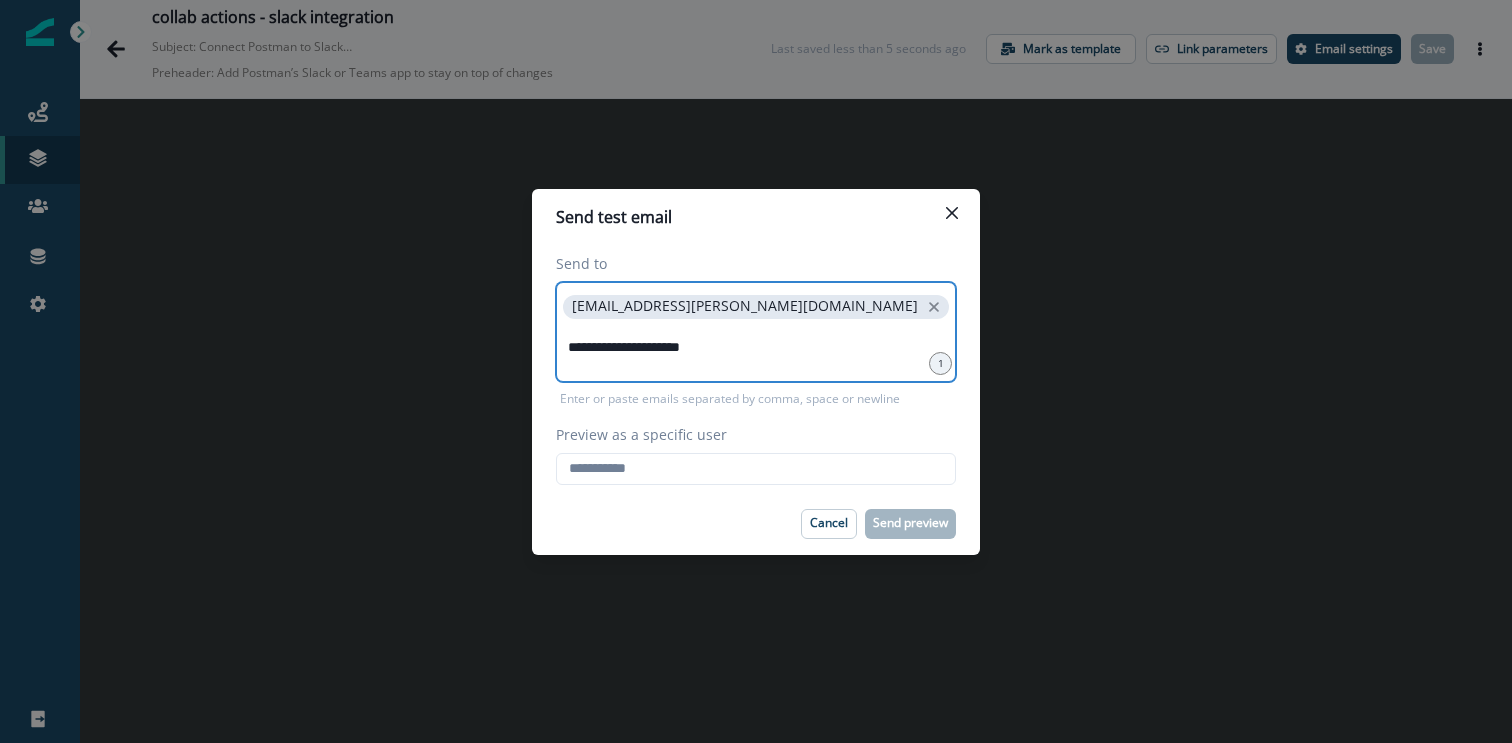 type on "**********" 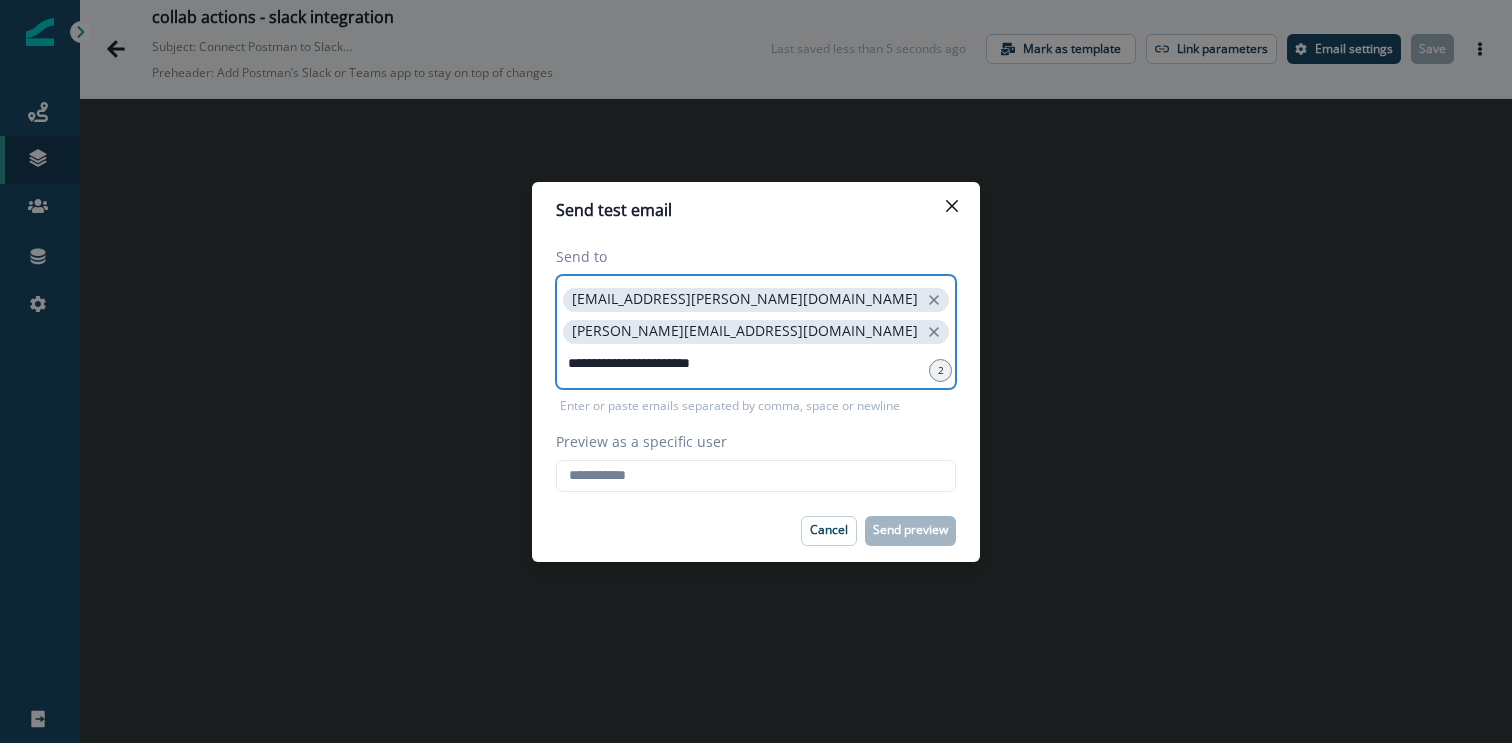 type on "**********" 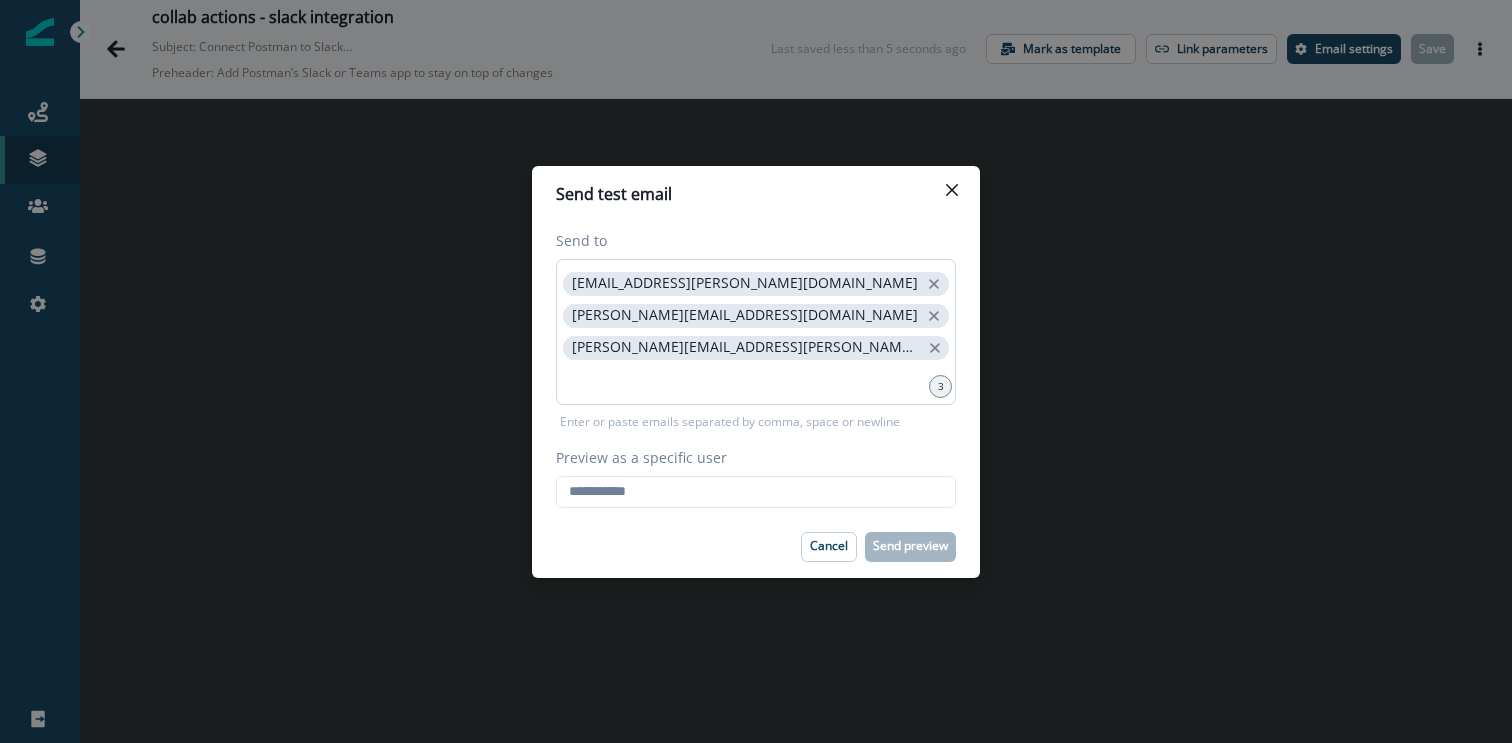 click on "megan.schuman@postman.com" at bounding box center (746, 347) 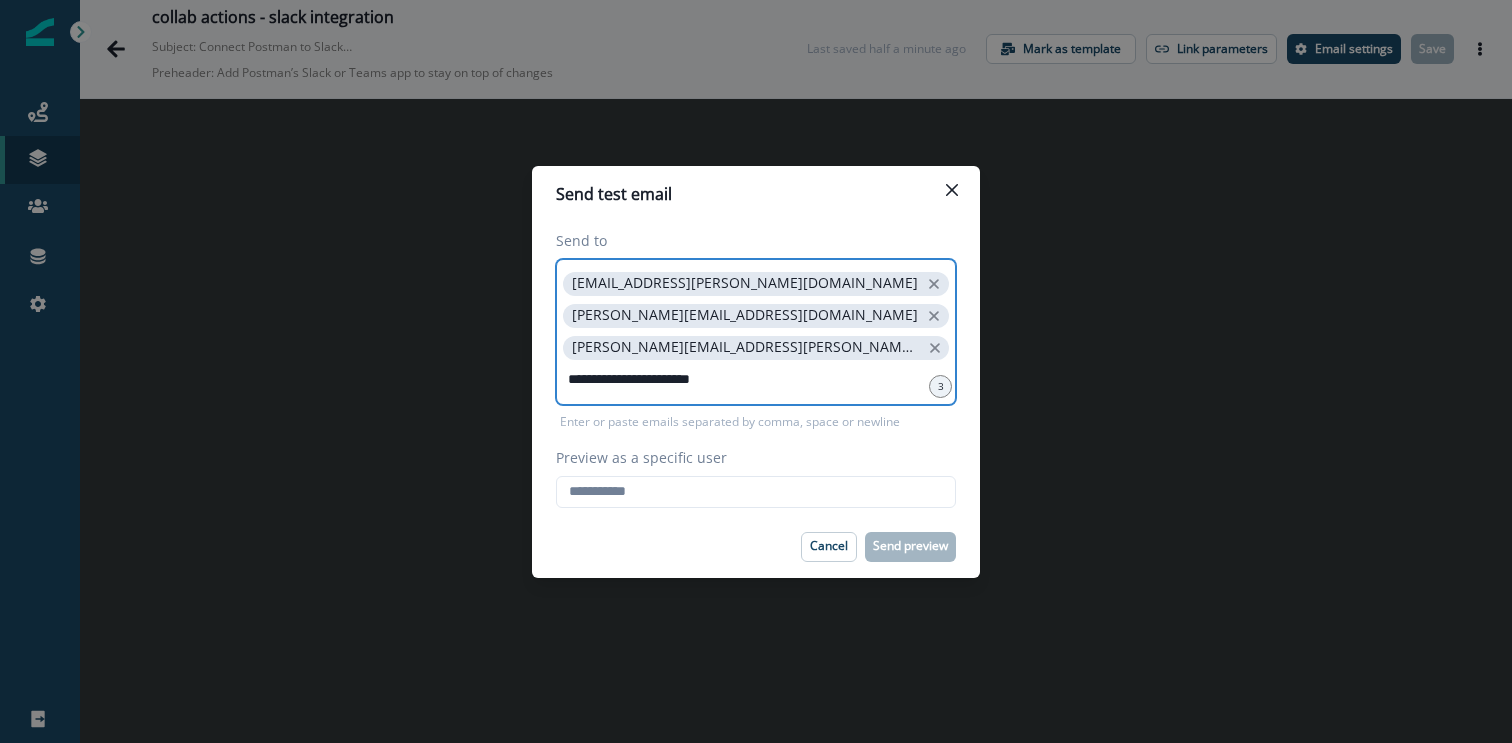 type on "**********" 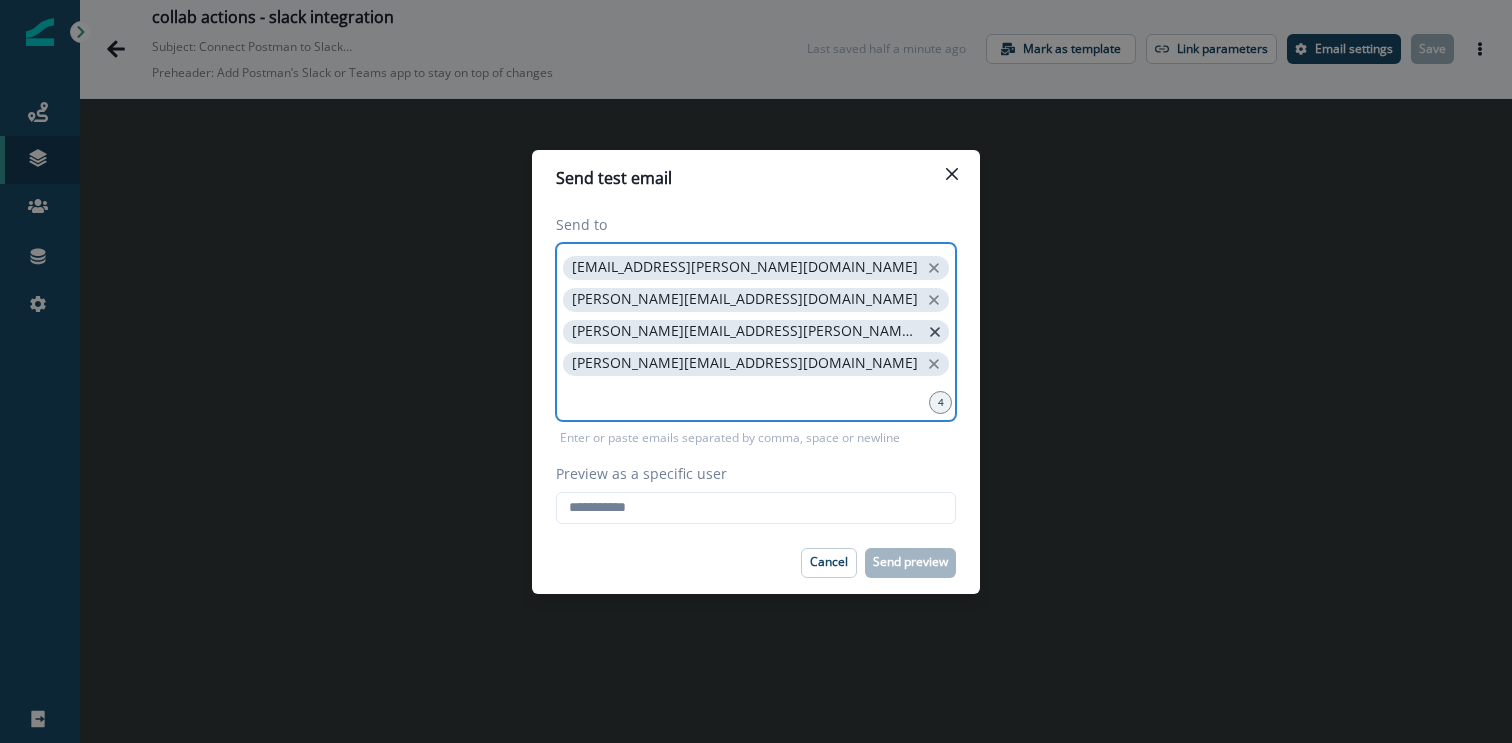 click at bounding box center [935, 332] 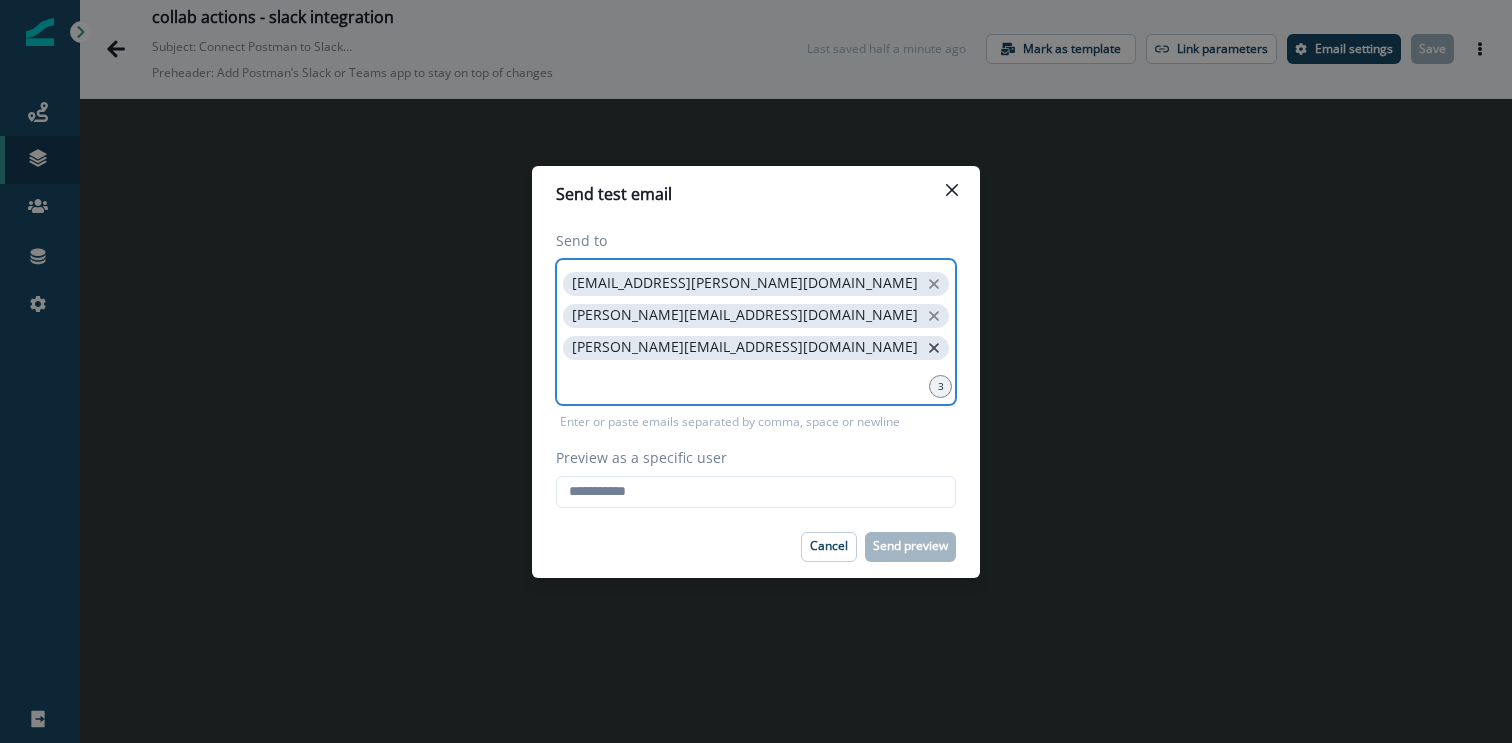 click 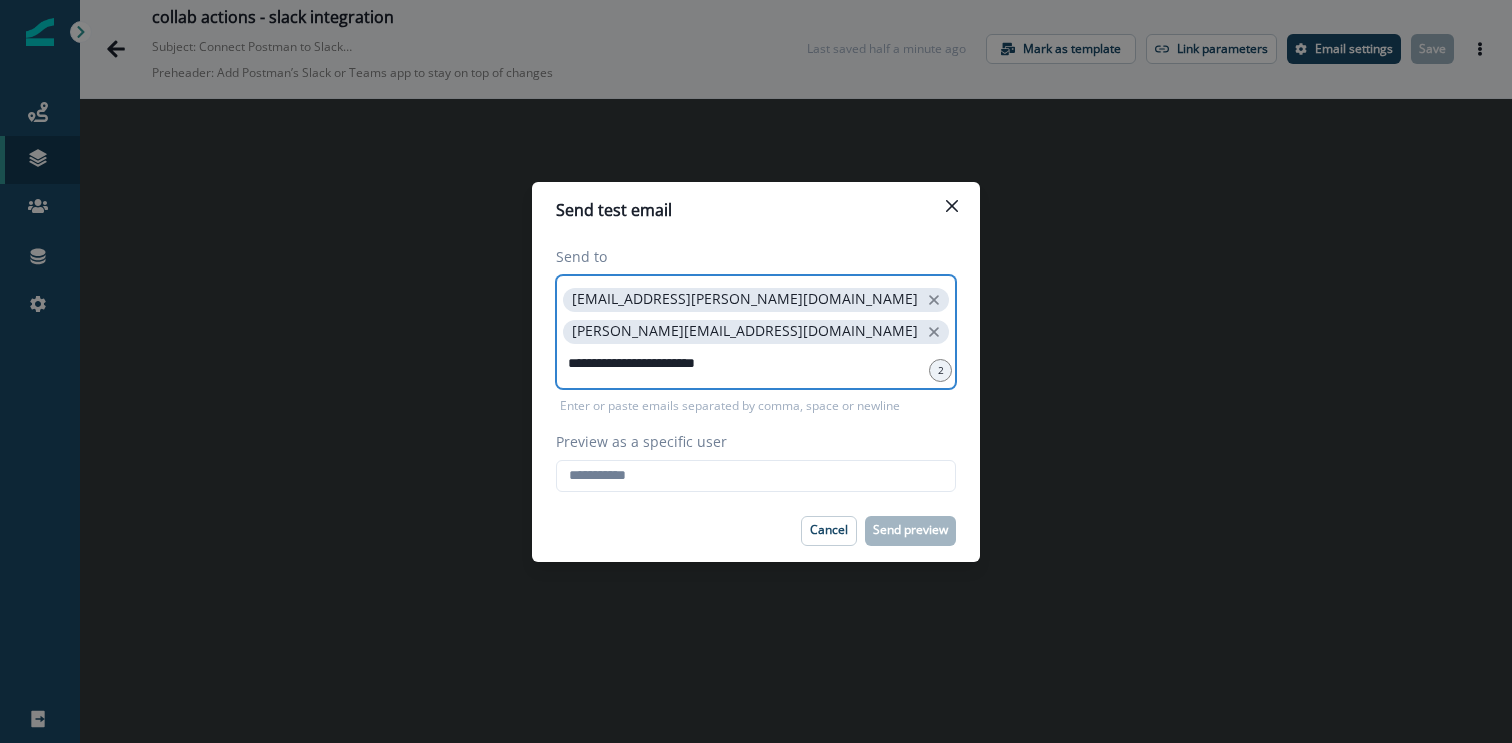type on "**********" 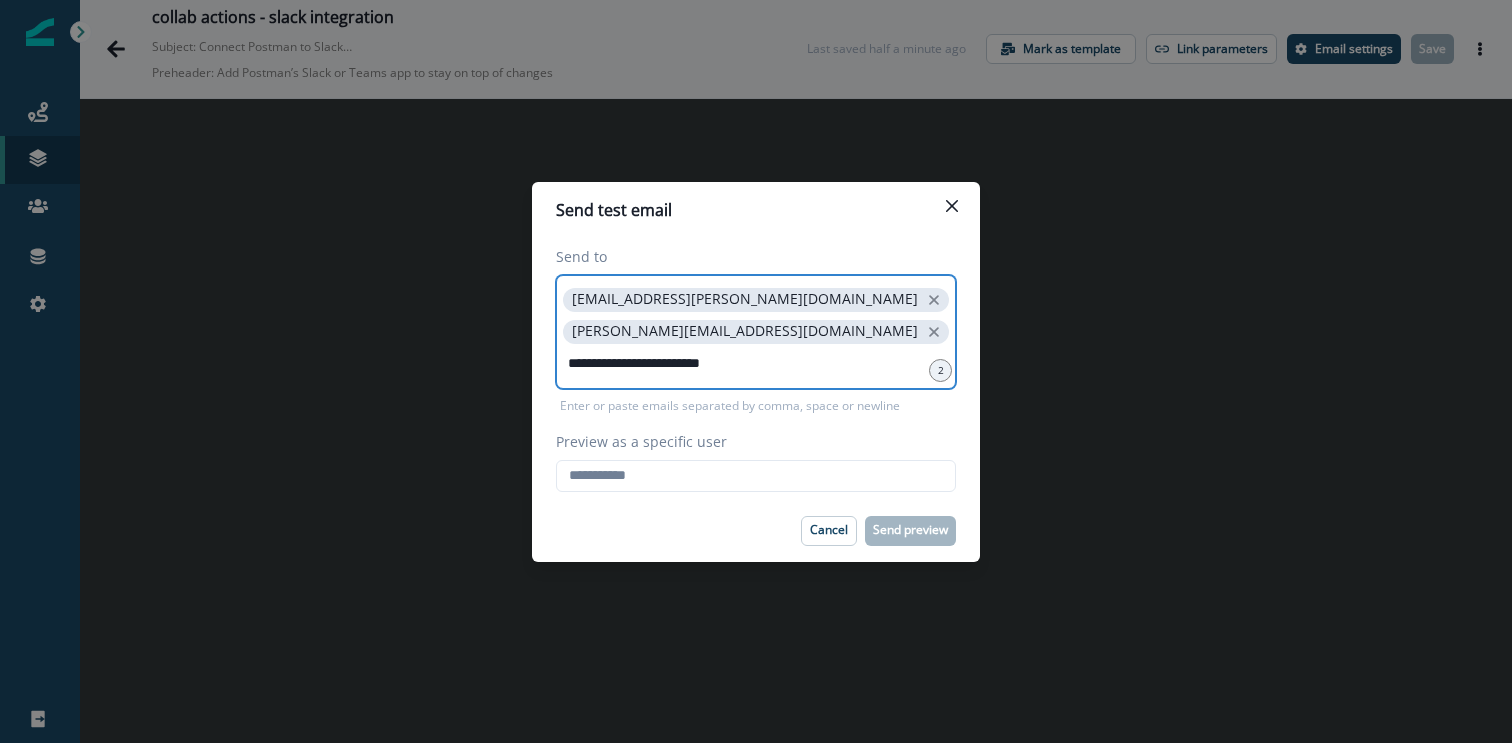 type 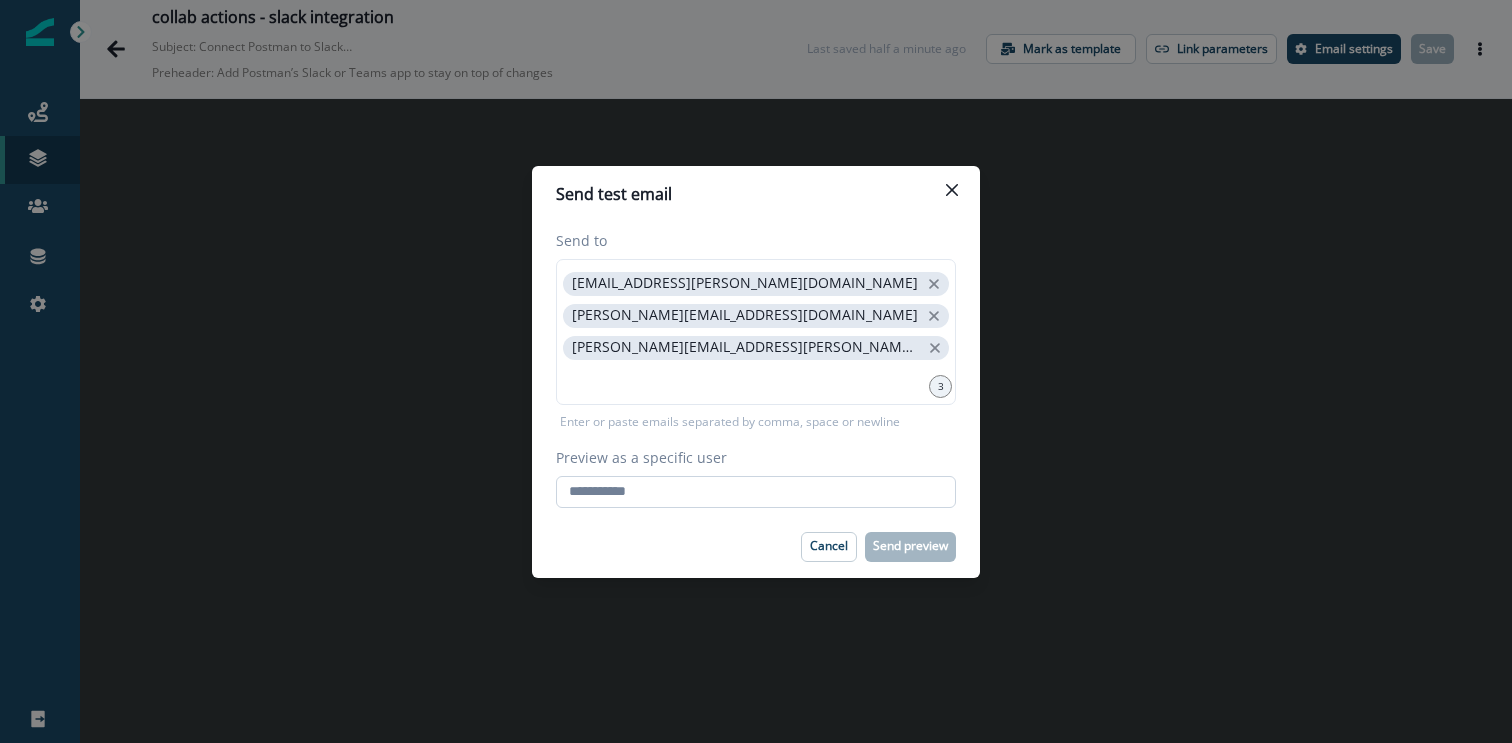 click on "Preview as a specific user" at bounding box center (756, 492) 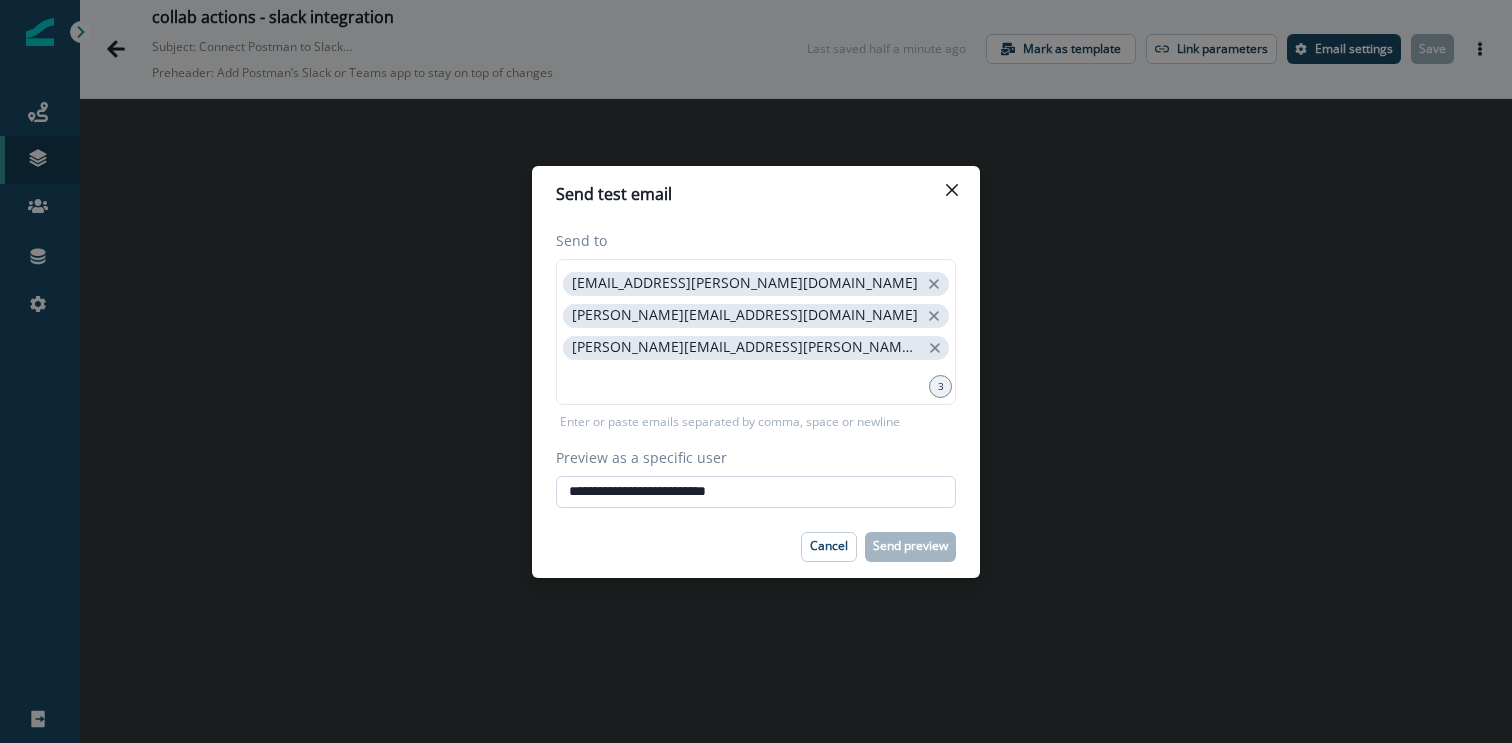 type on "**********" 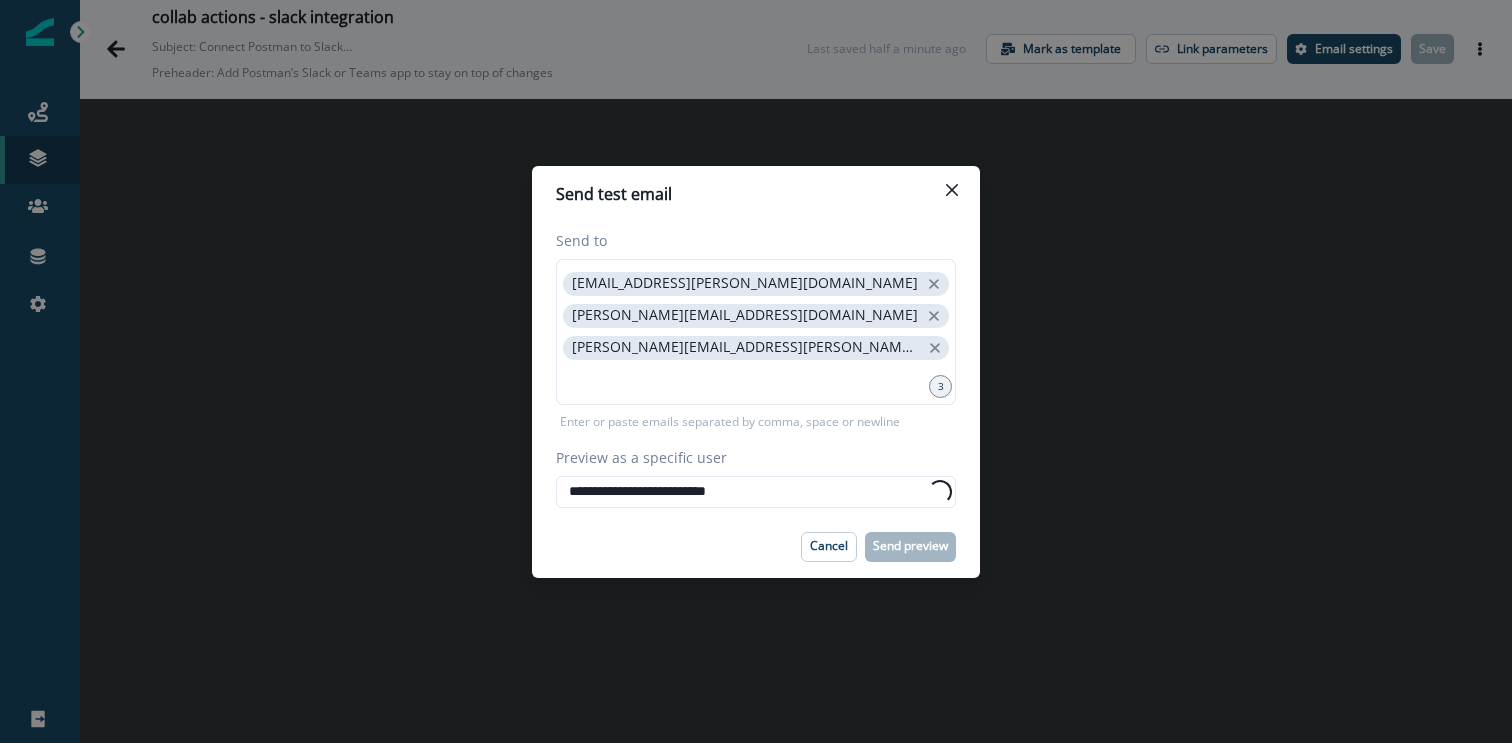 click on "Preview as a specific user" at bounding box center [750, 457] 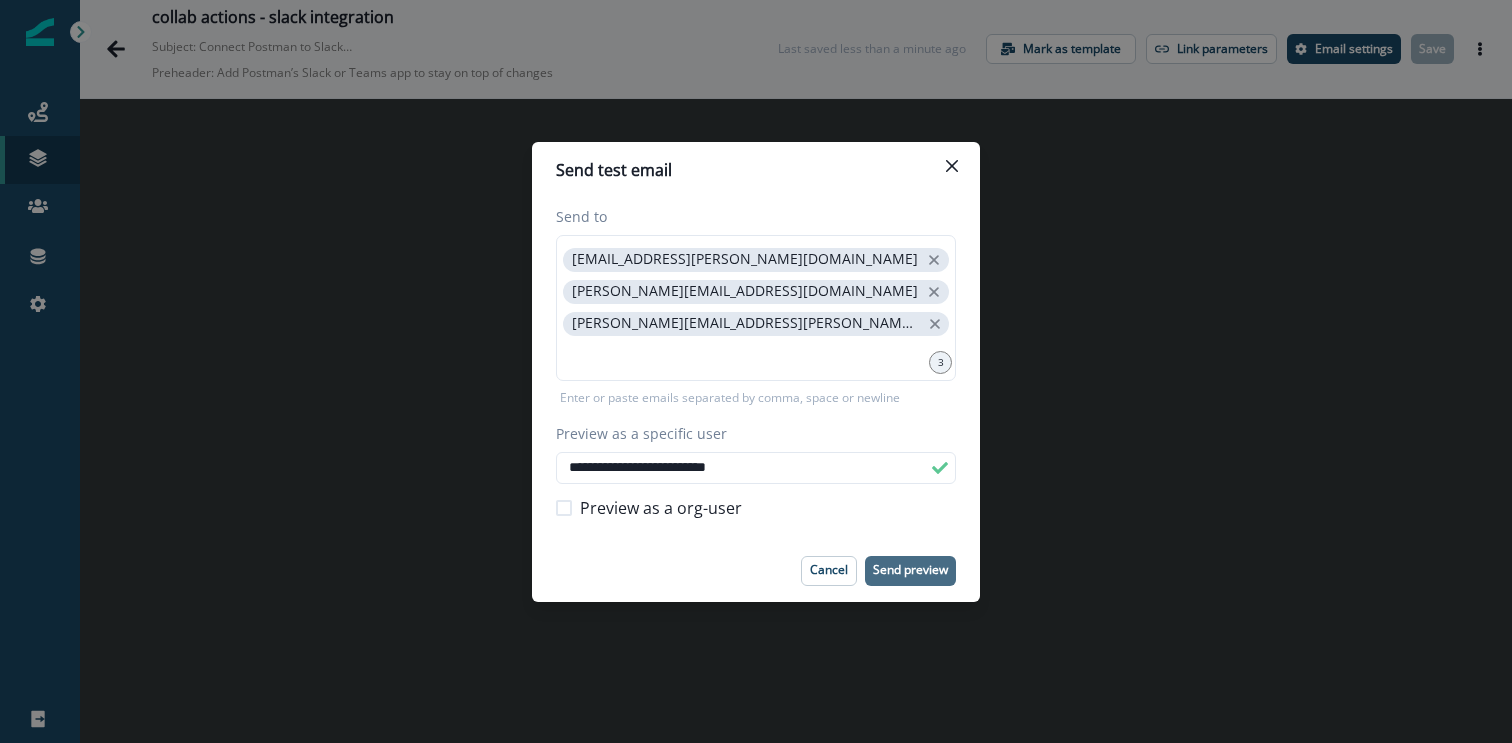 click on "Cancel Send preview" at bounding box center [756, 571] 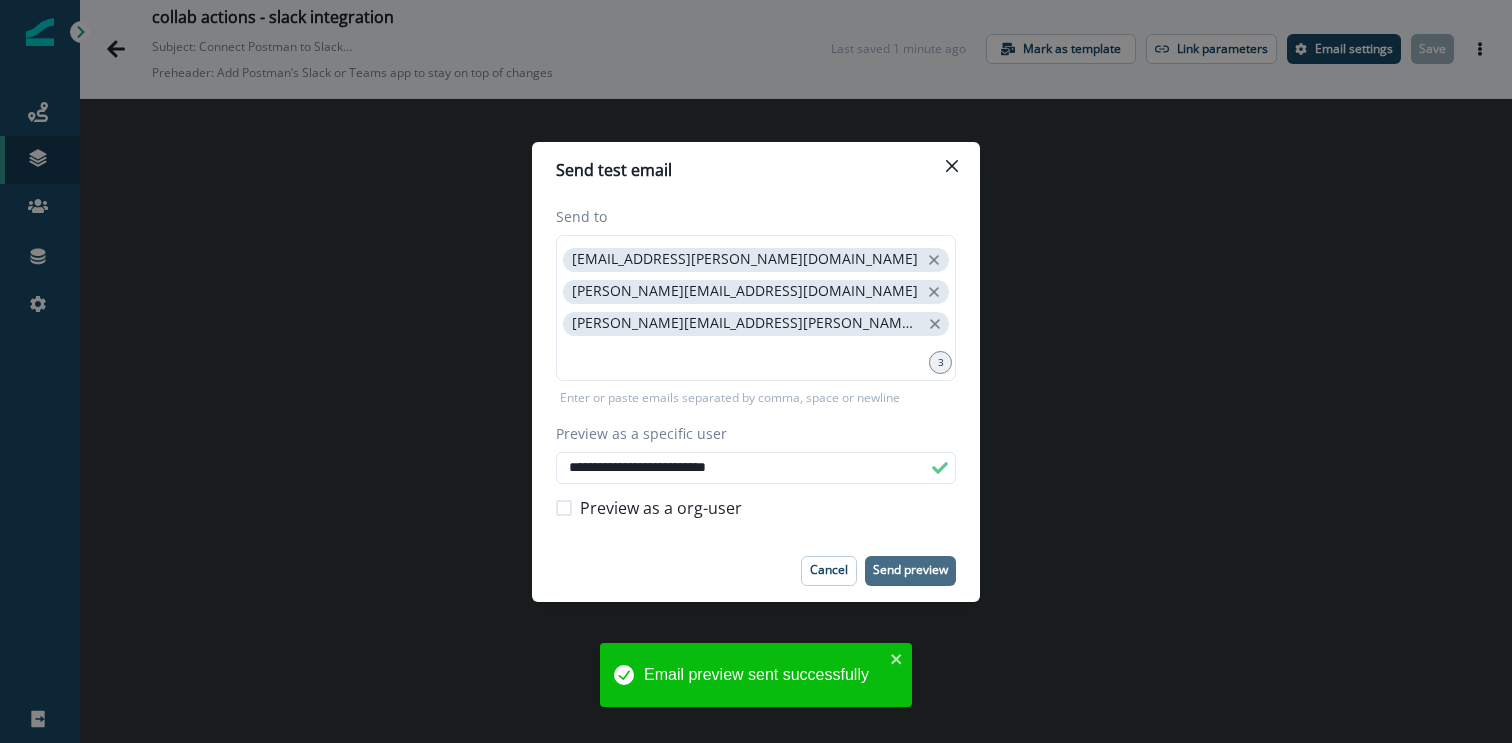 click on "**********" at bounding box center [756, 371] 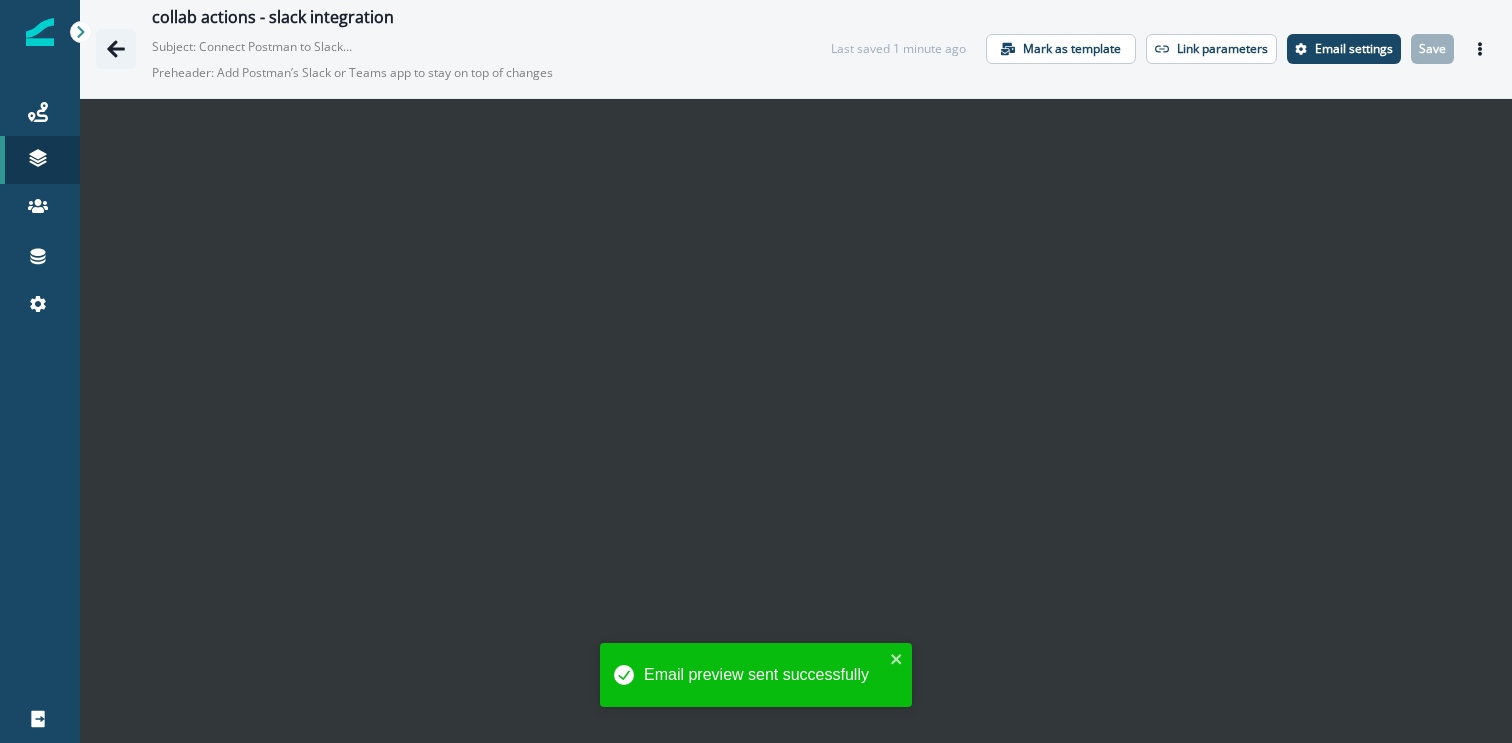 click at bounding box center [116, 49] 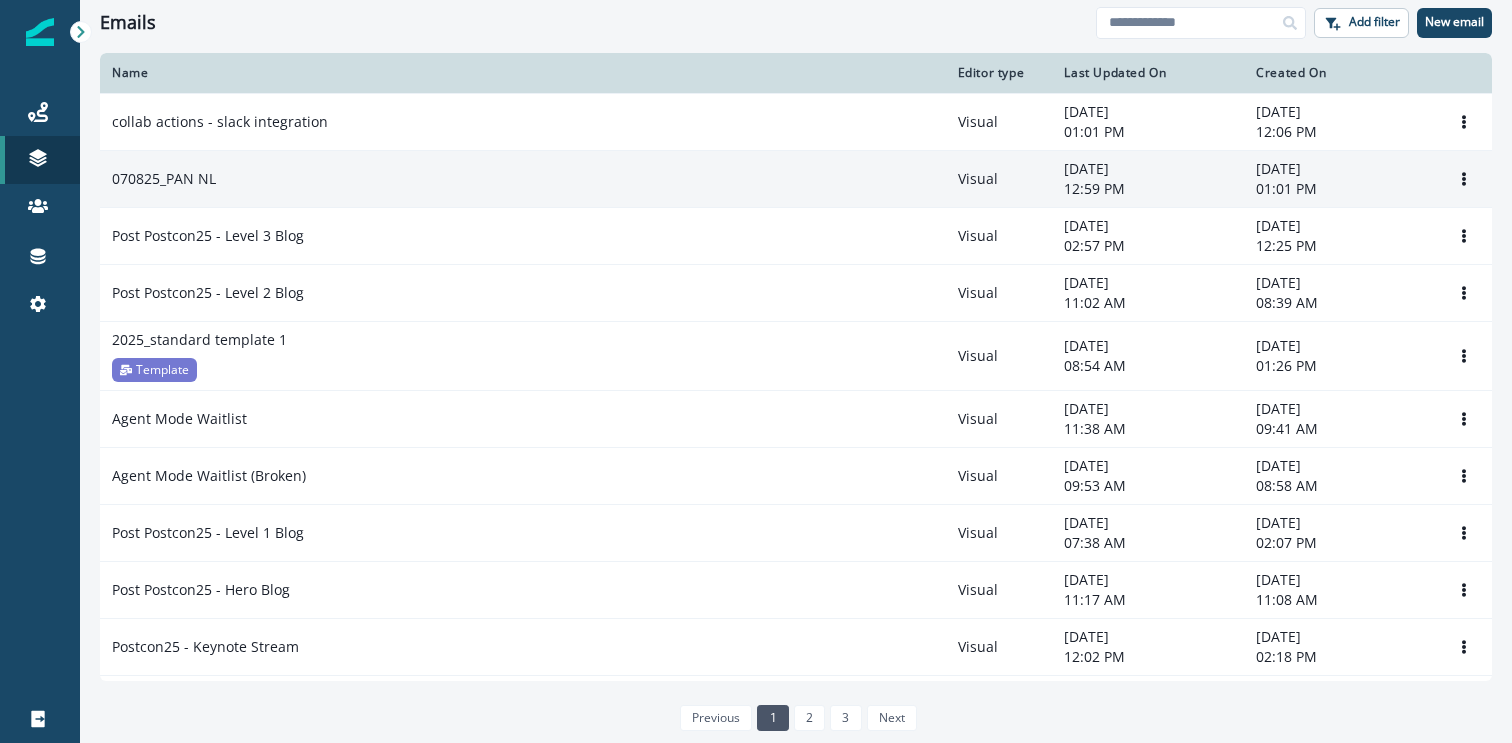 click on "070825_PAN NL" at bounding box center [523, 179] 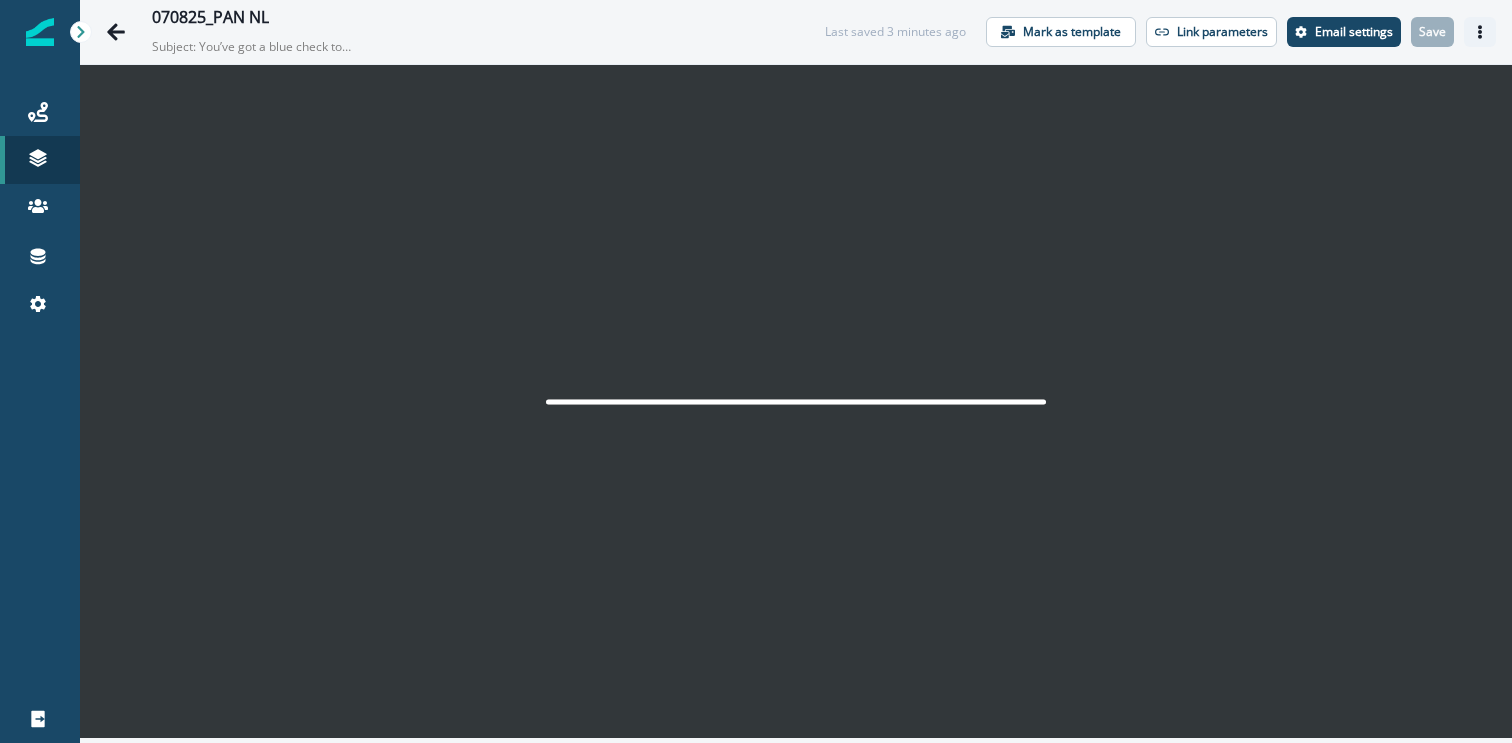 click 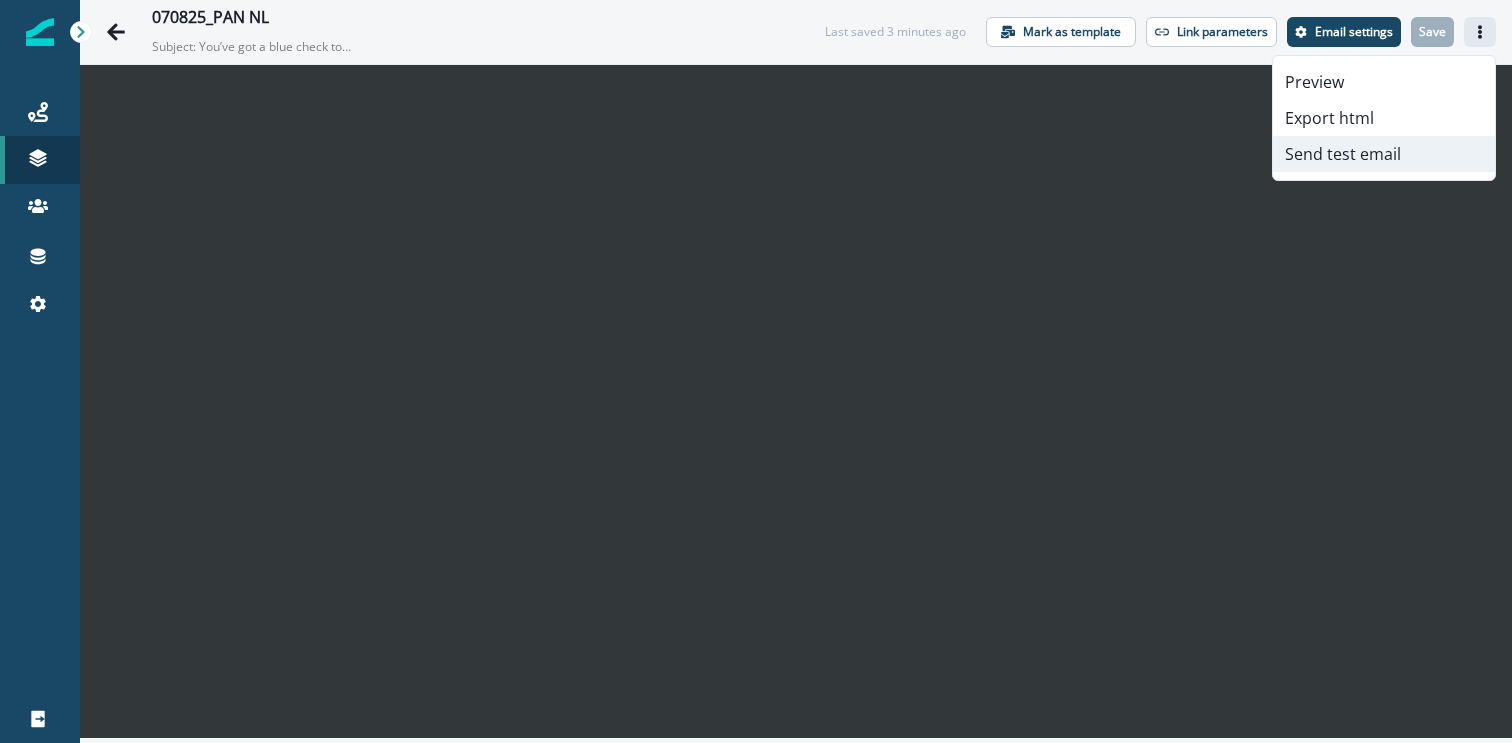 click on "Send test email" at bounding box center (1384, 154) 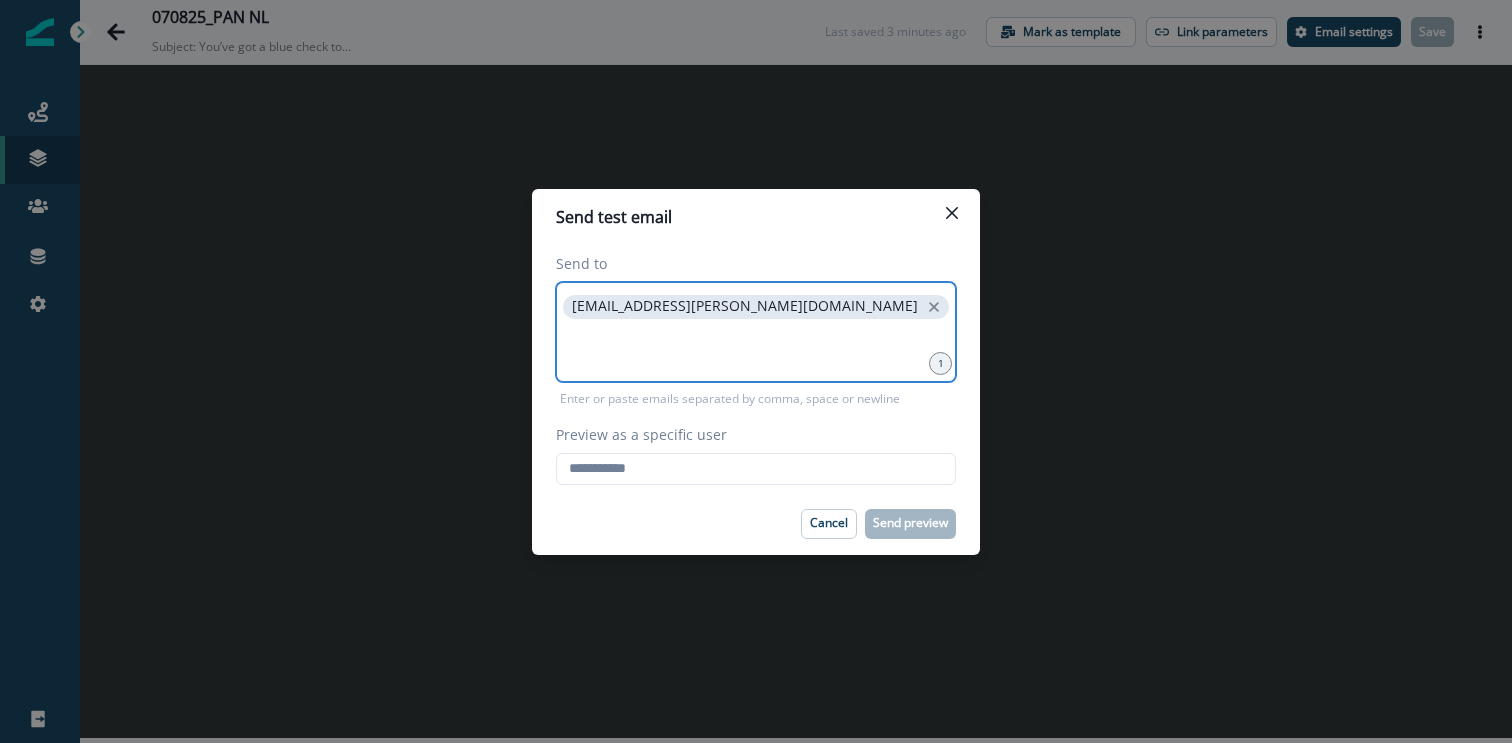 click at bounding box center [756, 348] 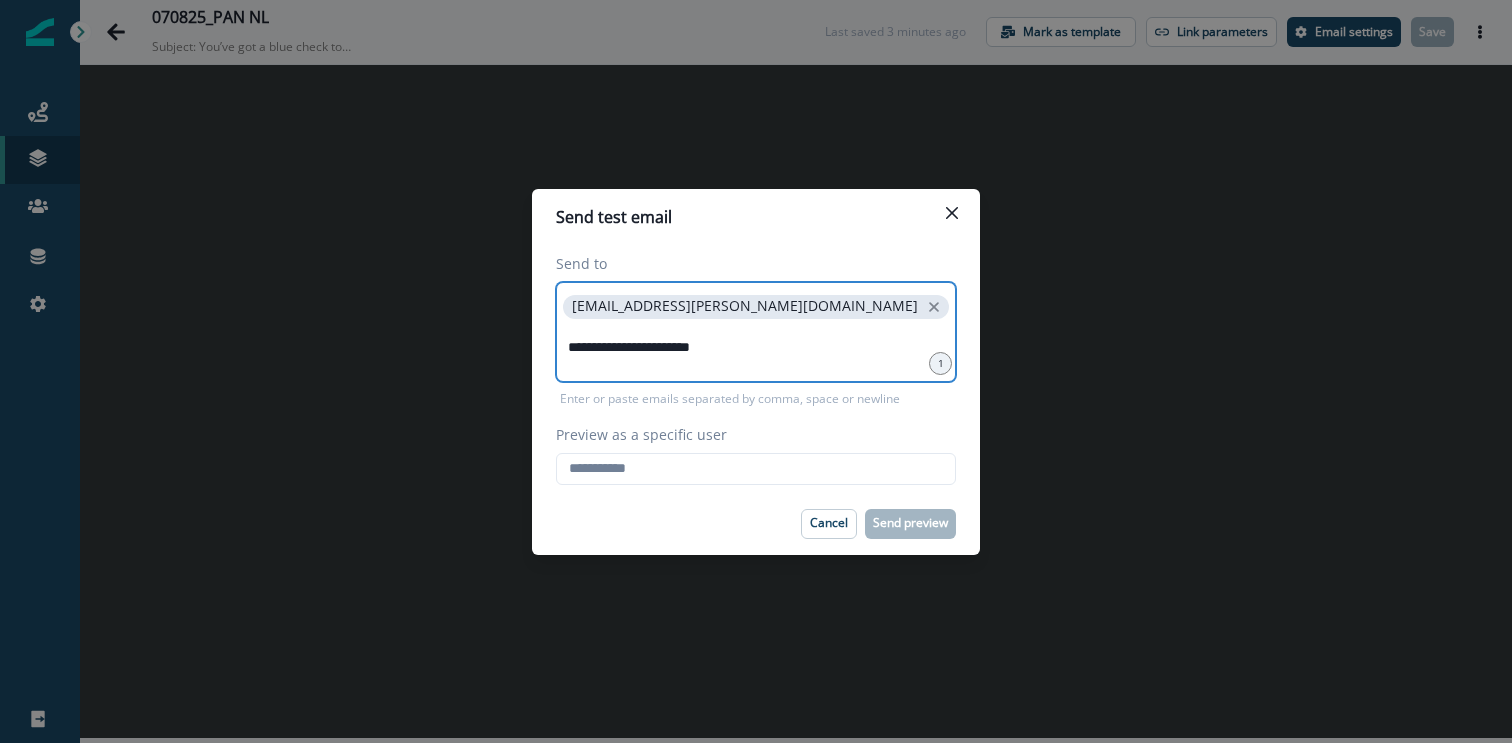type on "**********" 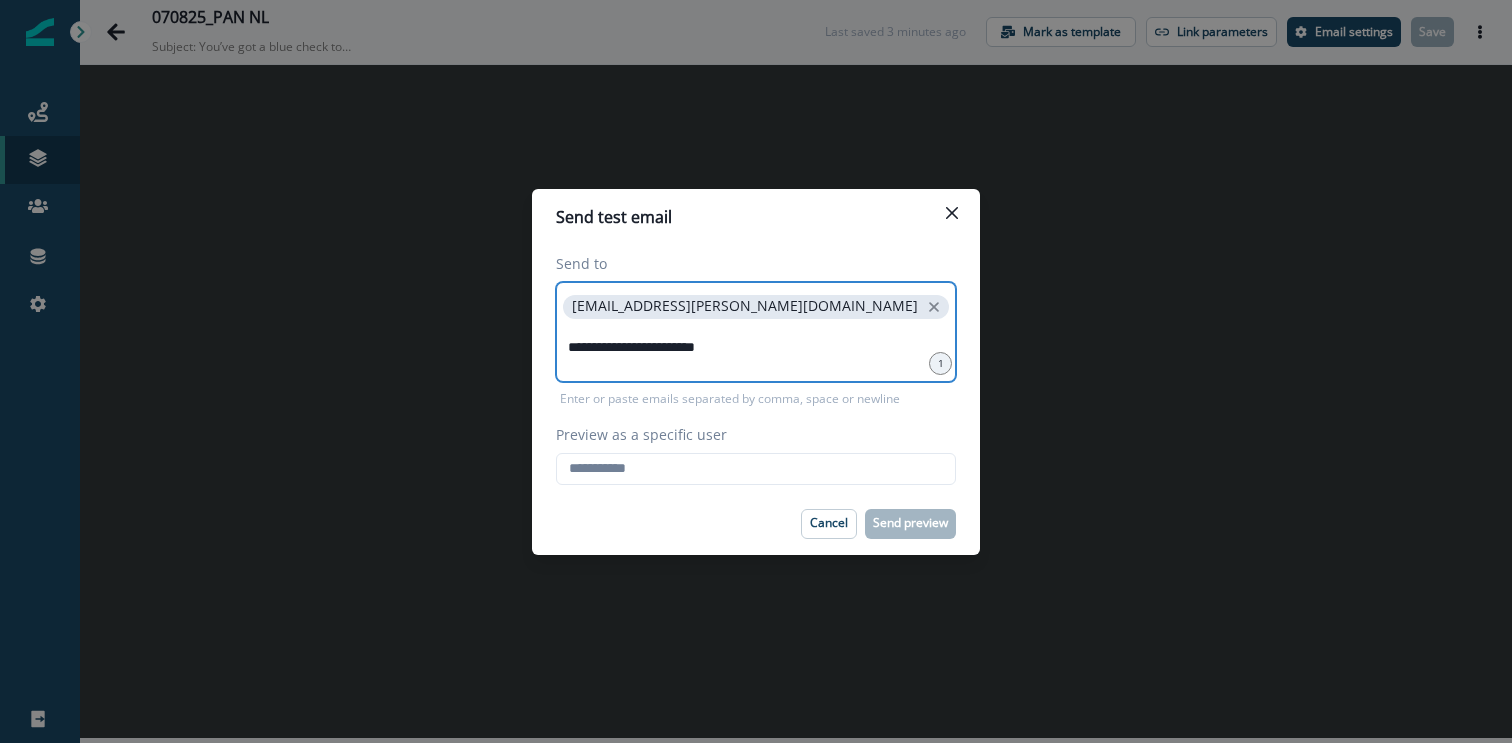 type 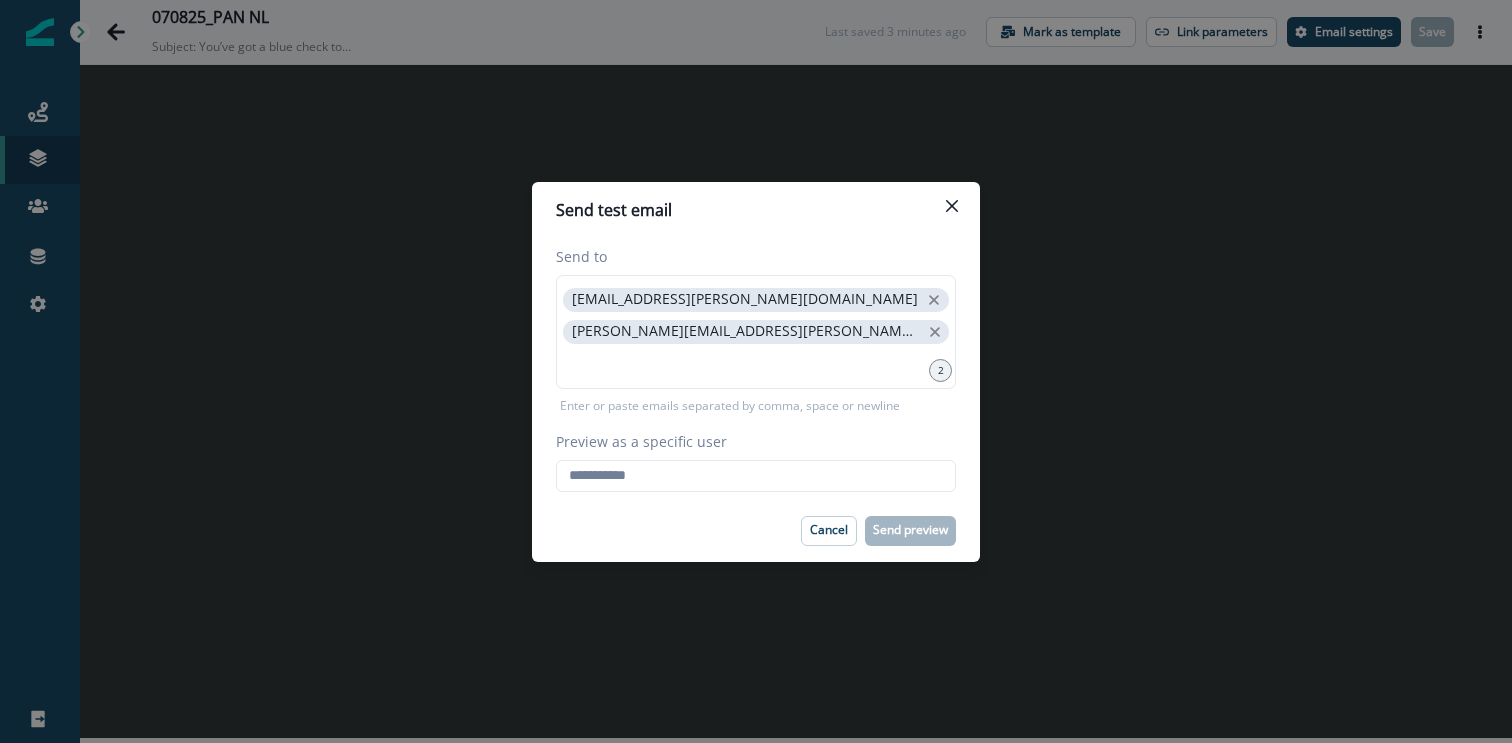 click on "Preview as a specific user" at bounding box center [750, 441] 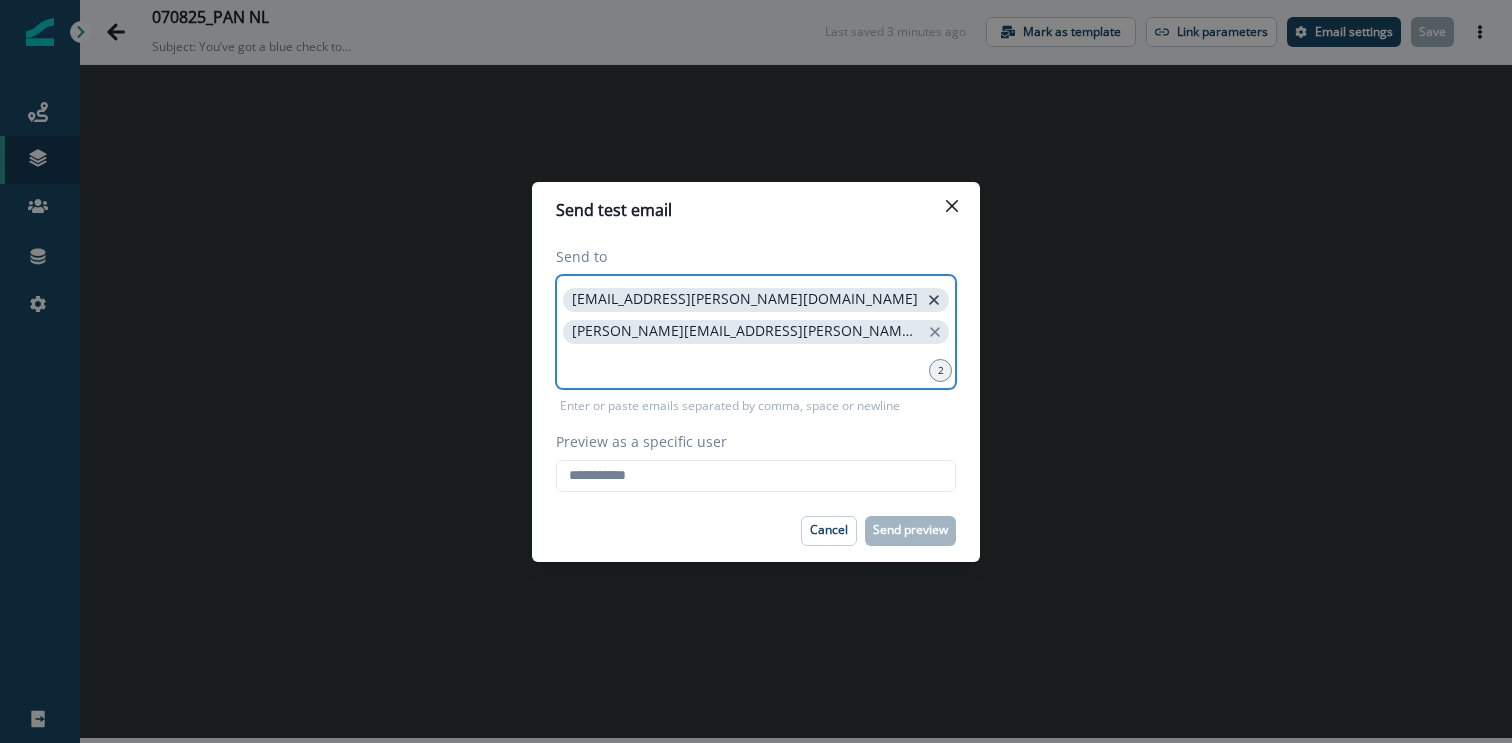 click 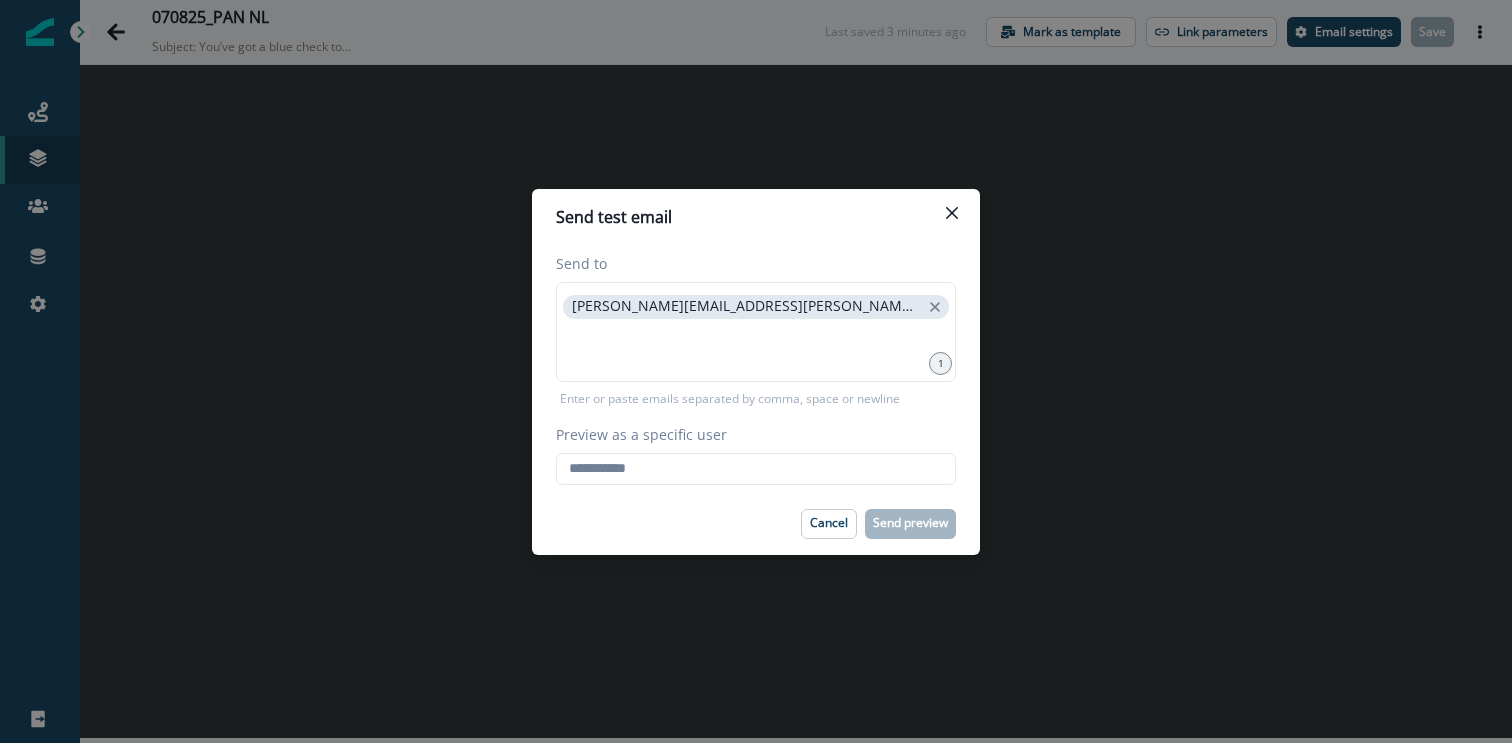 click on "Cancel Send preview" at bounding box center [756, 524] 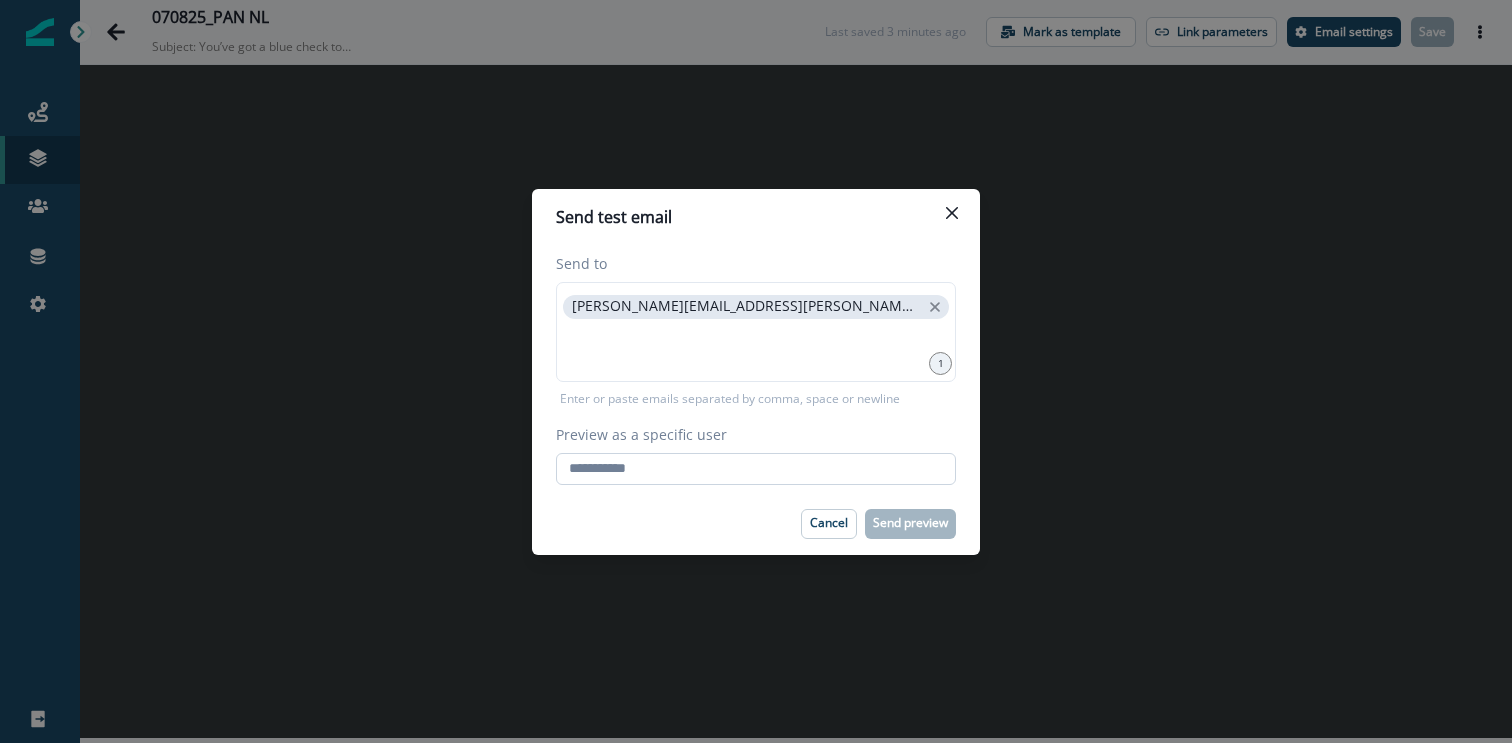 click on "Preview as a specific user" at bounding box center [756, 469] 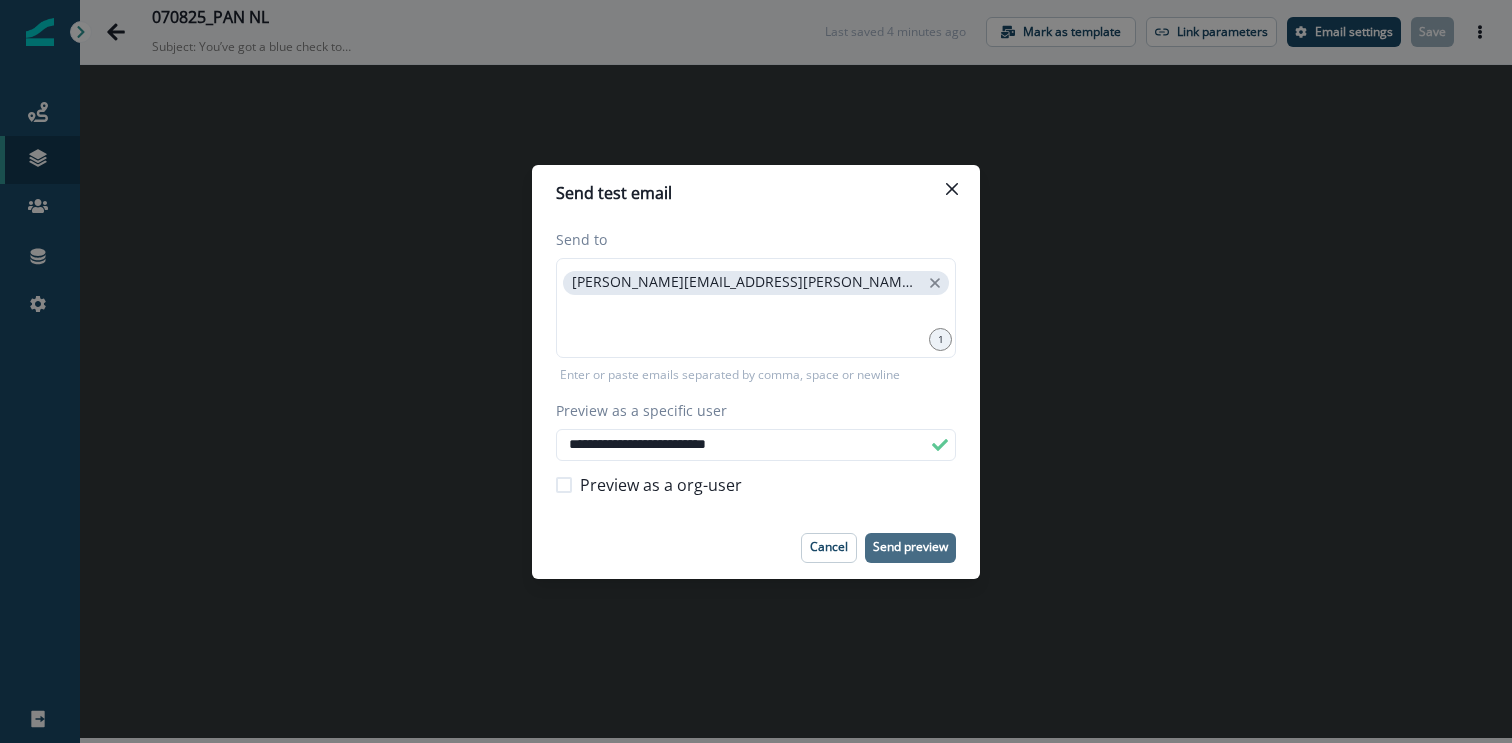 type on "**********" 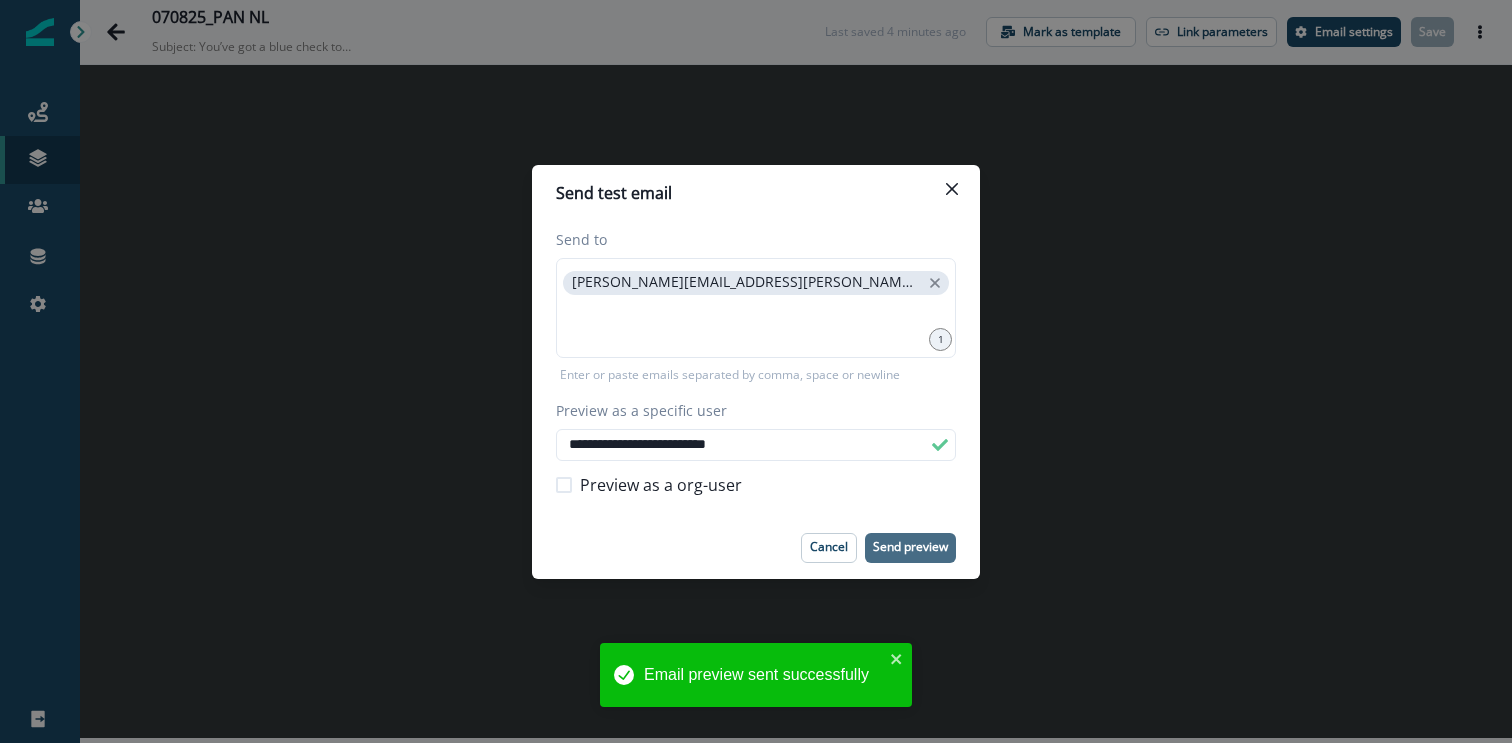 click on "**********" at bounding box center [756, 371] 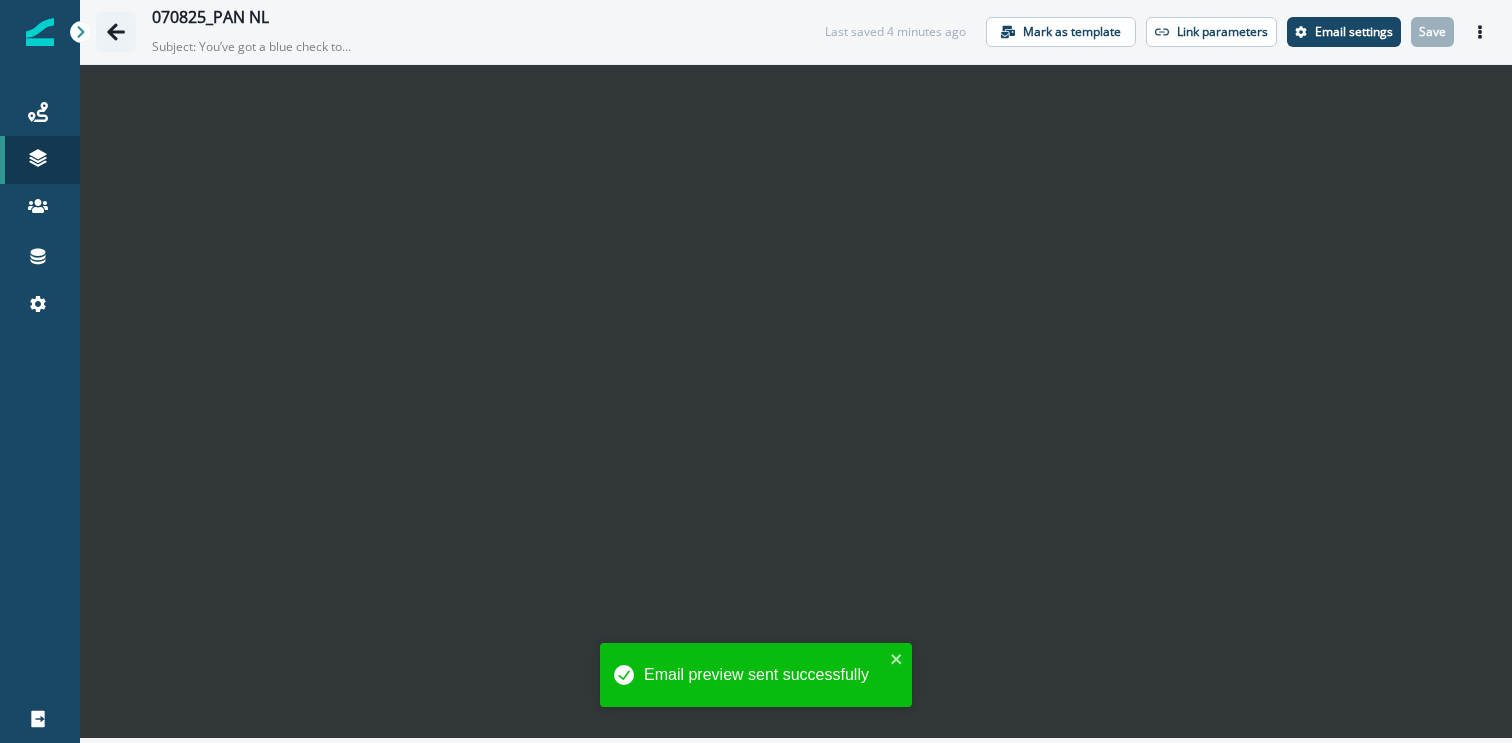 click 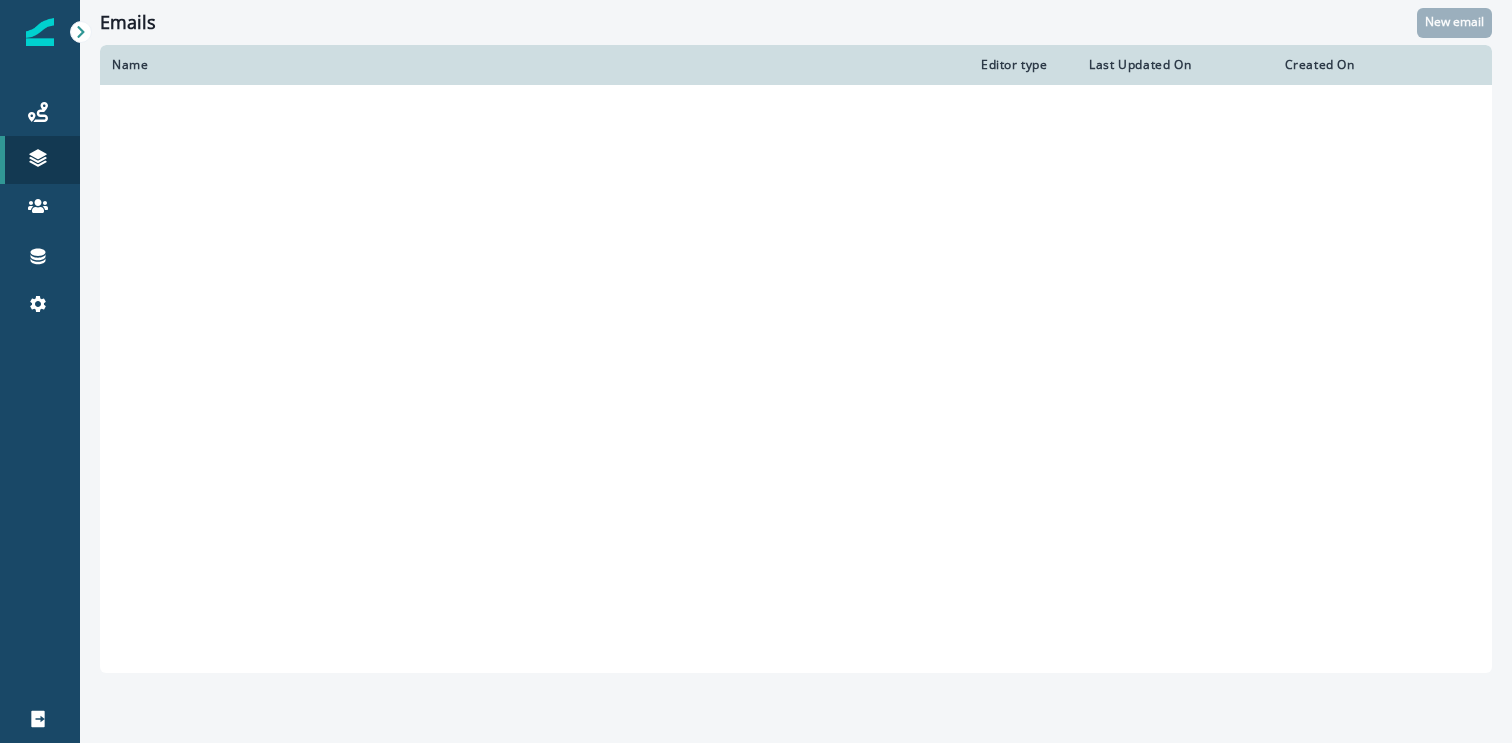 scroll, scrollTop: 0, scrollLeft: 0, axis: both 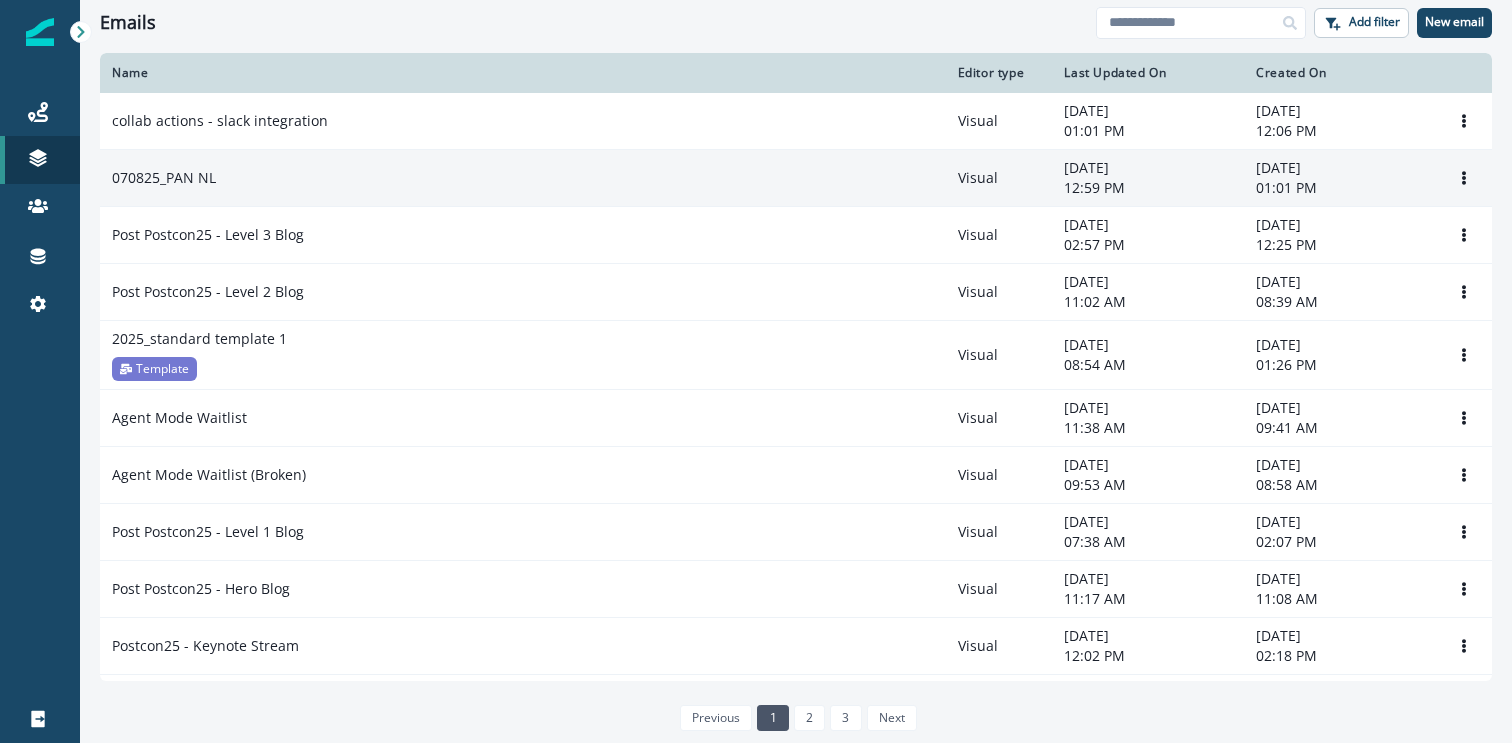 click on "070825_PAN NL" at bounding box center [523, 178] 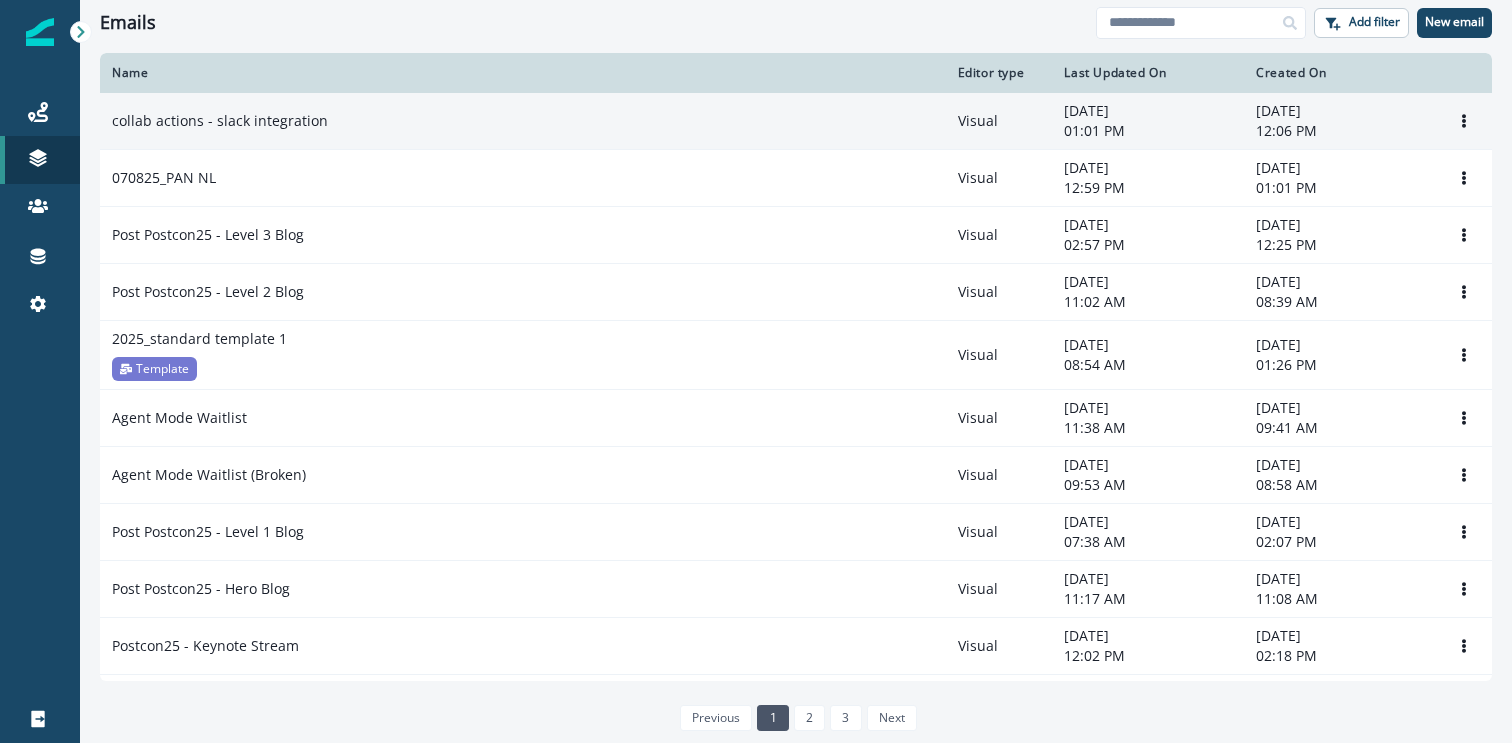 click on "collab actions - slack integration" at bounding box center (523, 121) 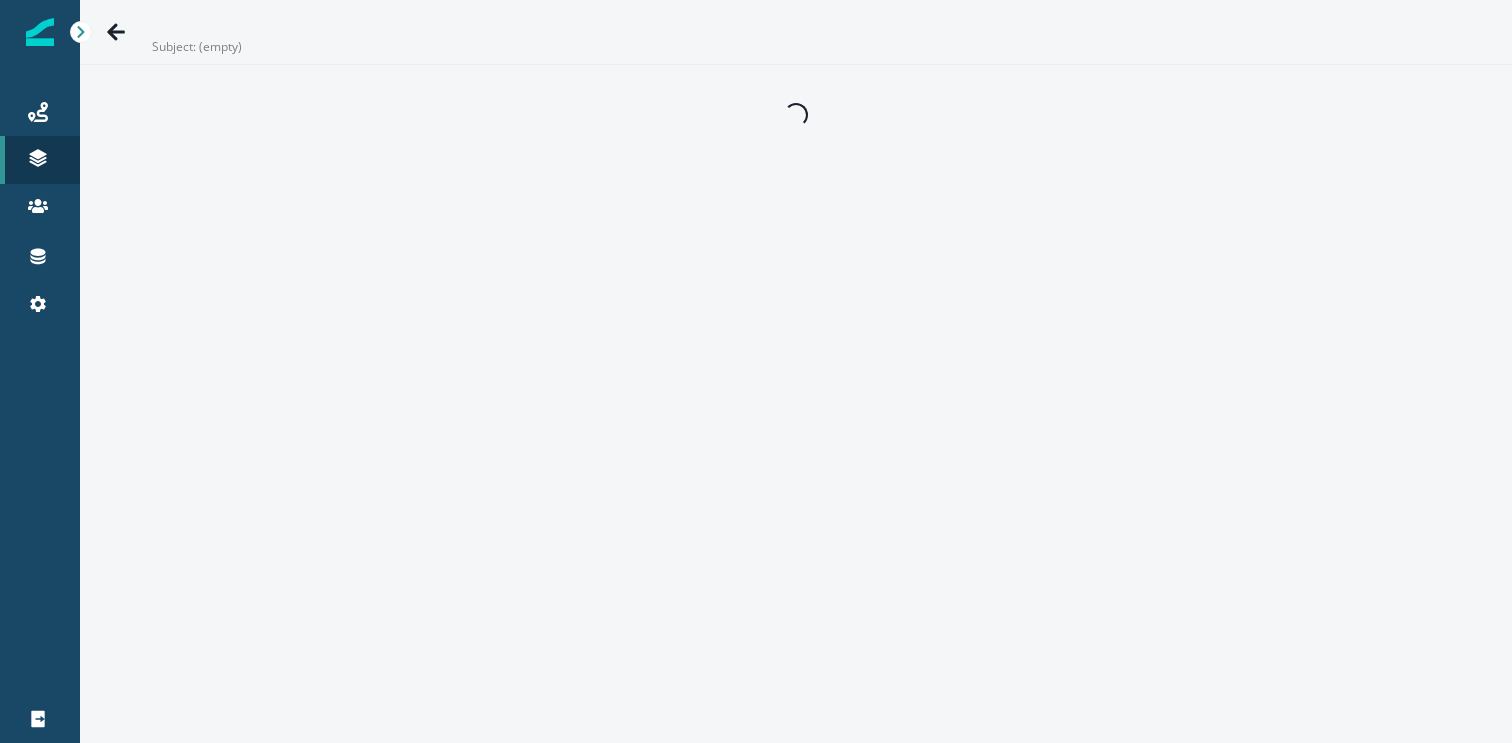 scroll, scrollTop: 0, scrollLeft: 0, axis: both 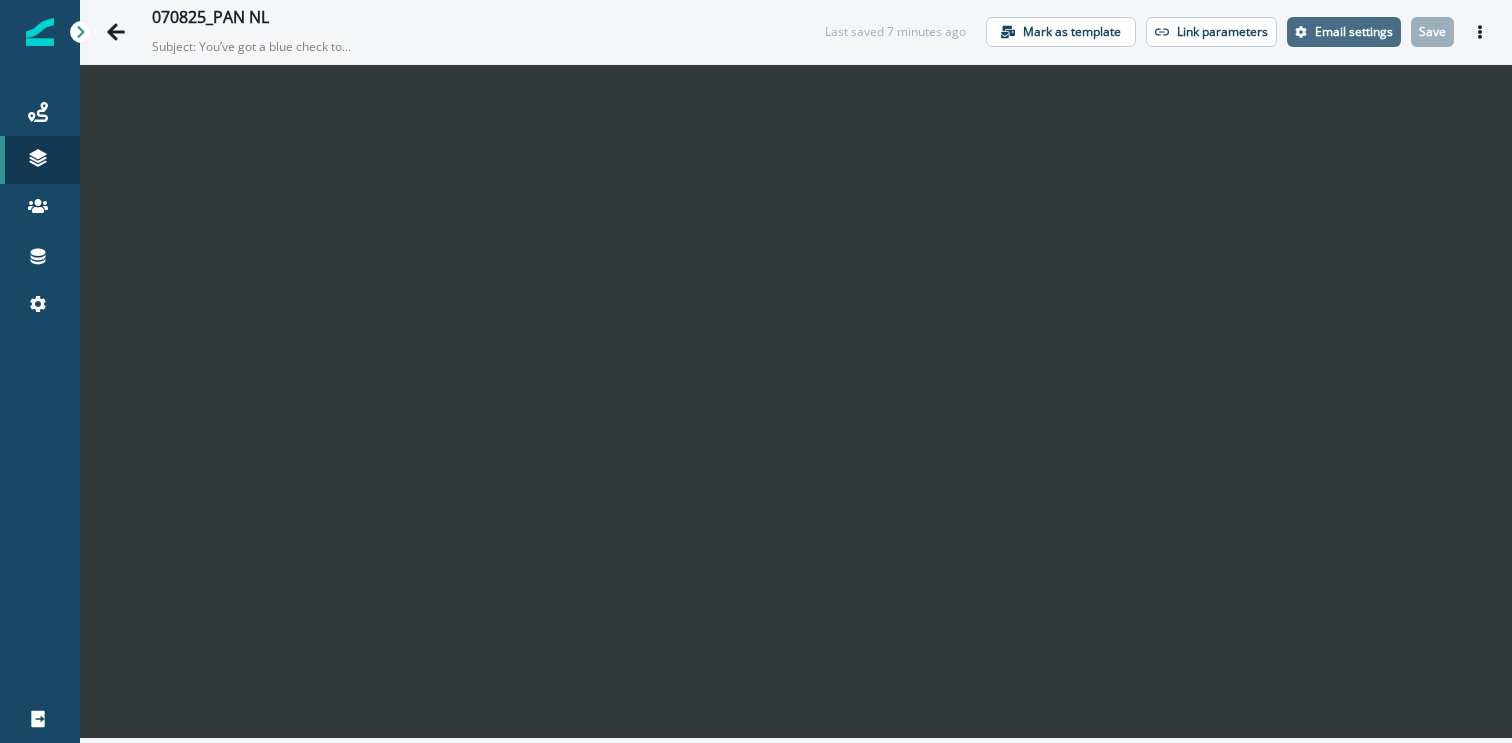 click on "Email settings" at bounding box center (1354, 32) 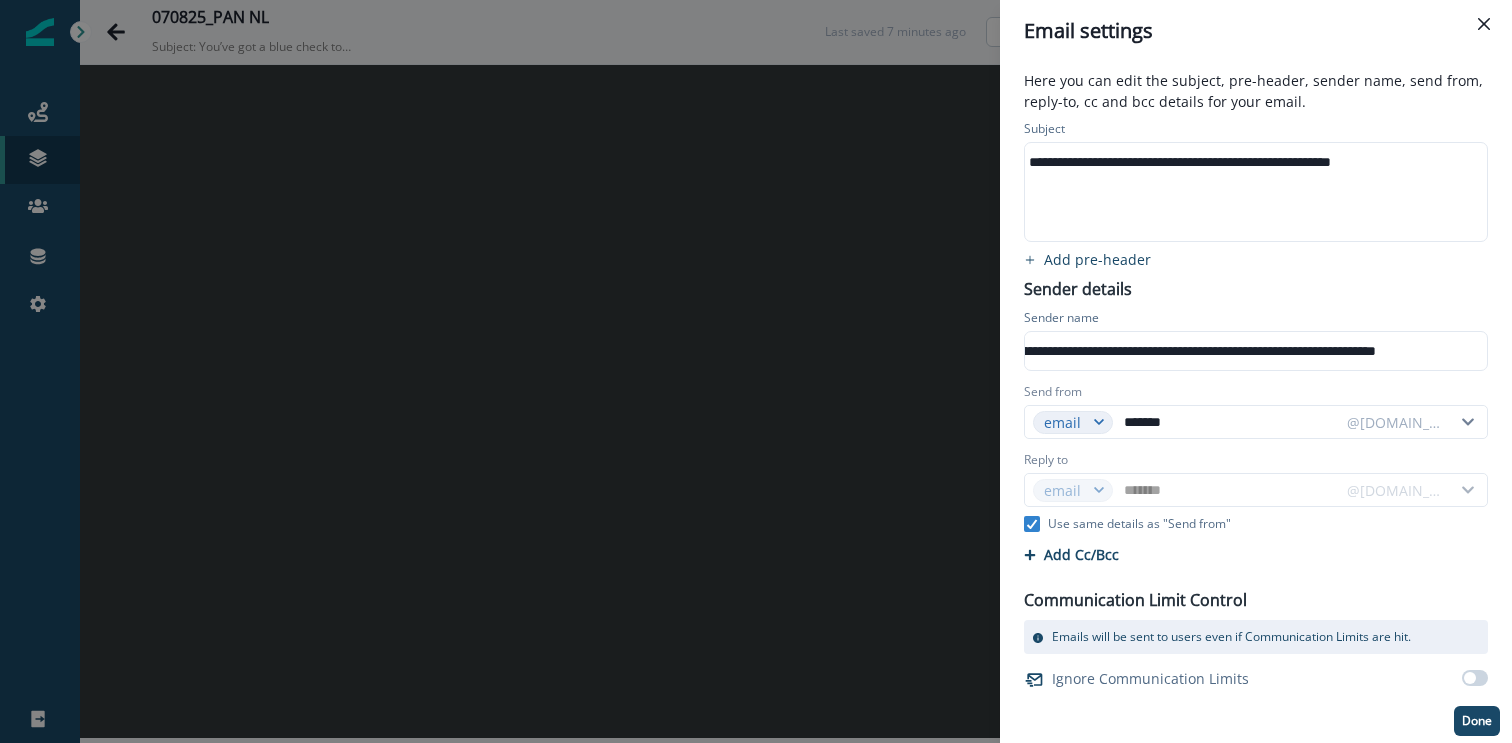scroll, scrollTop: 0, scrollLeft: 0, axis: both 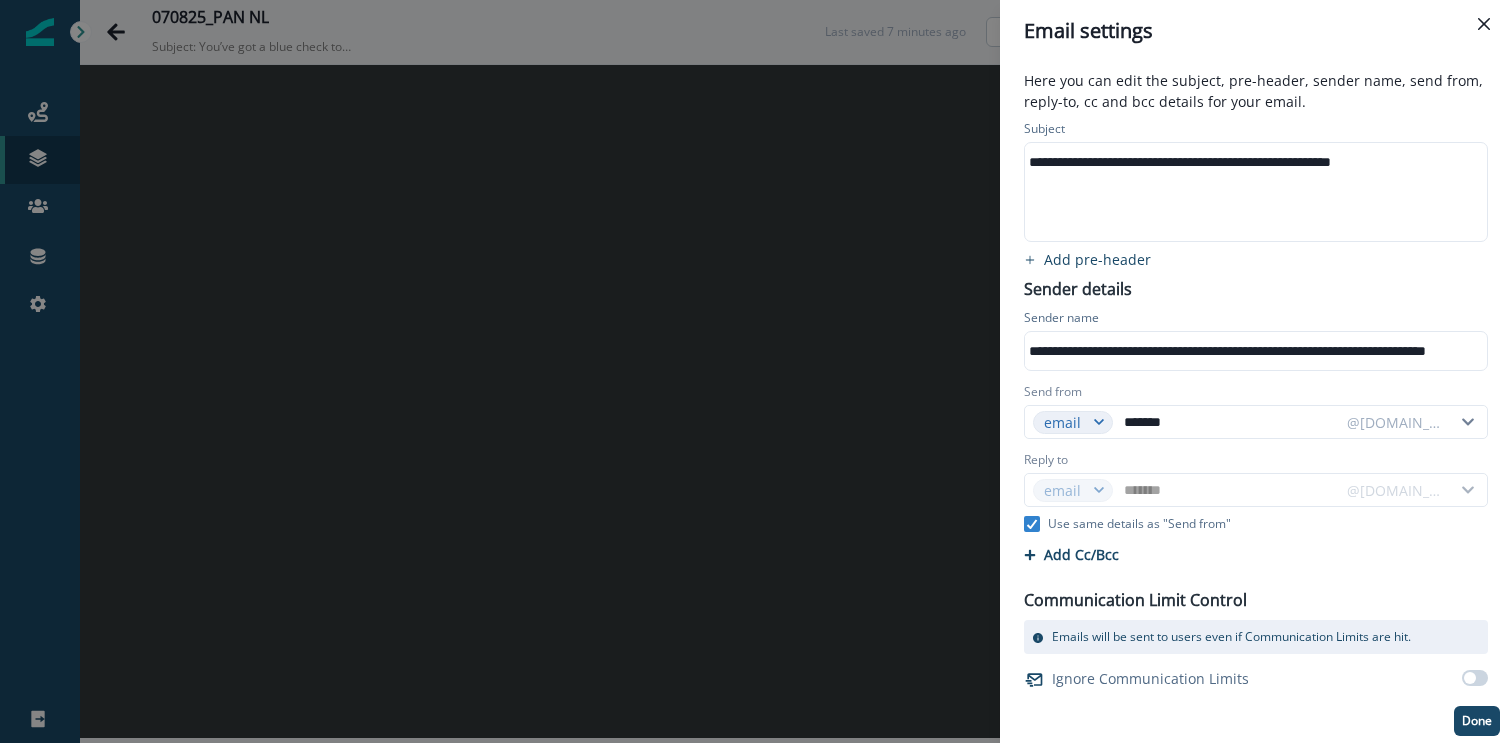 click on "**********" at bounding box center (1279, 351) 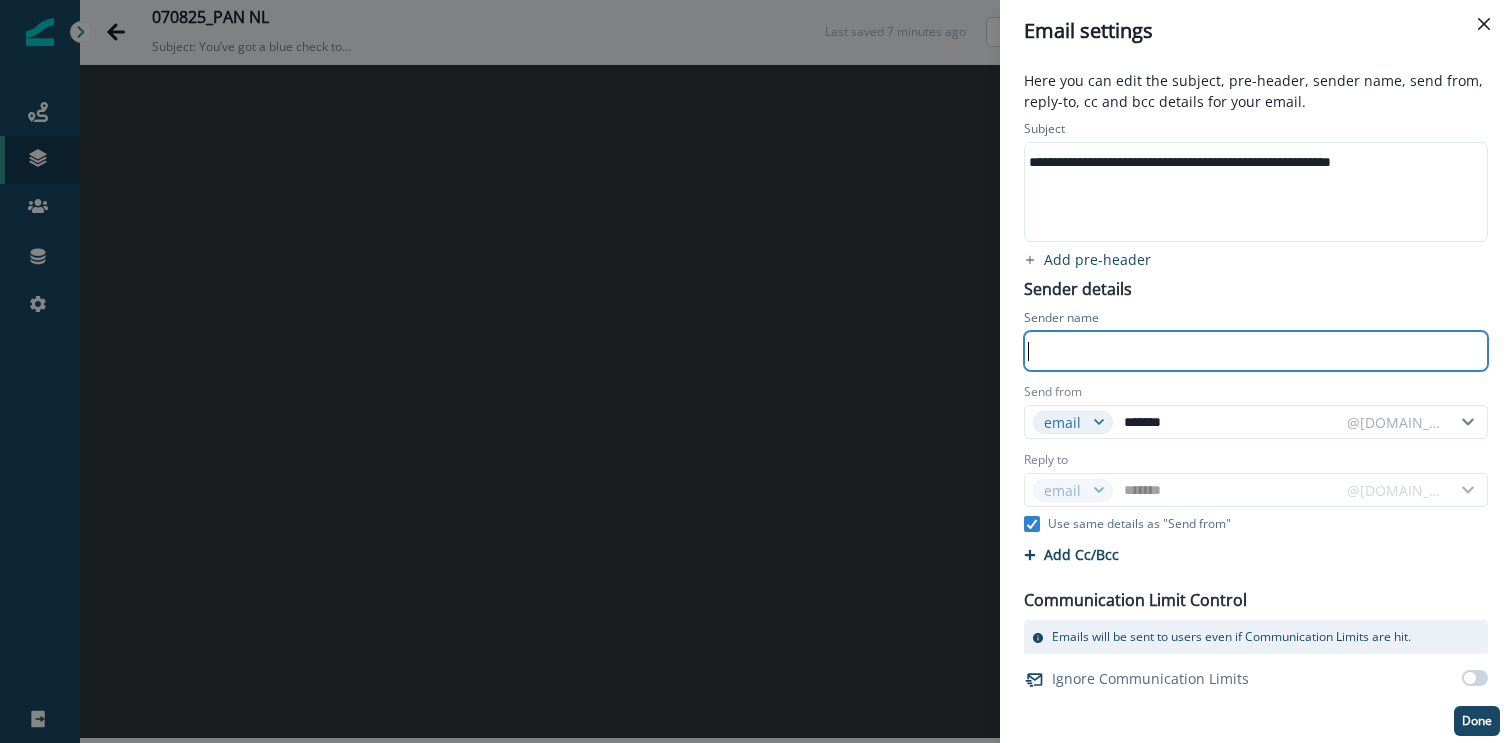 click on "**********" at bounding box center (1256, 426) 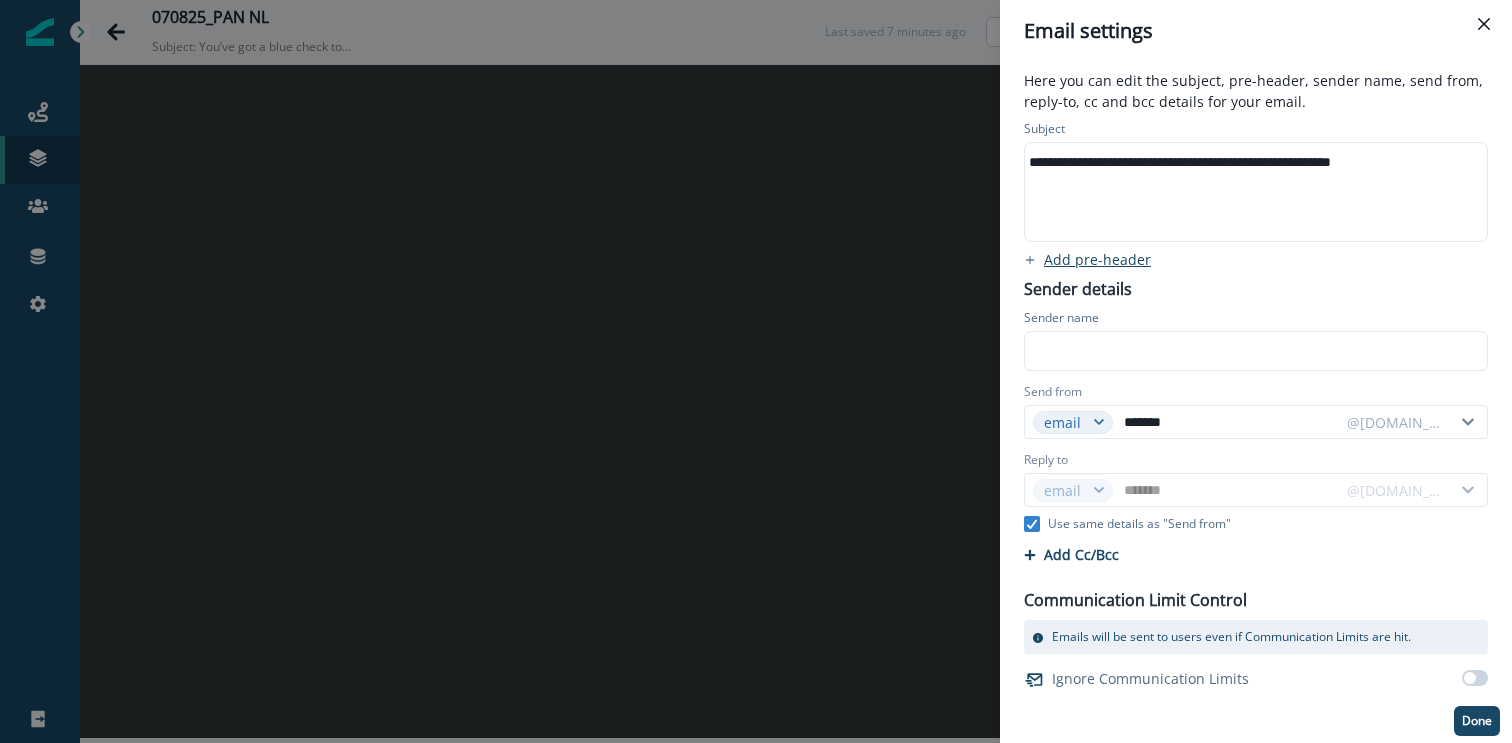 click on "Add pre-header" at bounding box center (1097, 259) 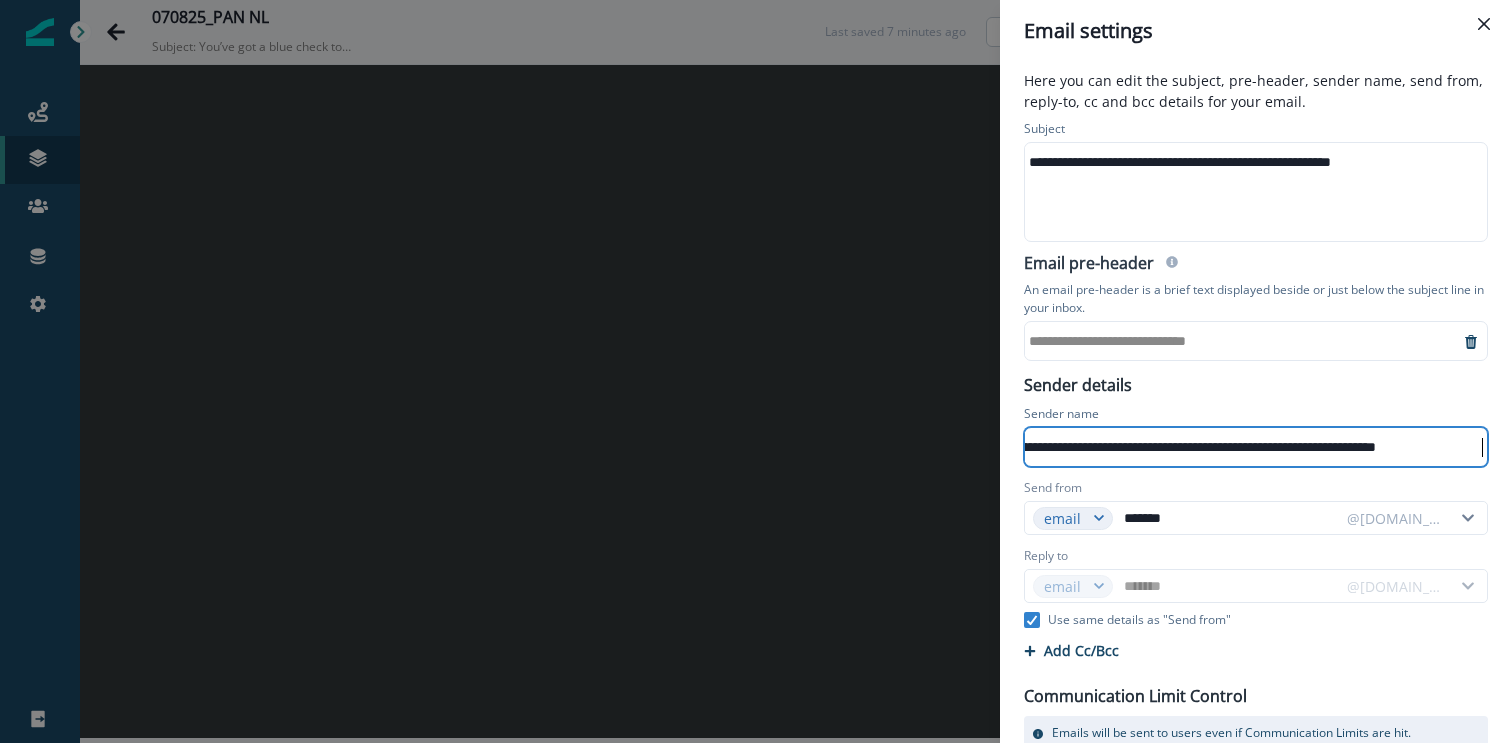scroll, scrollTop: 0, scrollLeft: 0, axis: both 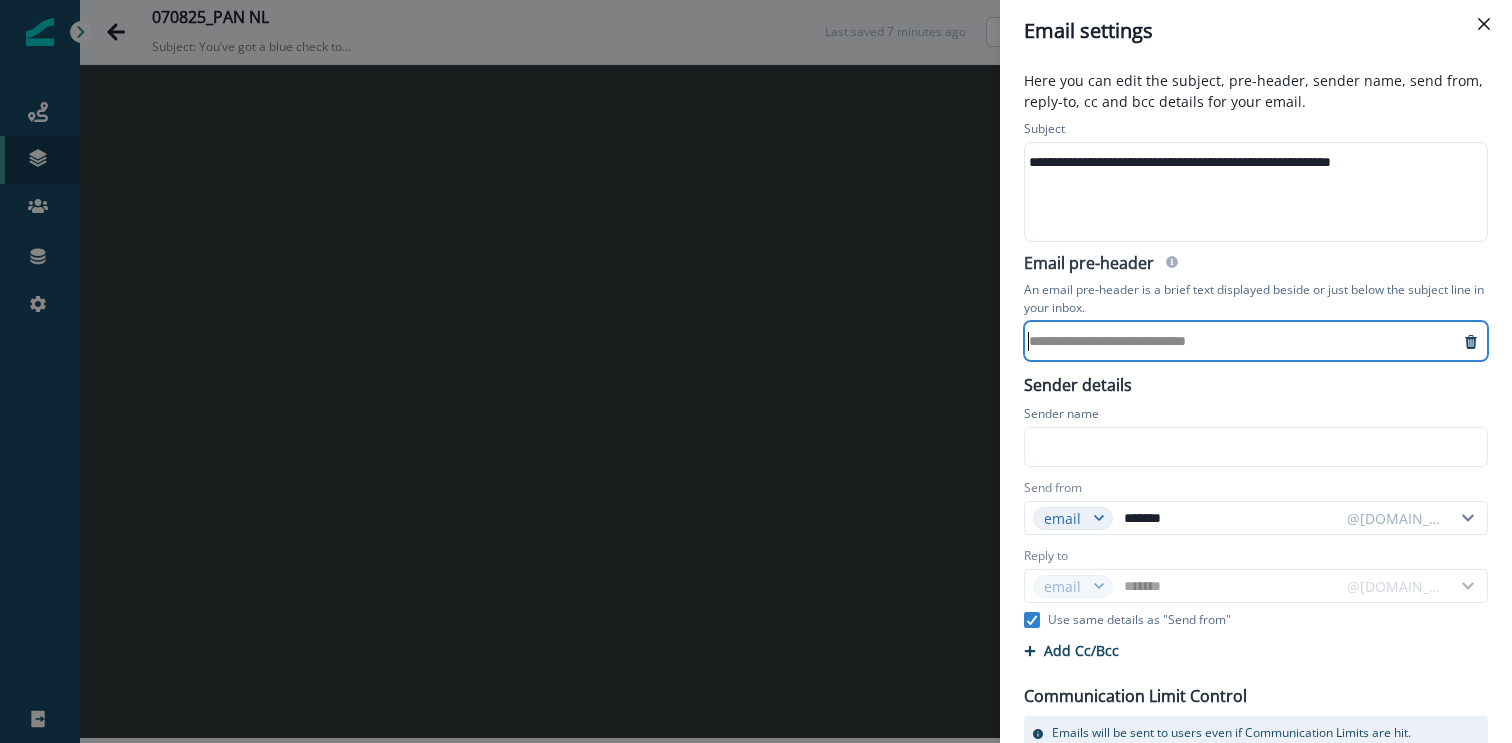 click on "**********" at bounding box center (1242, 341) 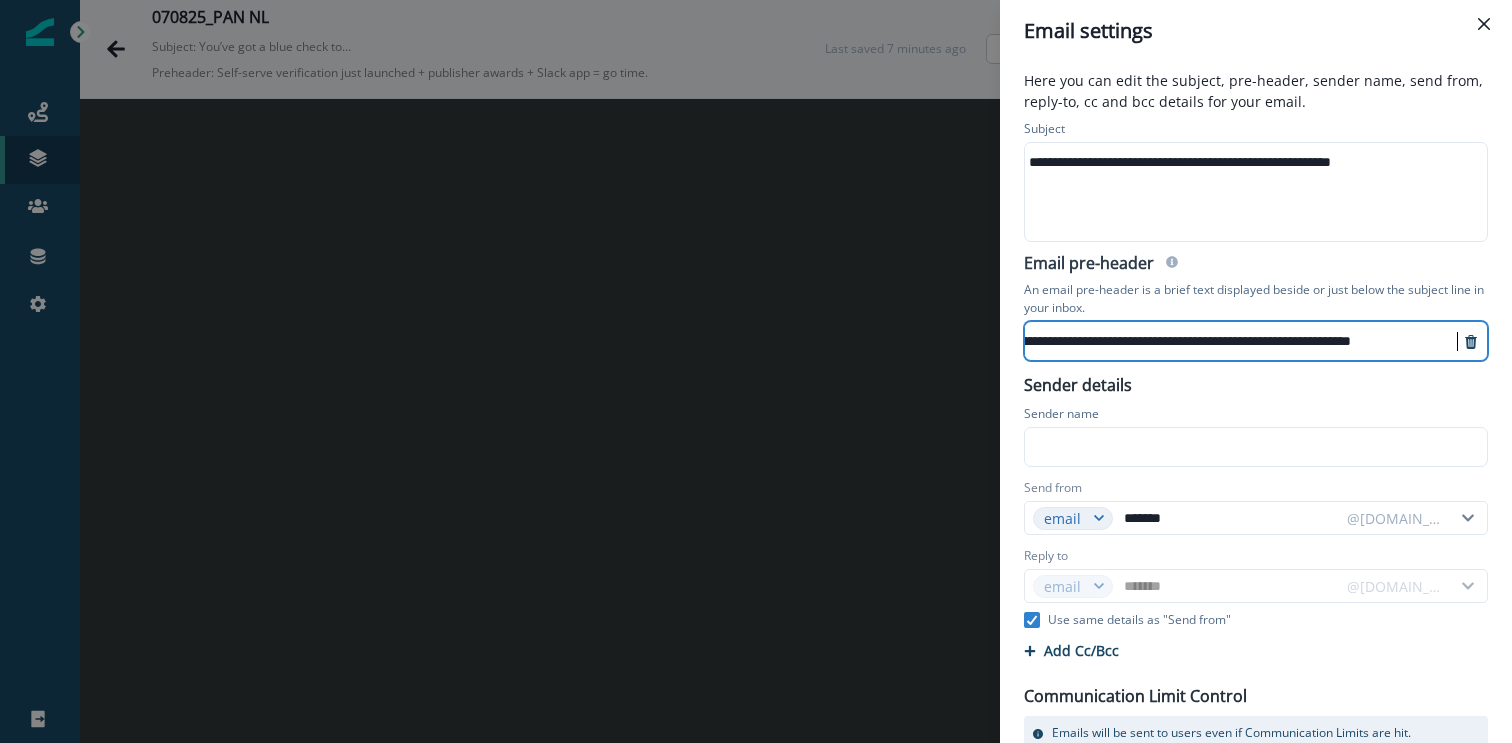 click on "**********" at bounding box center (1204, 341) 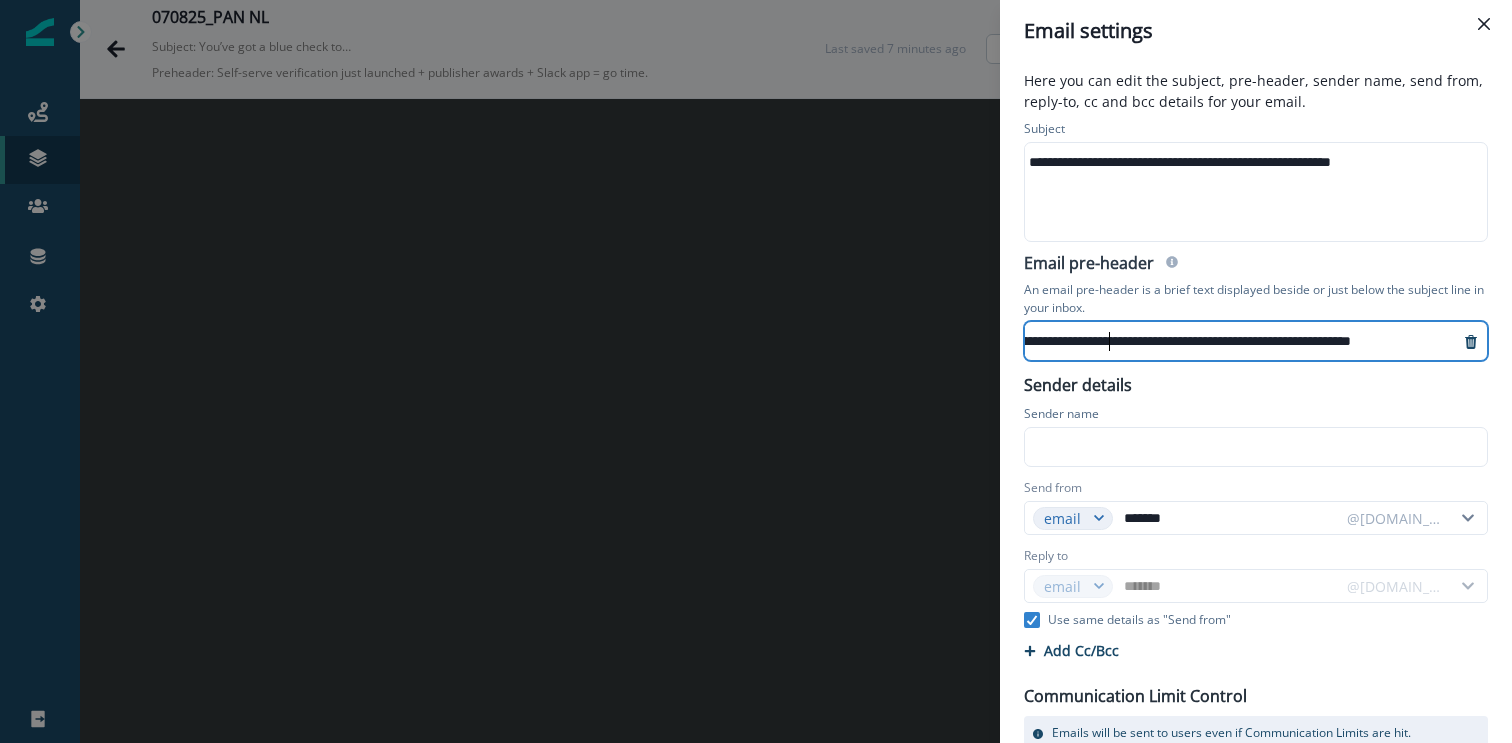 click on "Sender name" at bounding box center [1256, 436] 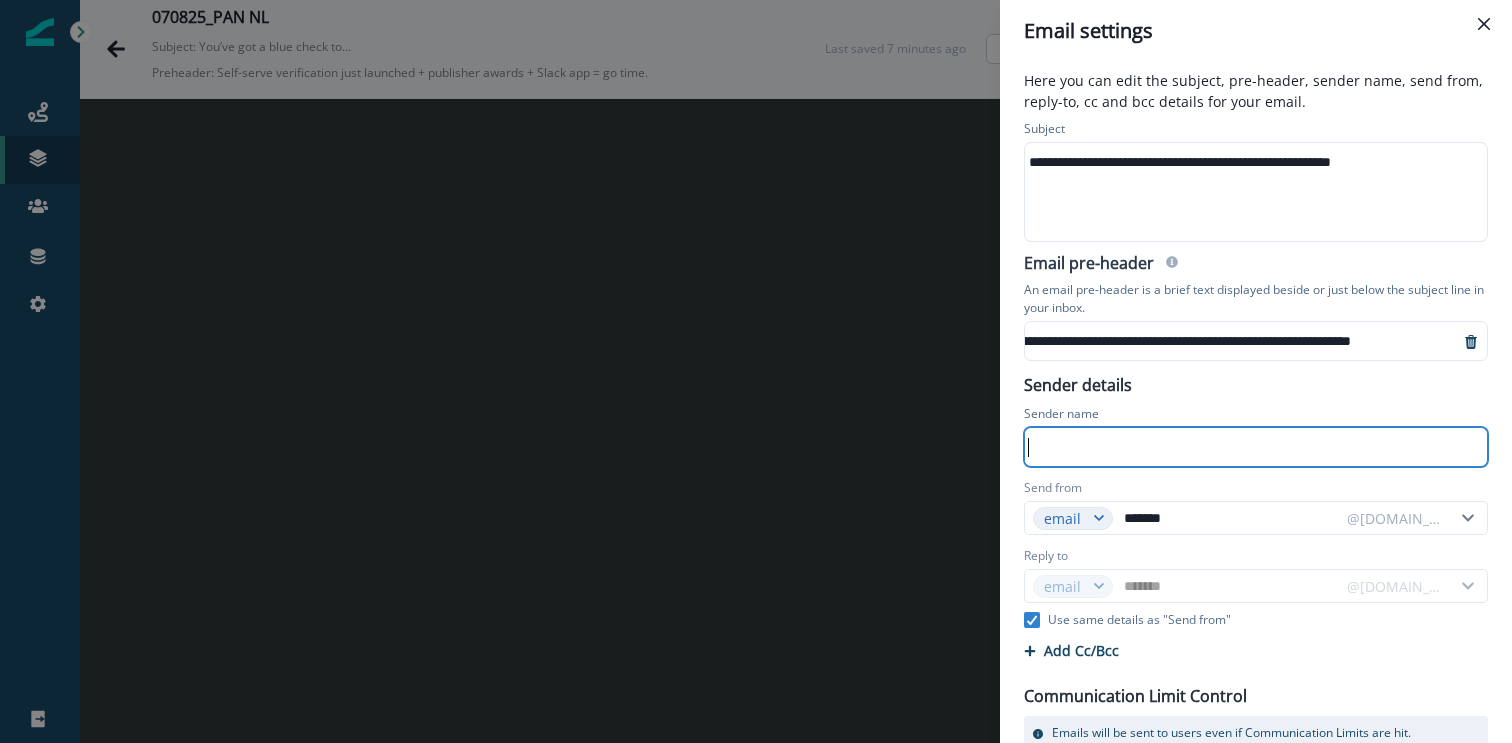scroll, scrollTop: 25, scrollLeft: 0, axis: vertical 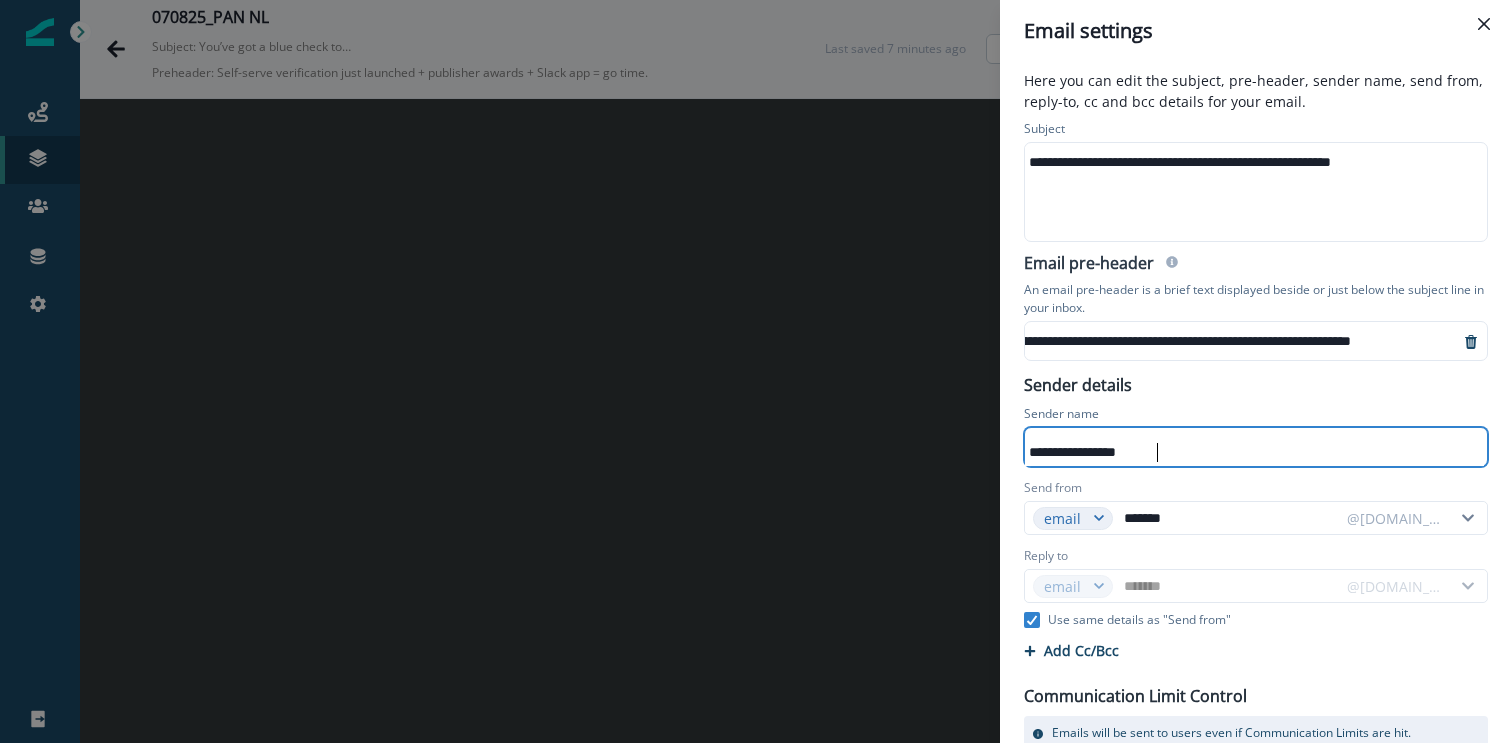 click on "**********" at bounding box center (1256, 436) 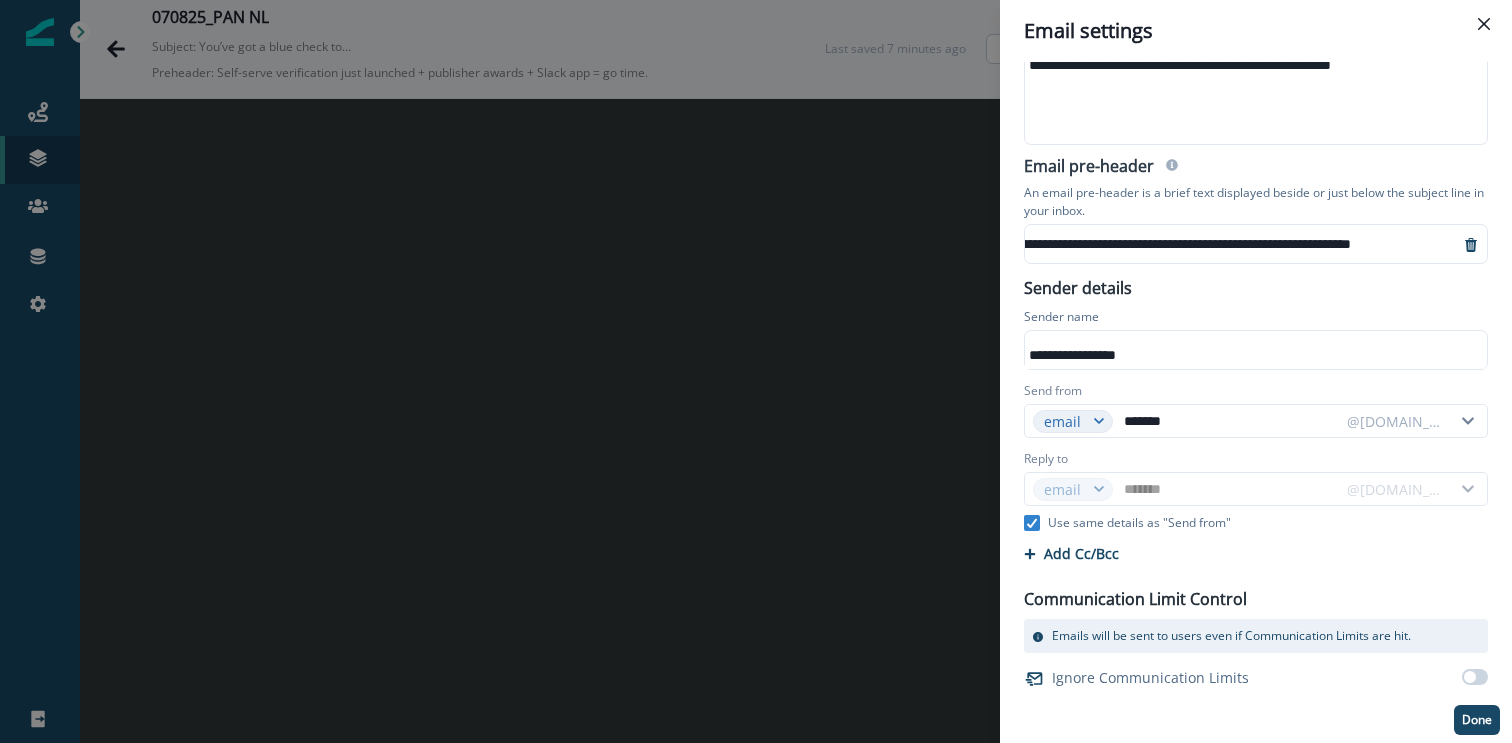scroll, scrollTop: 0, scrollLeft: 0, axis: both 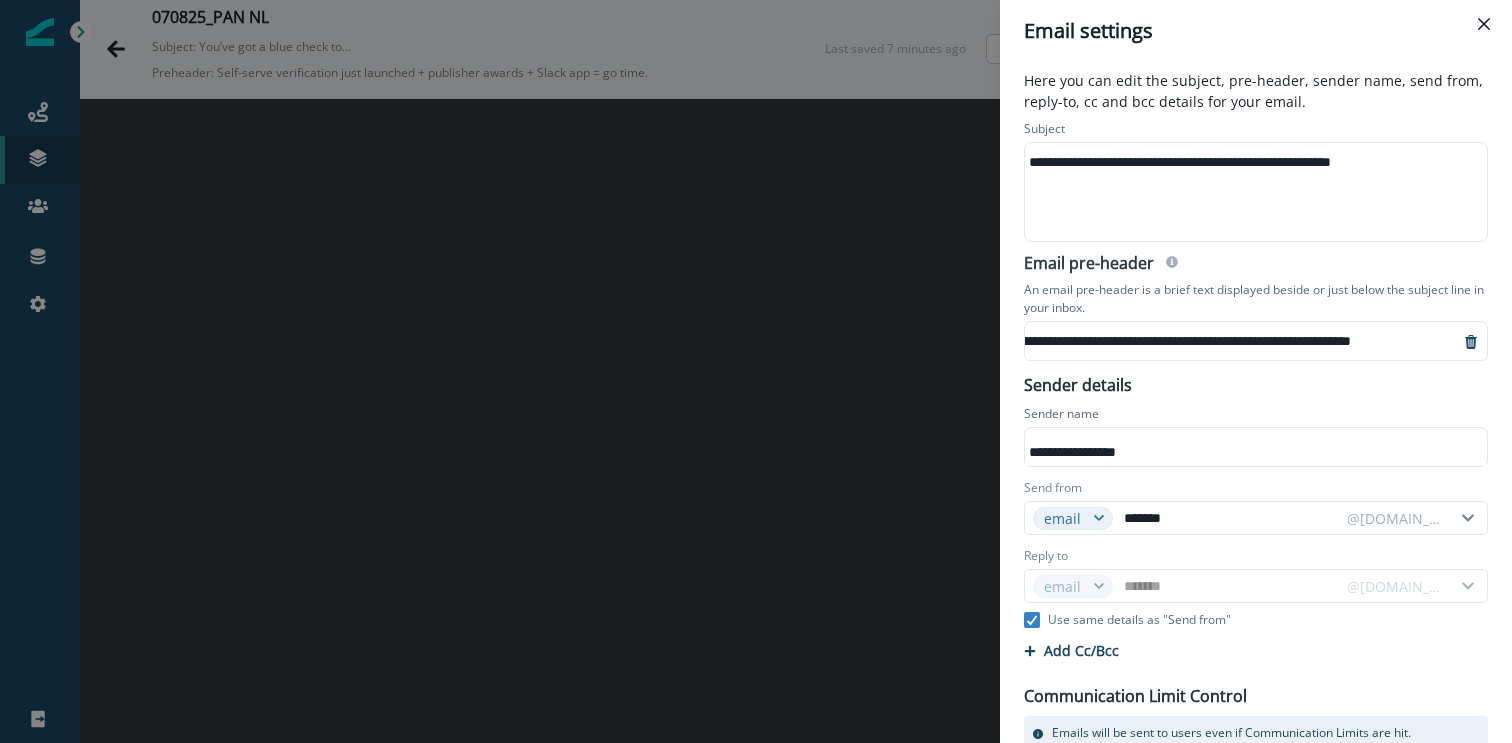 click on "**********" at bounding box center [1204, 341] 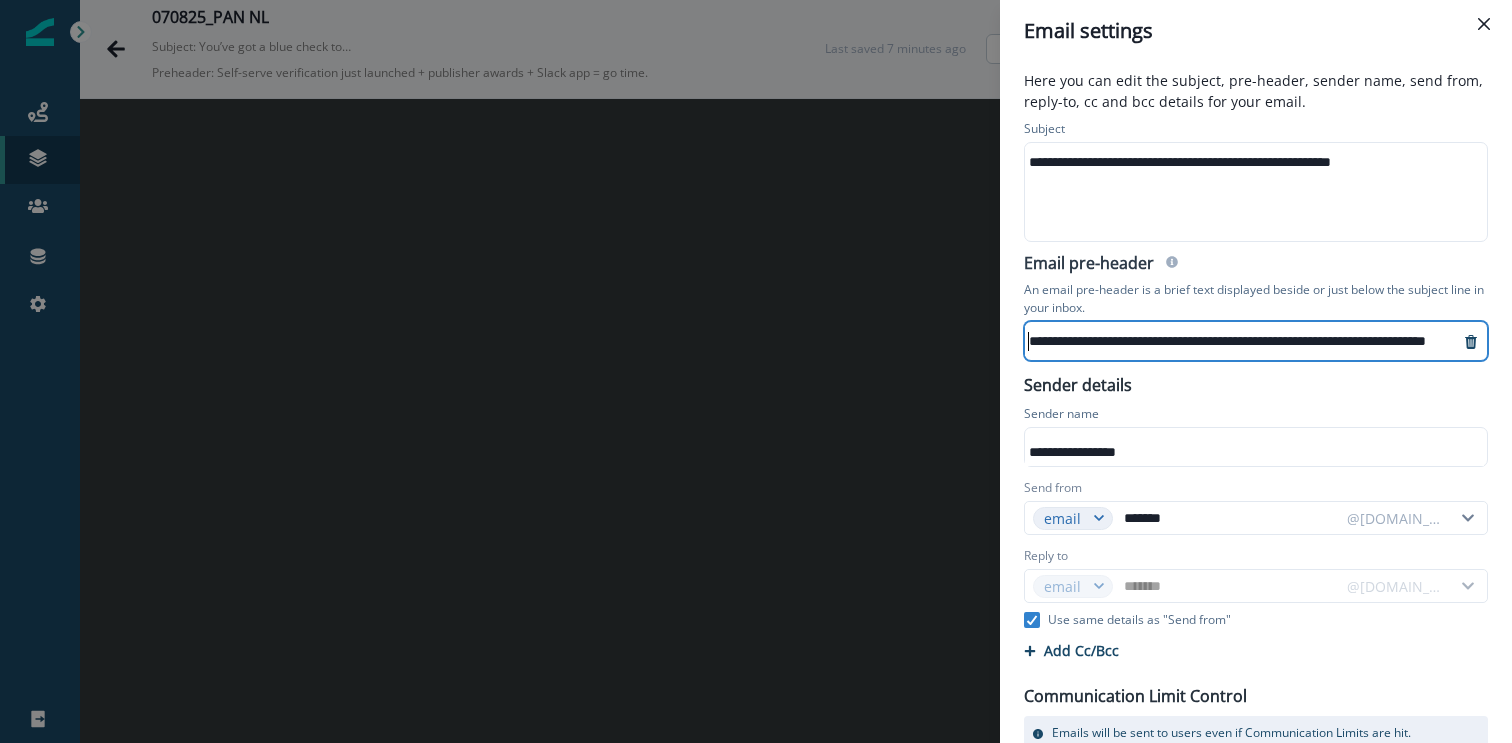 scroll, scrollTop: 97, scrollLeft: 0, axis: vertical 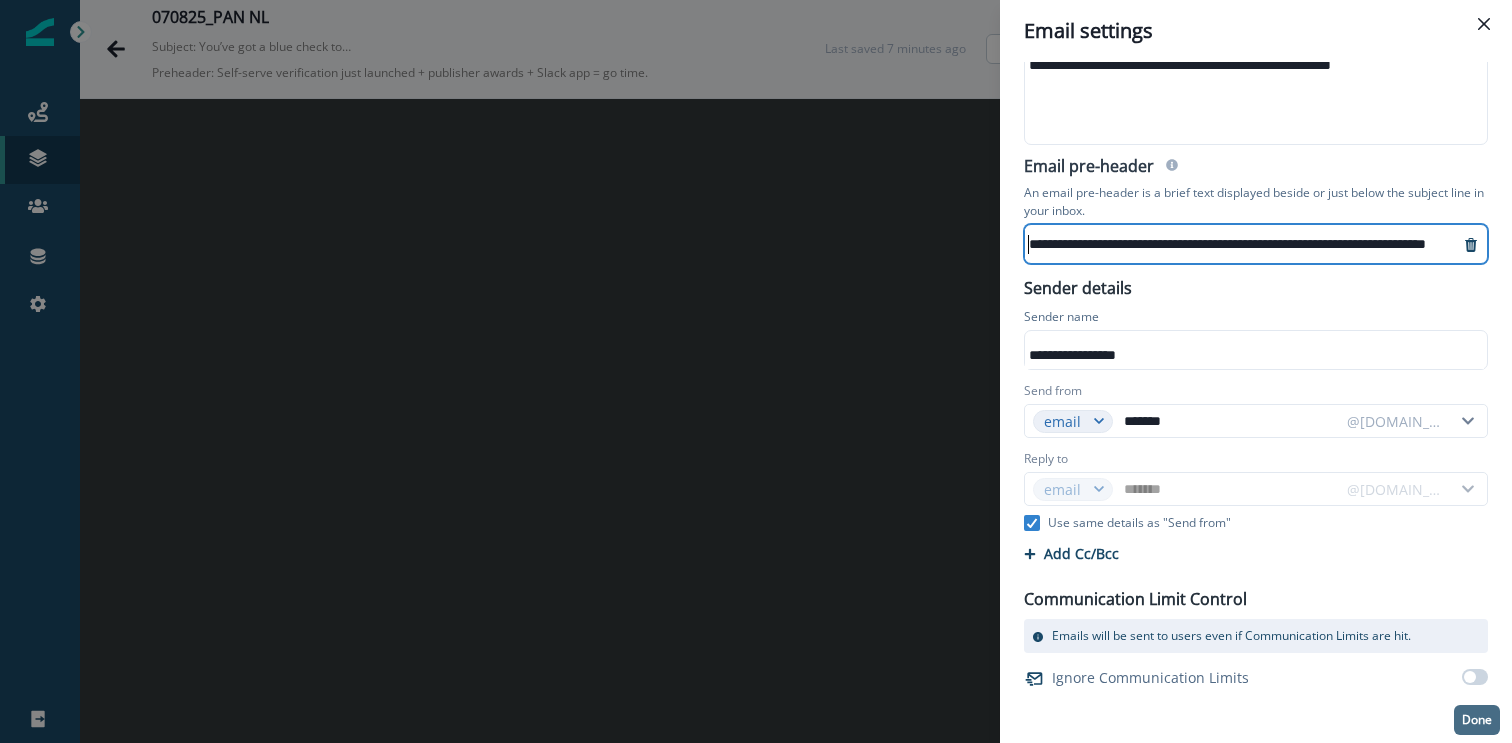click on "Done" at bounding box center (1477, 720) 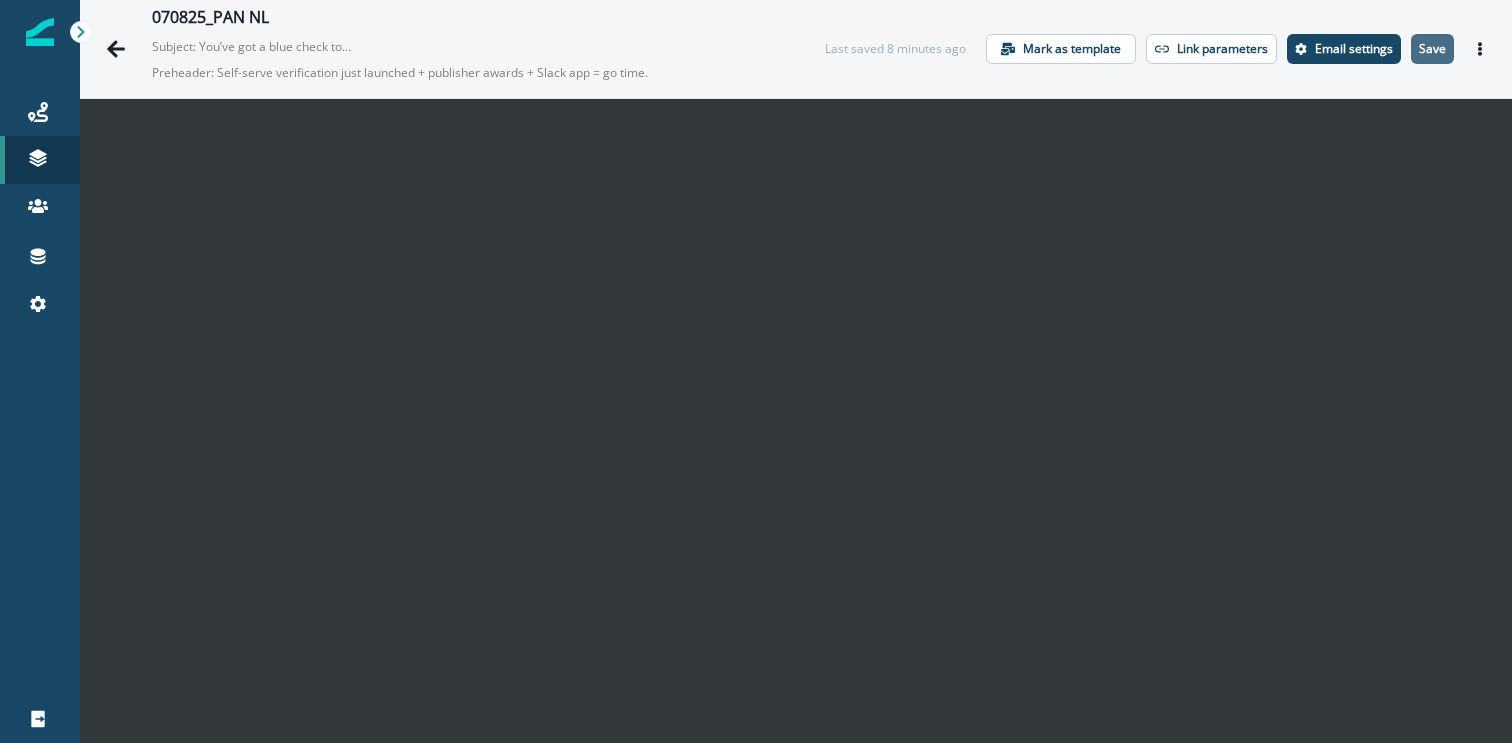 click on "Save" at bounding box center (1432, 49) 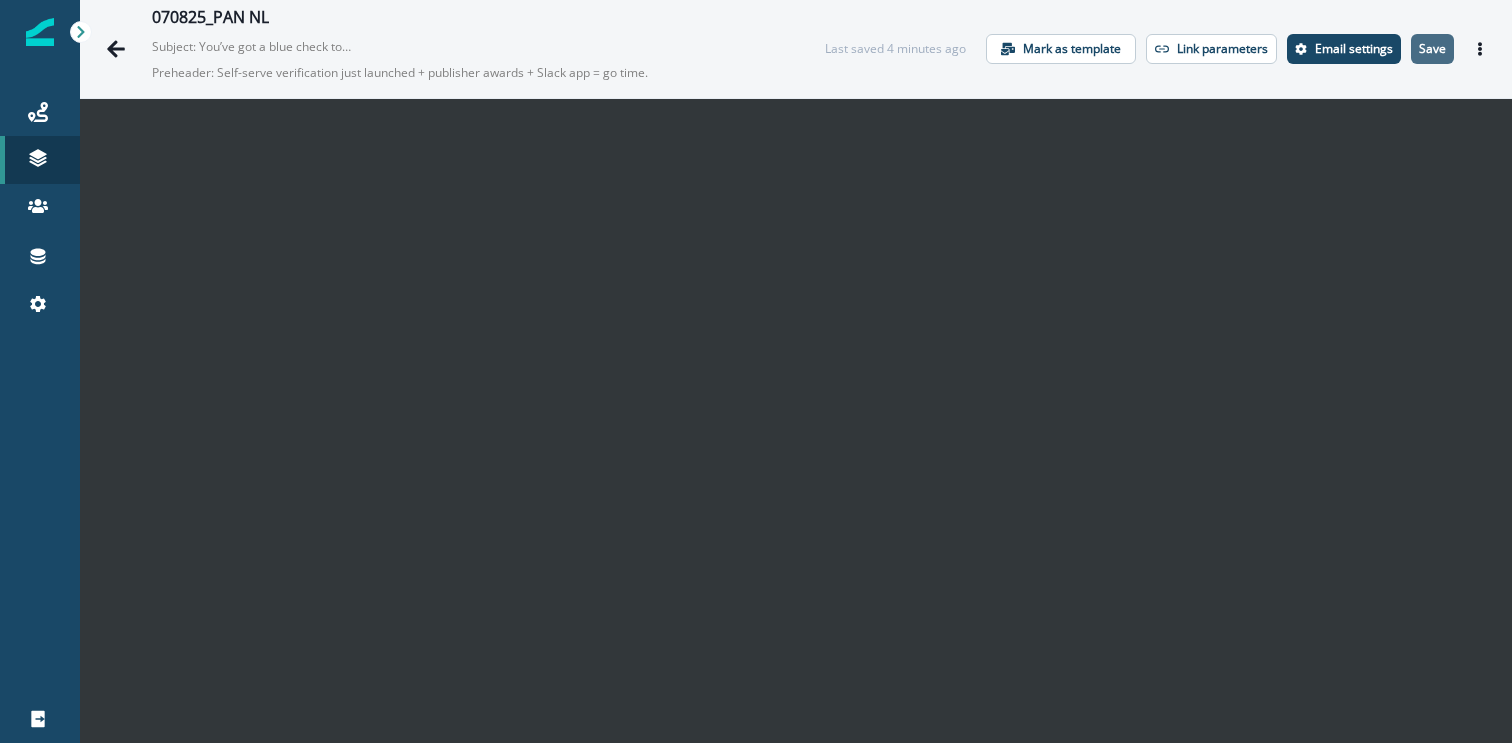 click on "Save" at bounding box center (1432, 49) 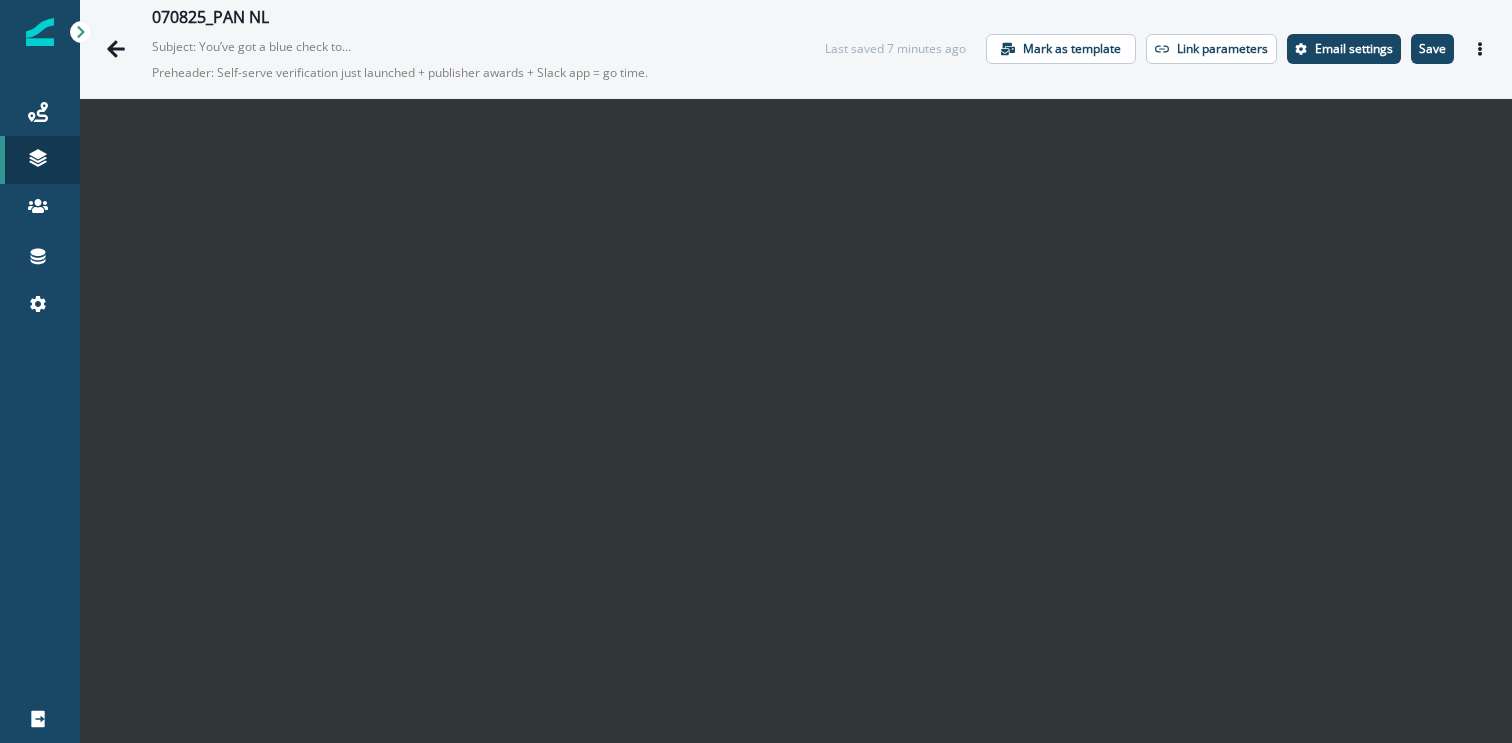 click on "070825_PAN NL Subject: You’ve got a blue check to earn (and we just made it easier) Preheader: Self-serve verification just launched + publisher awards + Slack app = go time. Last saved 7 minutes ago Mark as template Link parameters Email settings Save Preview Export html Send test email" at bounding box center (796, 49) 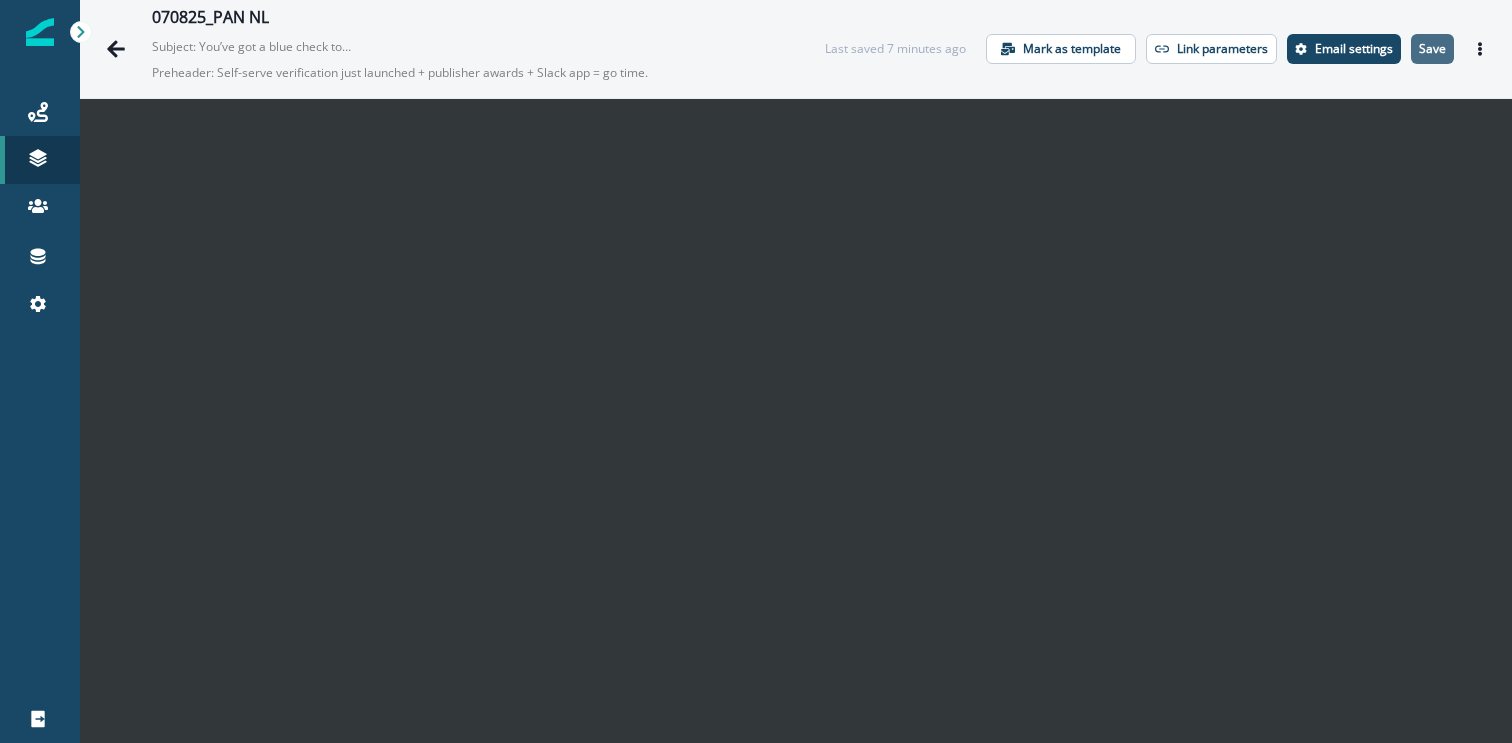 click on "Save" at bounding box center [1432, 49] 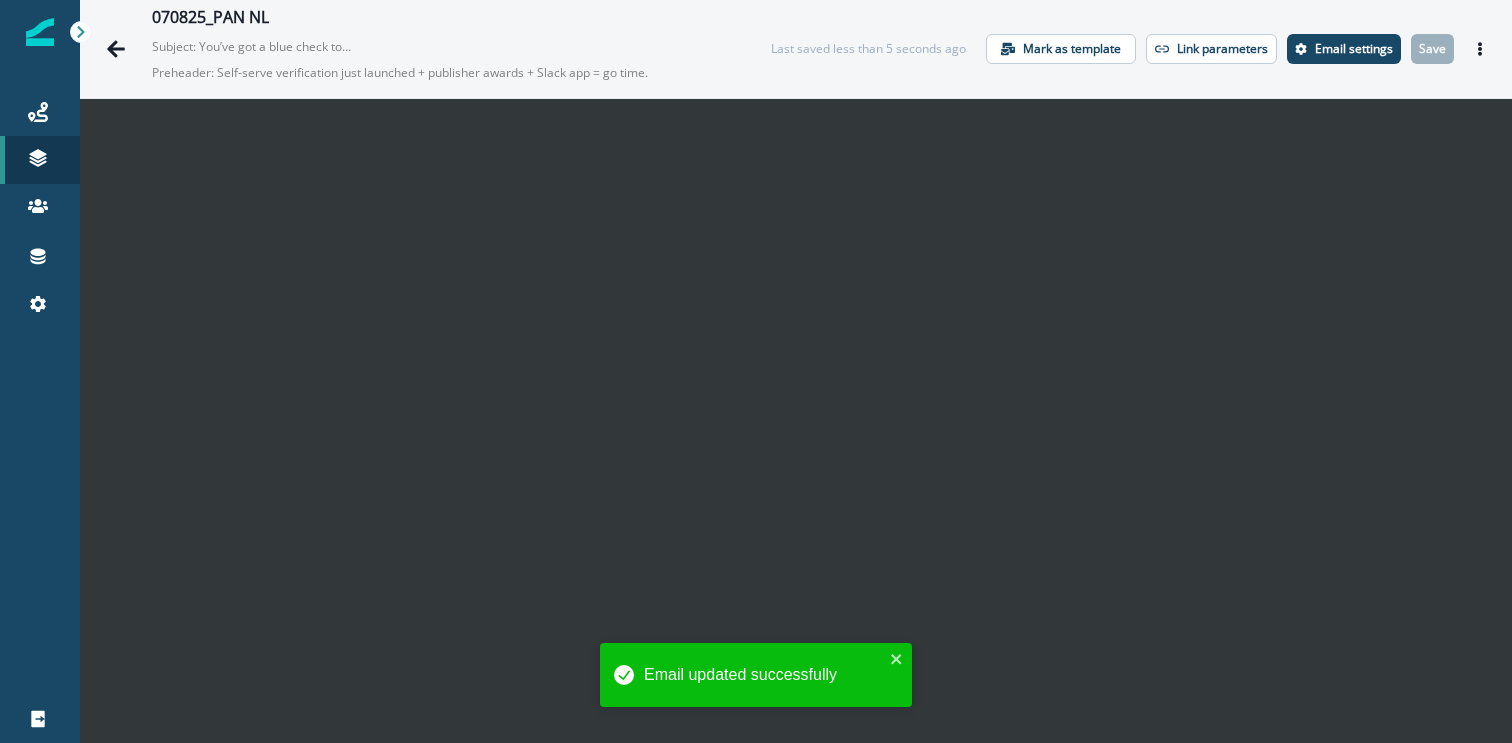click 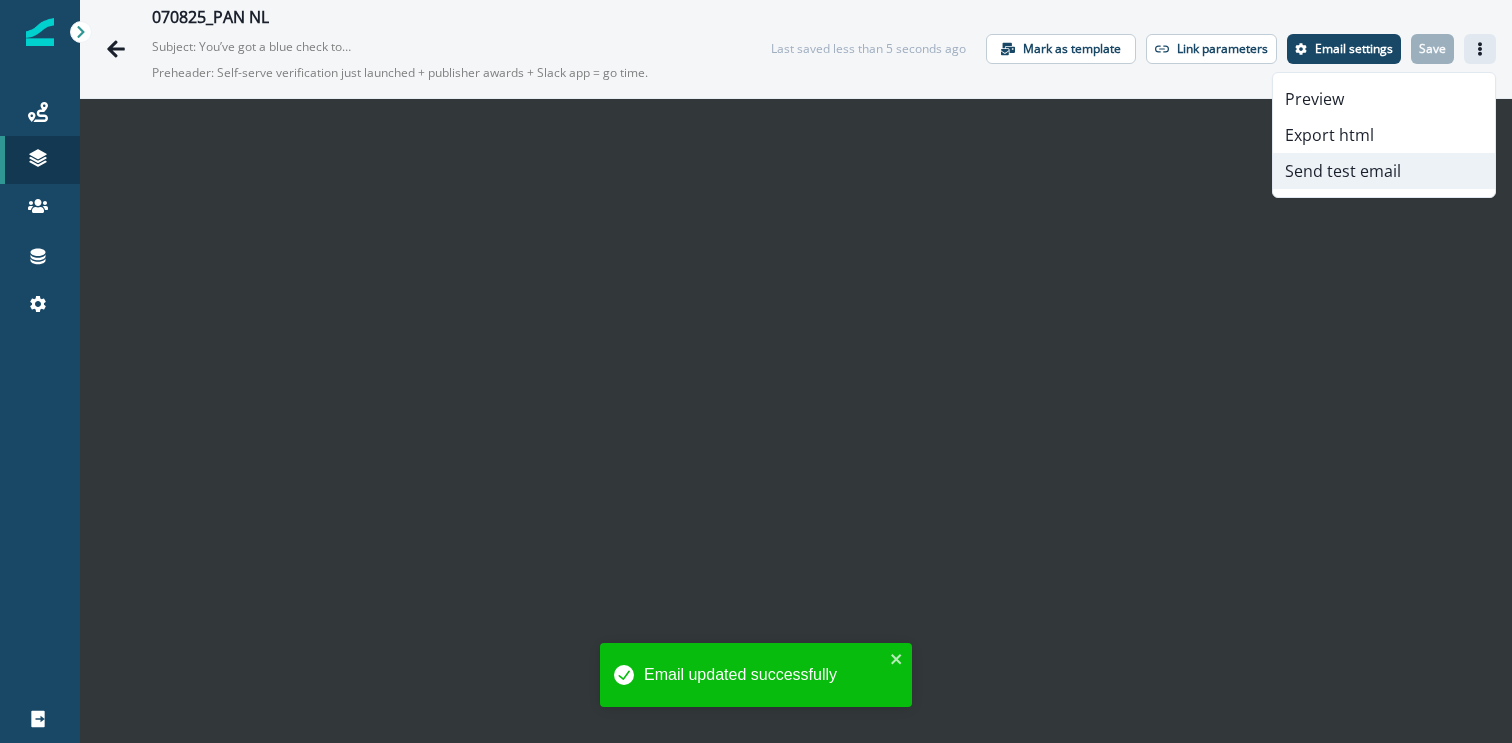 click on "Send test email" at bounding box center (1384, 171) 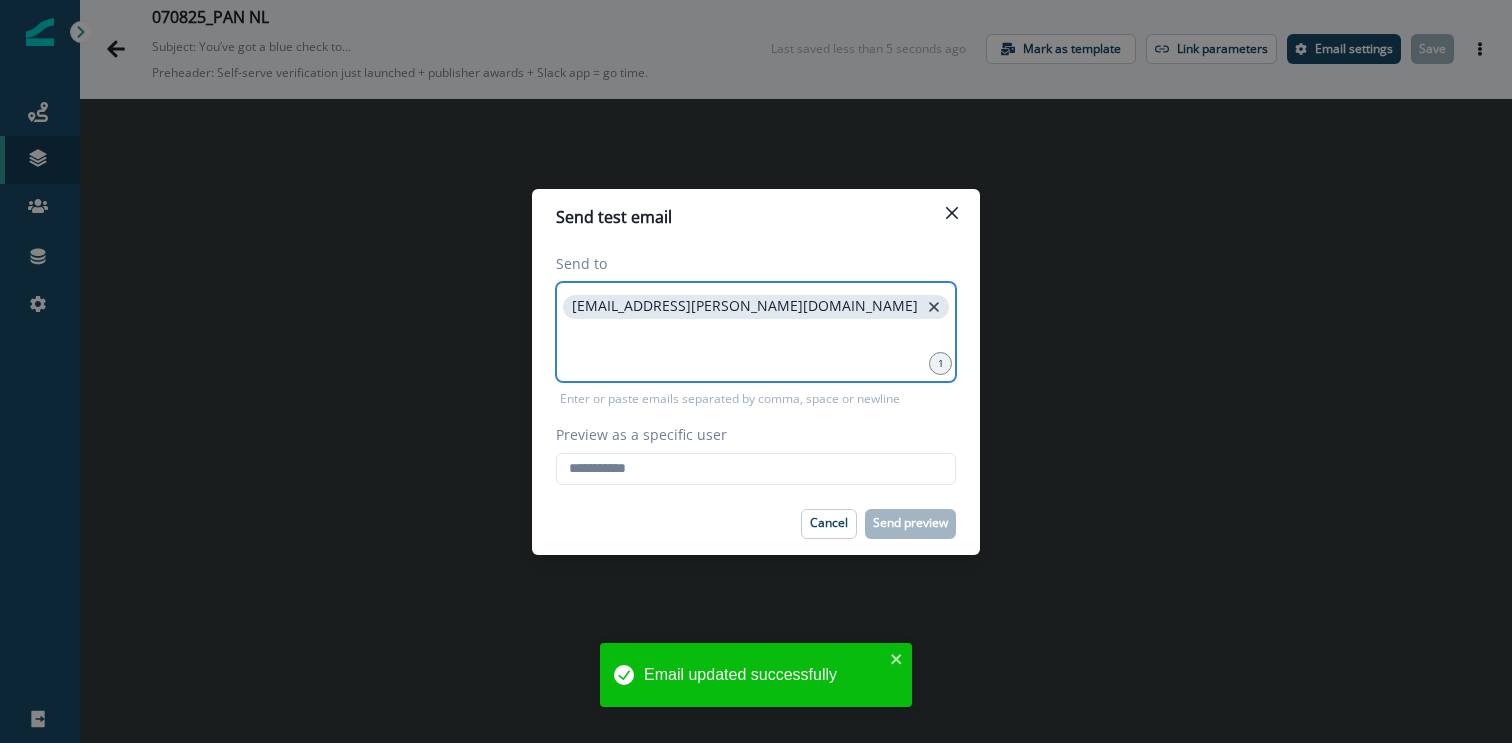 click 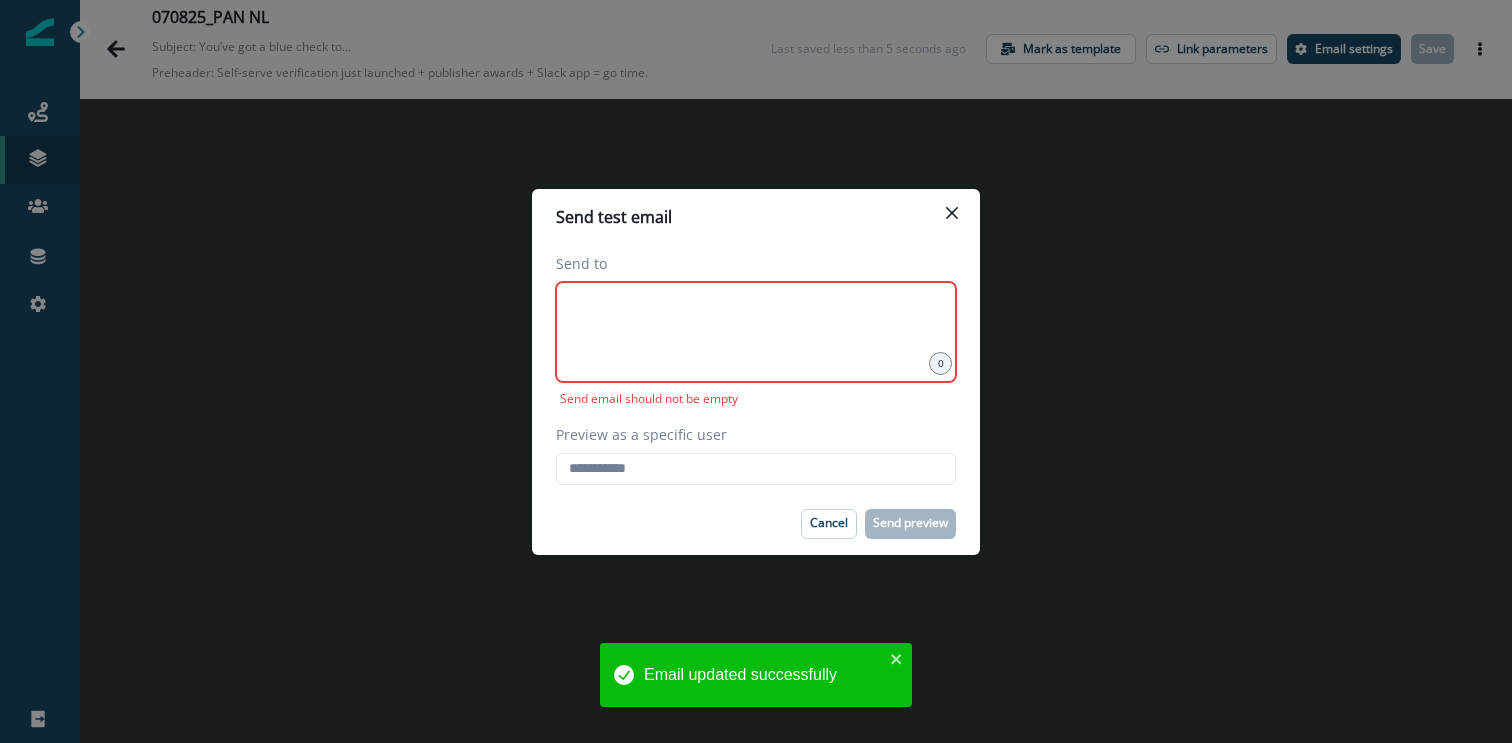 click at bounding box center (756, 332) 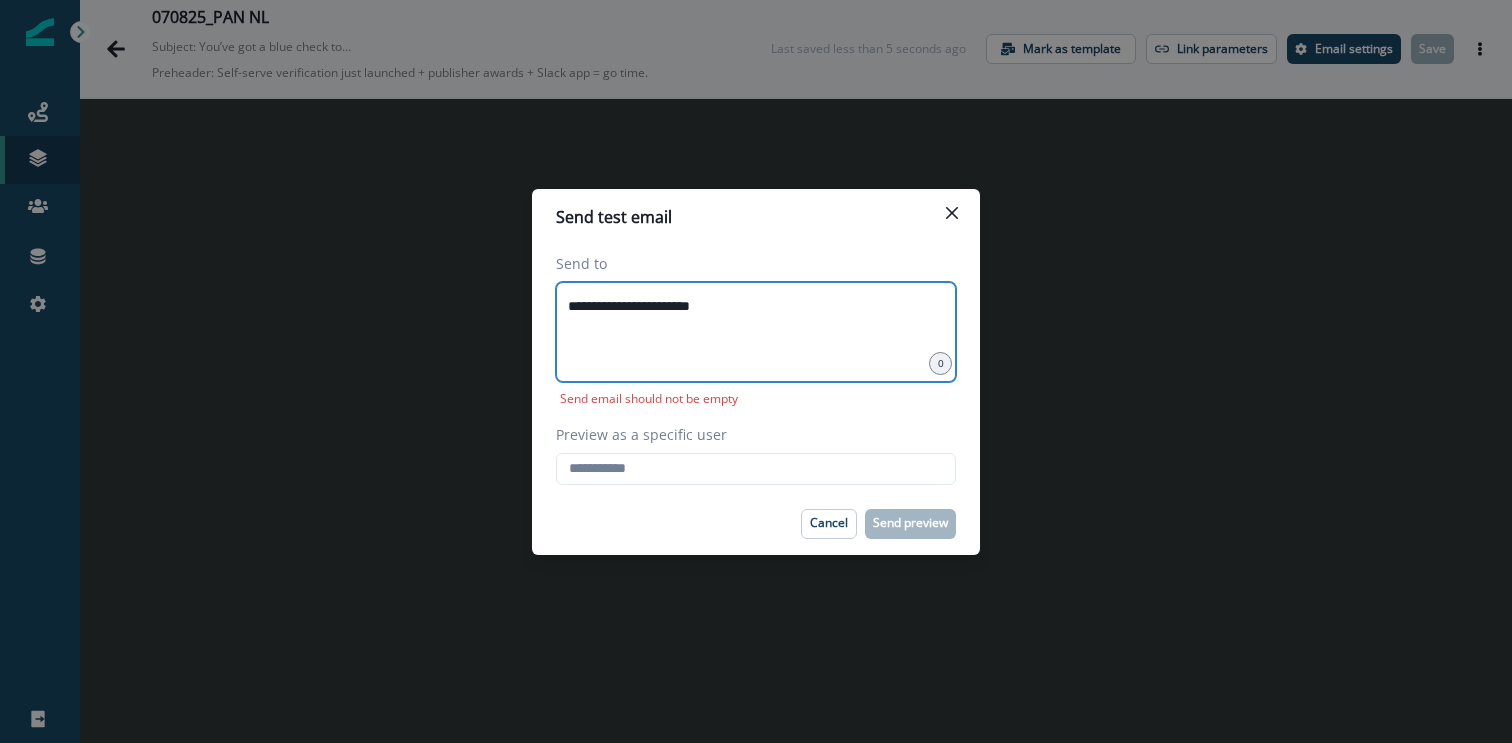 type on "**********" 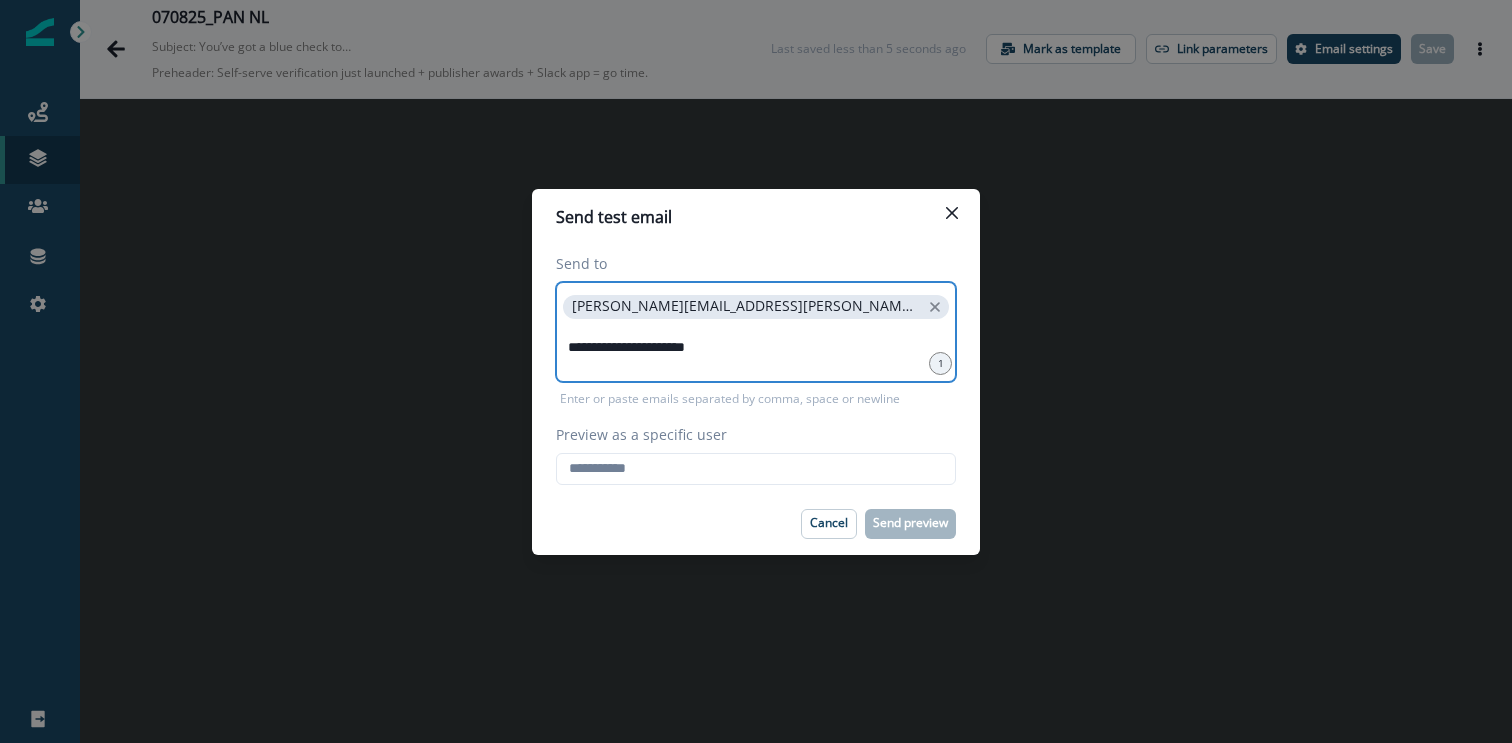 type on "**********" 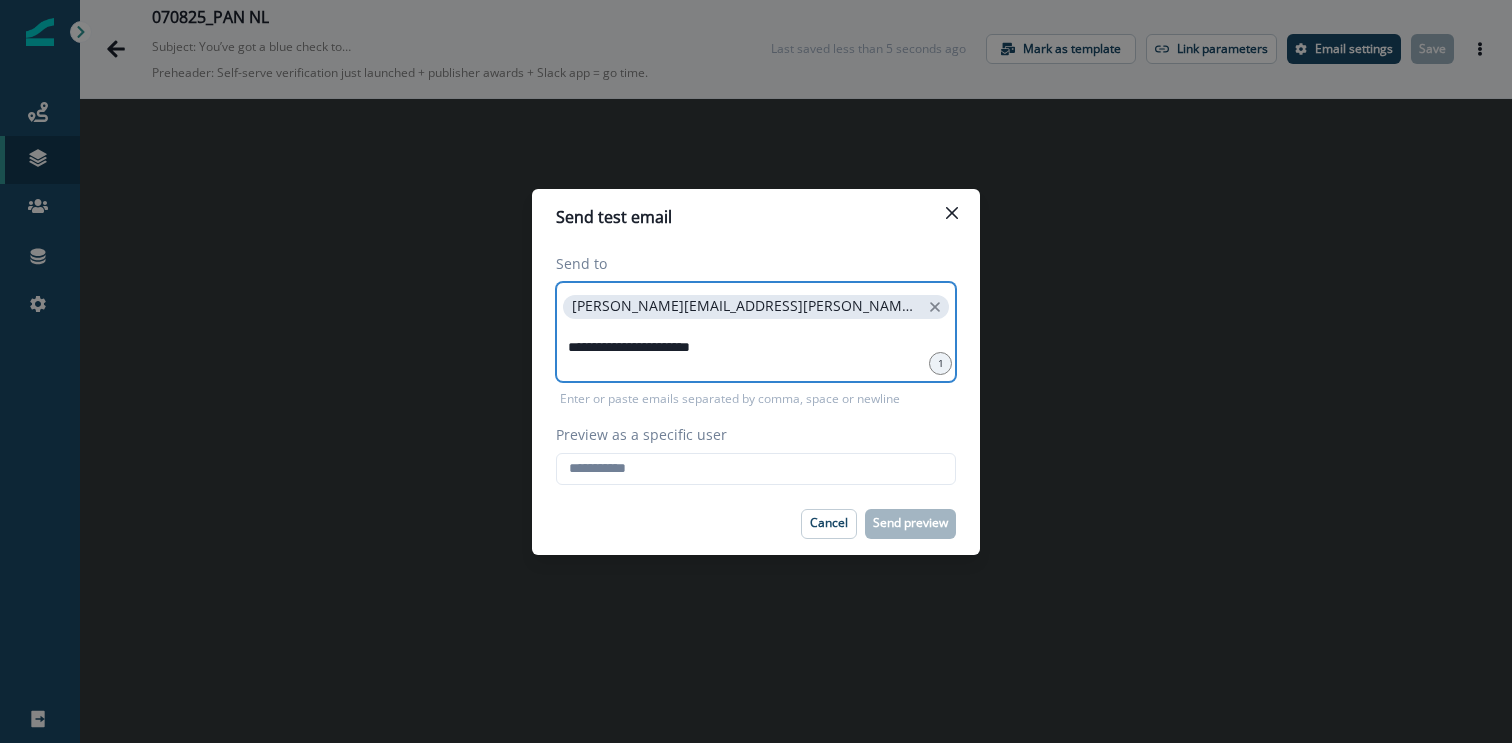type 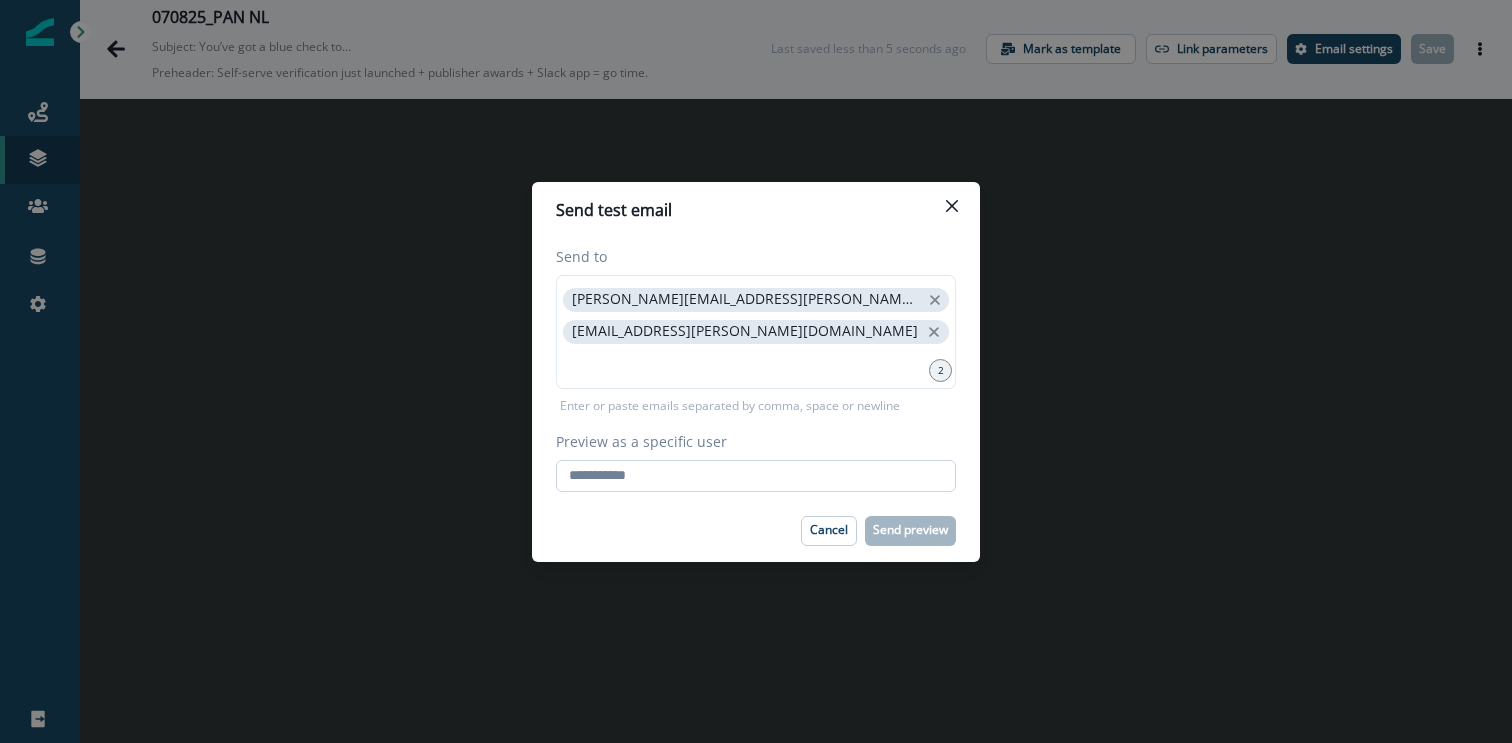 click on "Preview as a specific user" at bounding box center (756, 476) 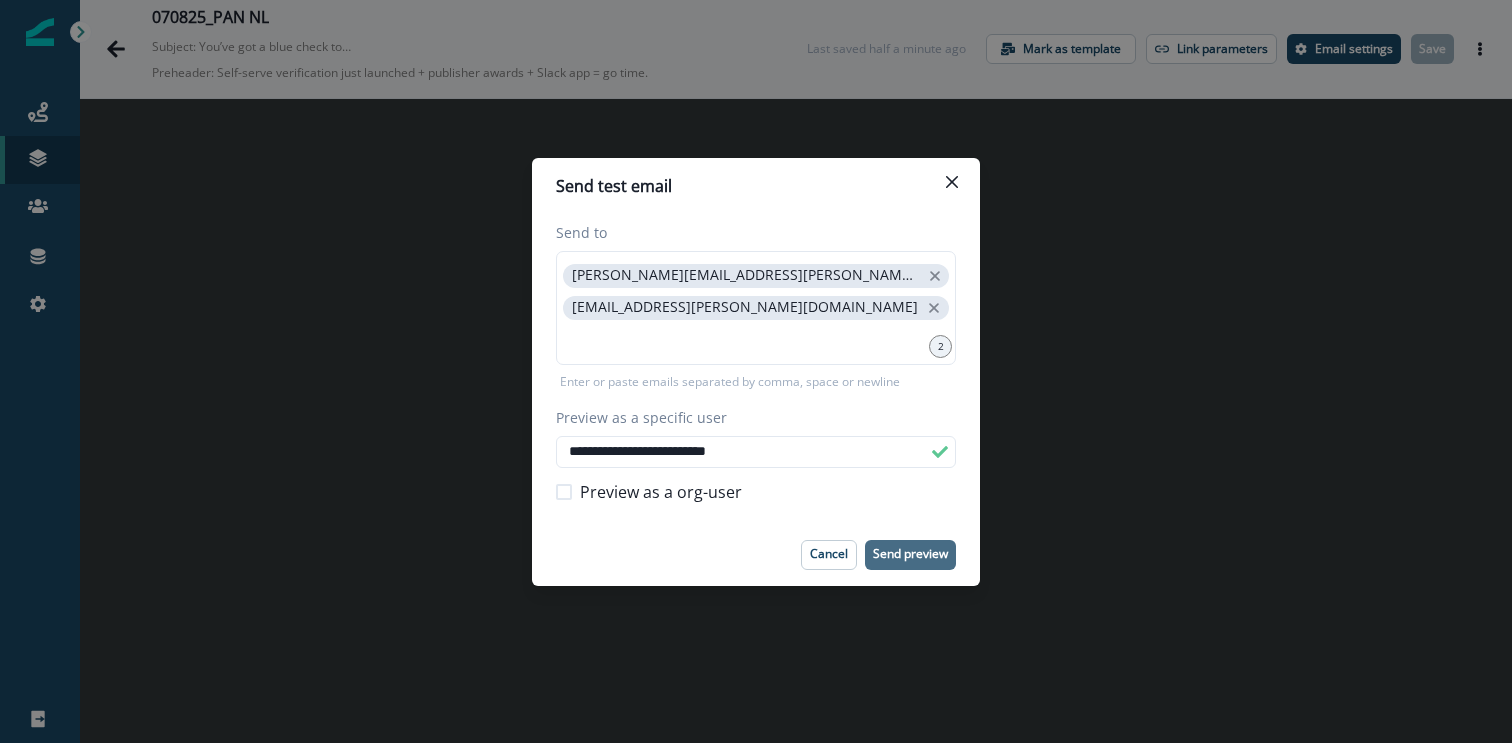 type on "**********" 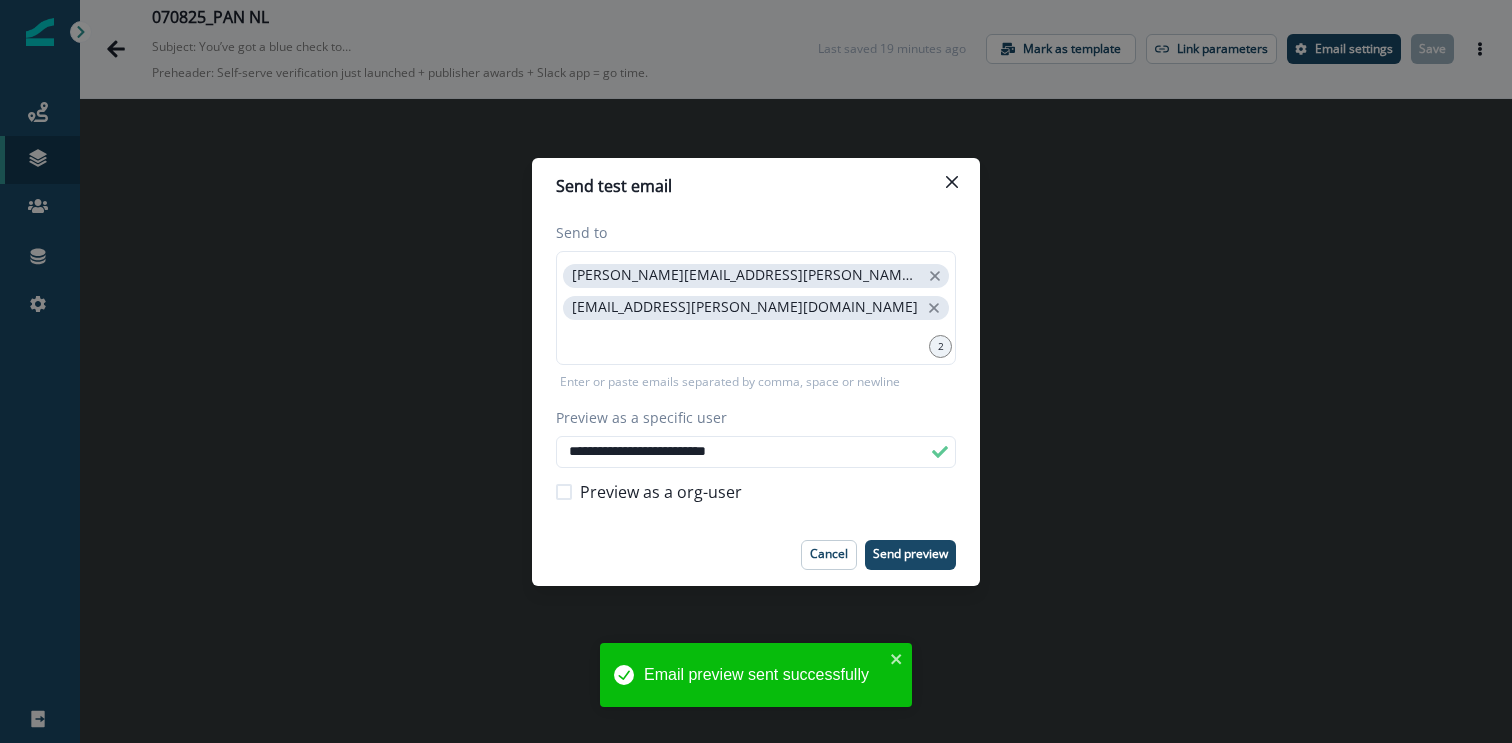 type 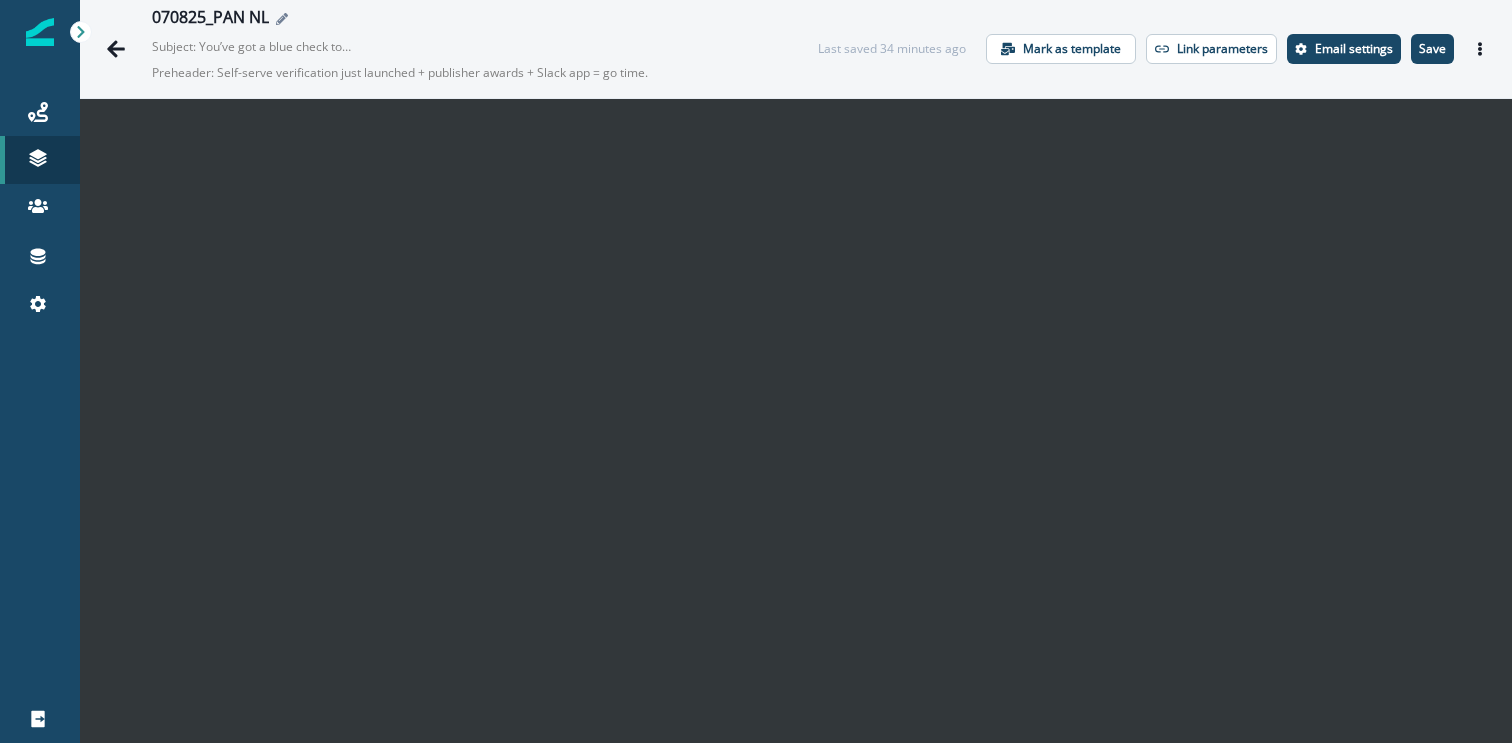 click on "070825_PAN NL" at bounding box center [465, 19] 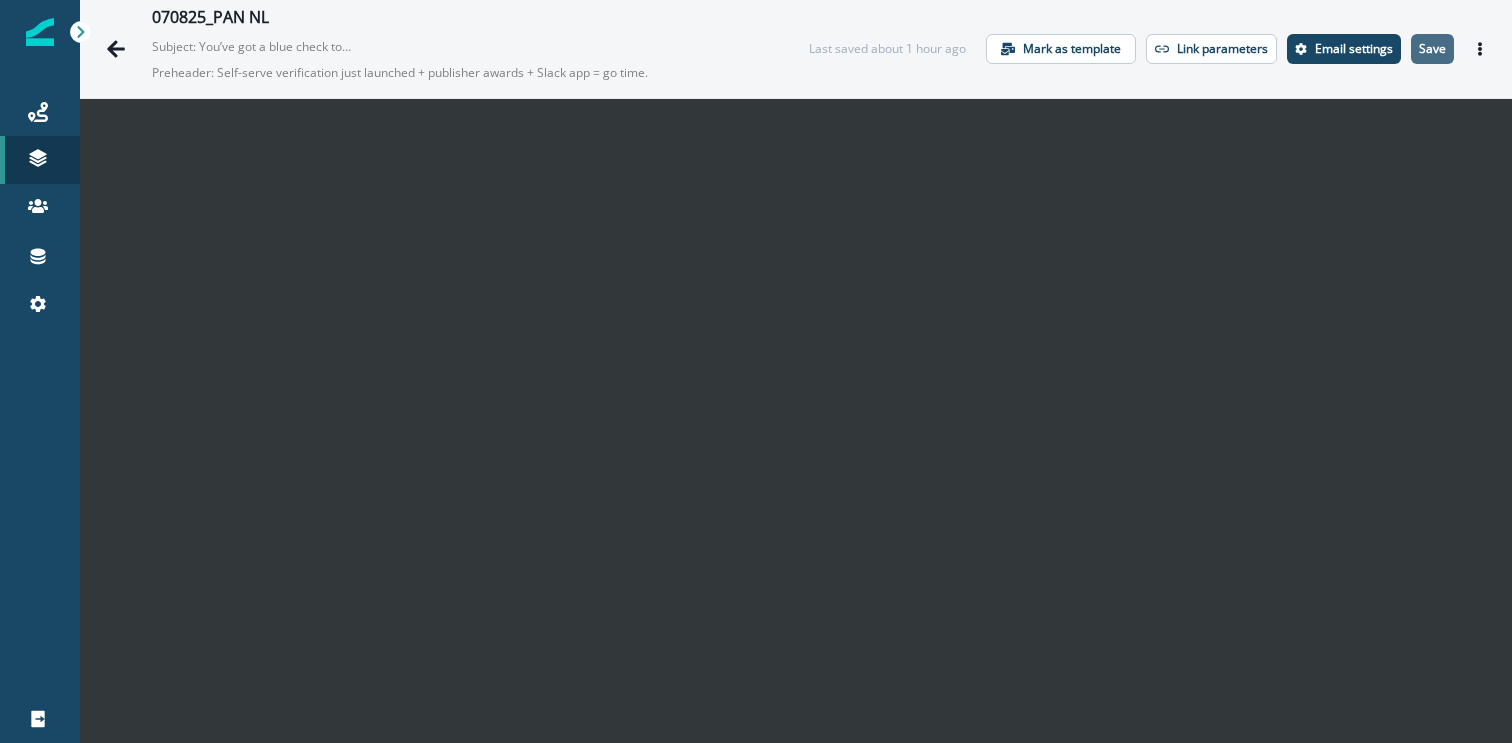 click on "Save" at bounding box center (1432, 49) 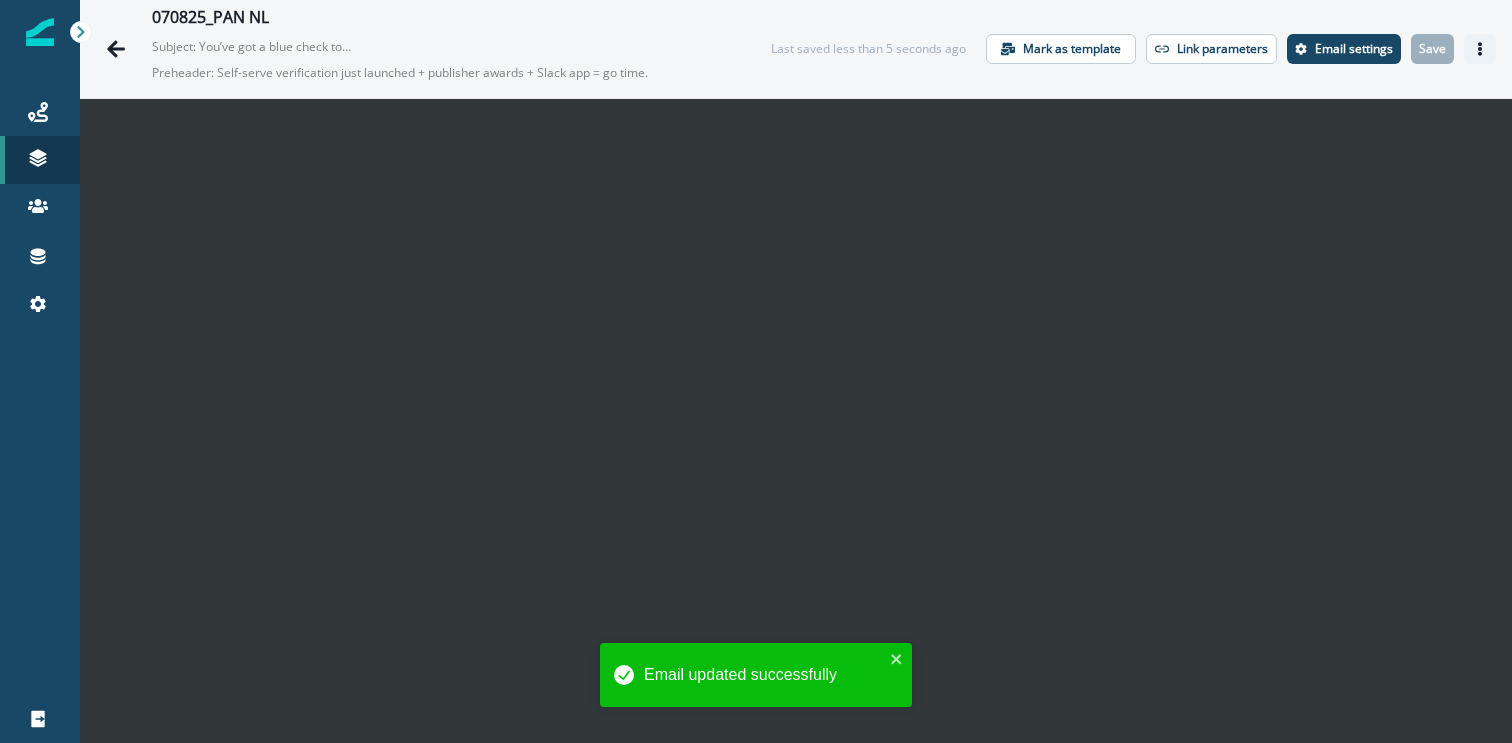 click 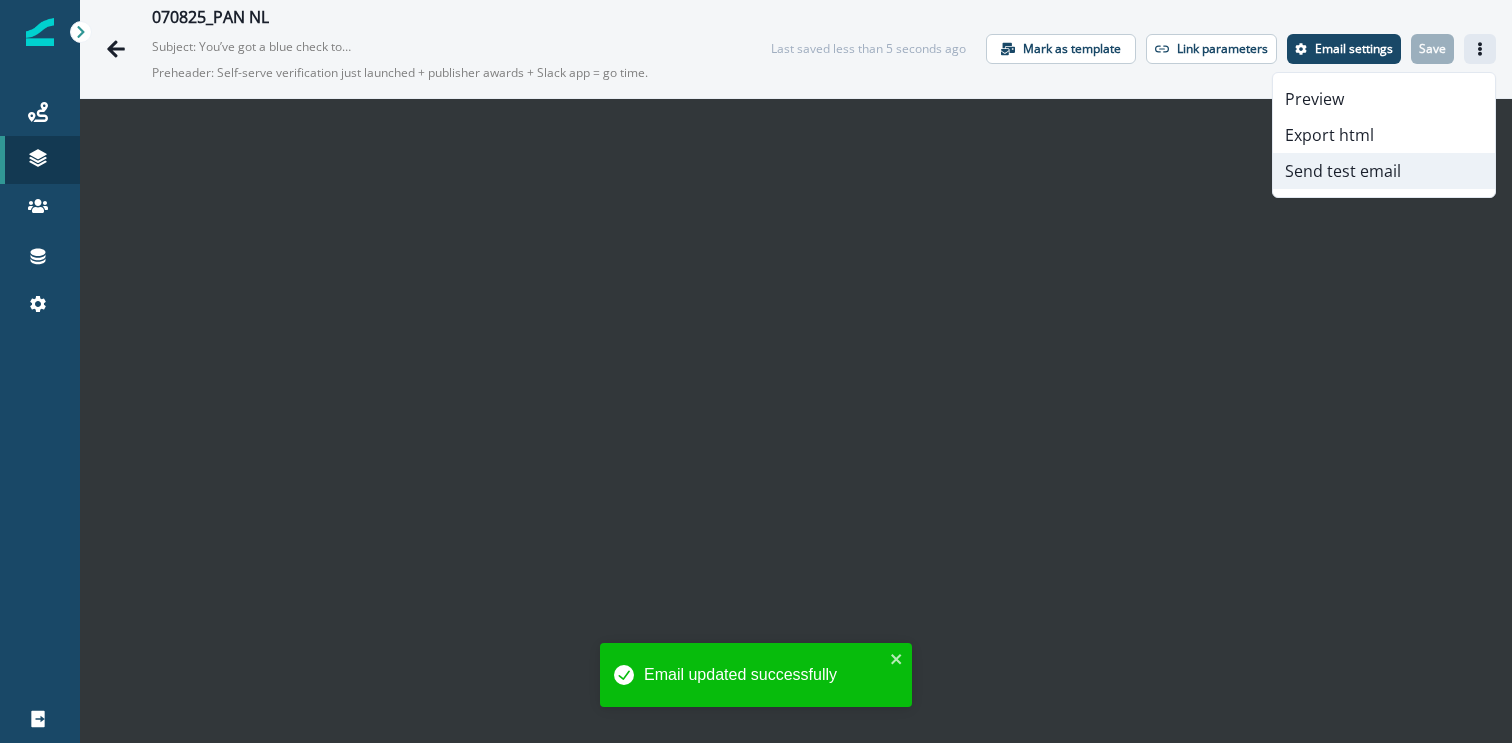 click on "Send test email" at bounding box center [1384, 171] 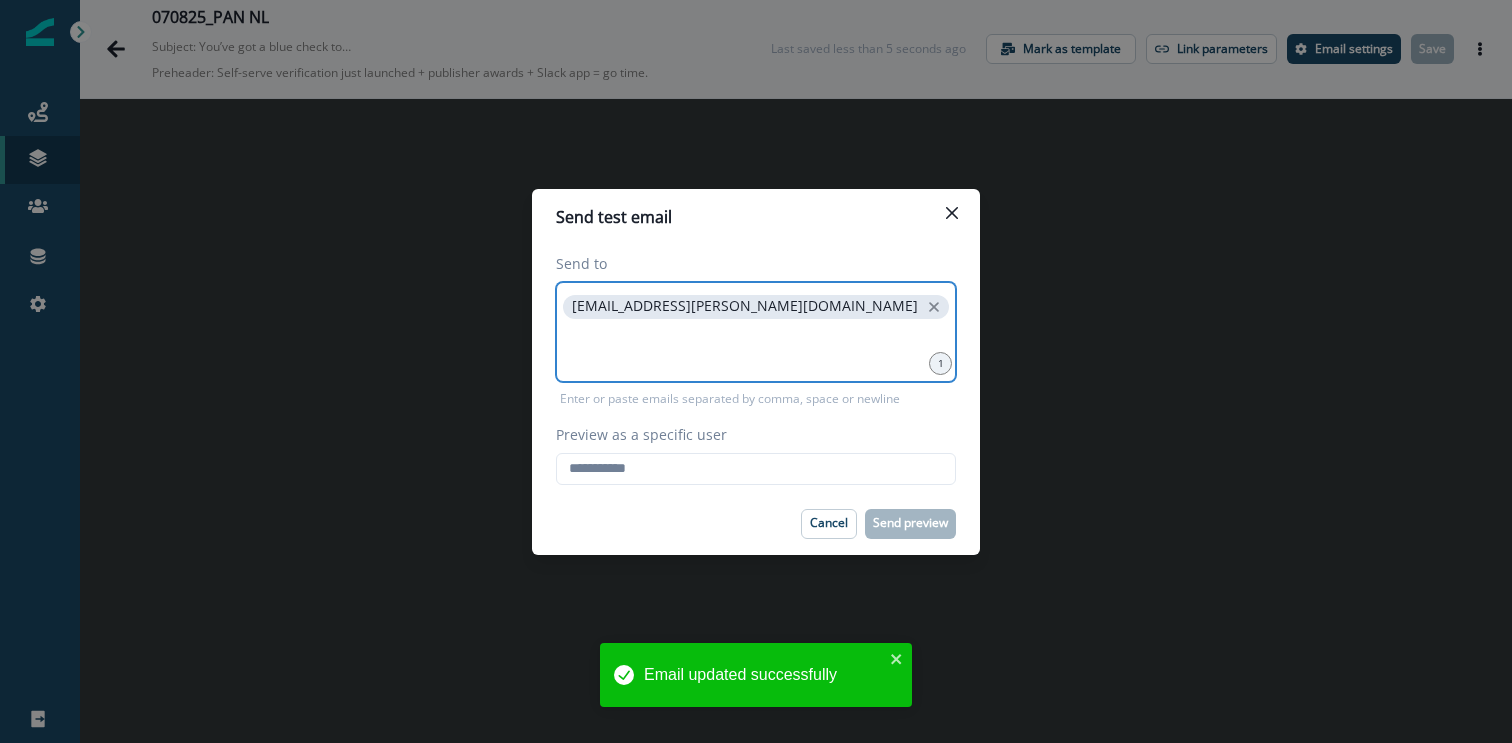 click at bounding box center [756, 348] 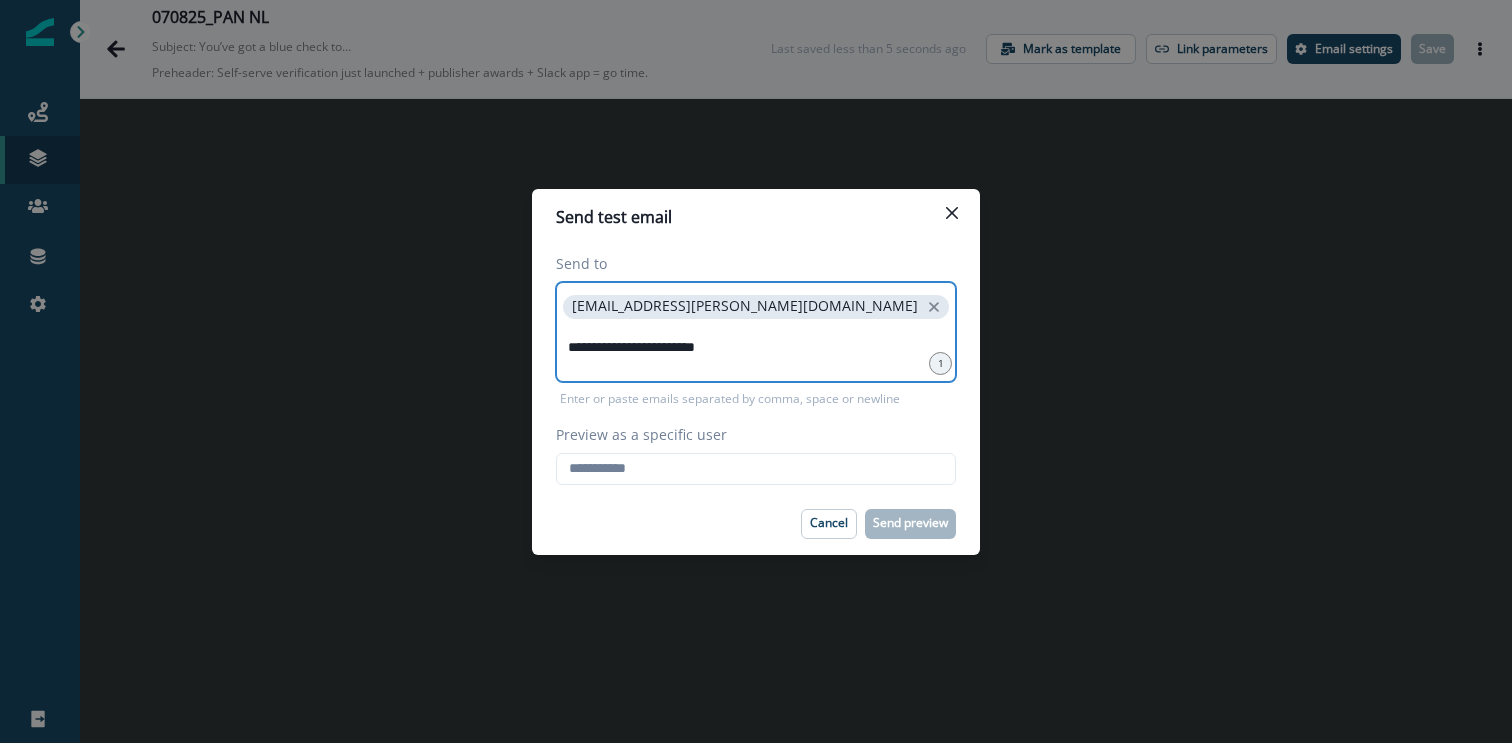 type on "**********" 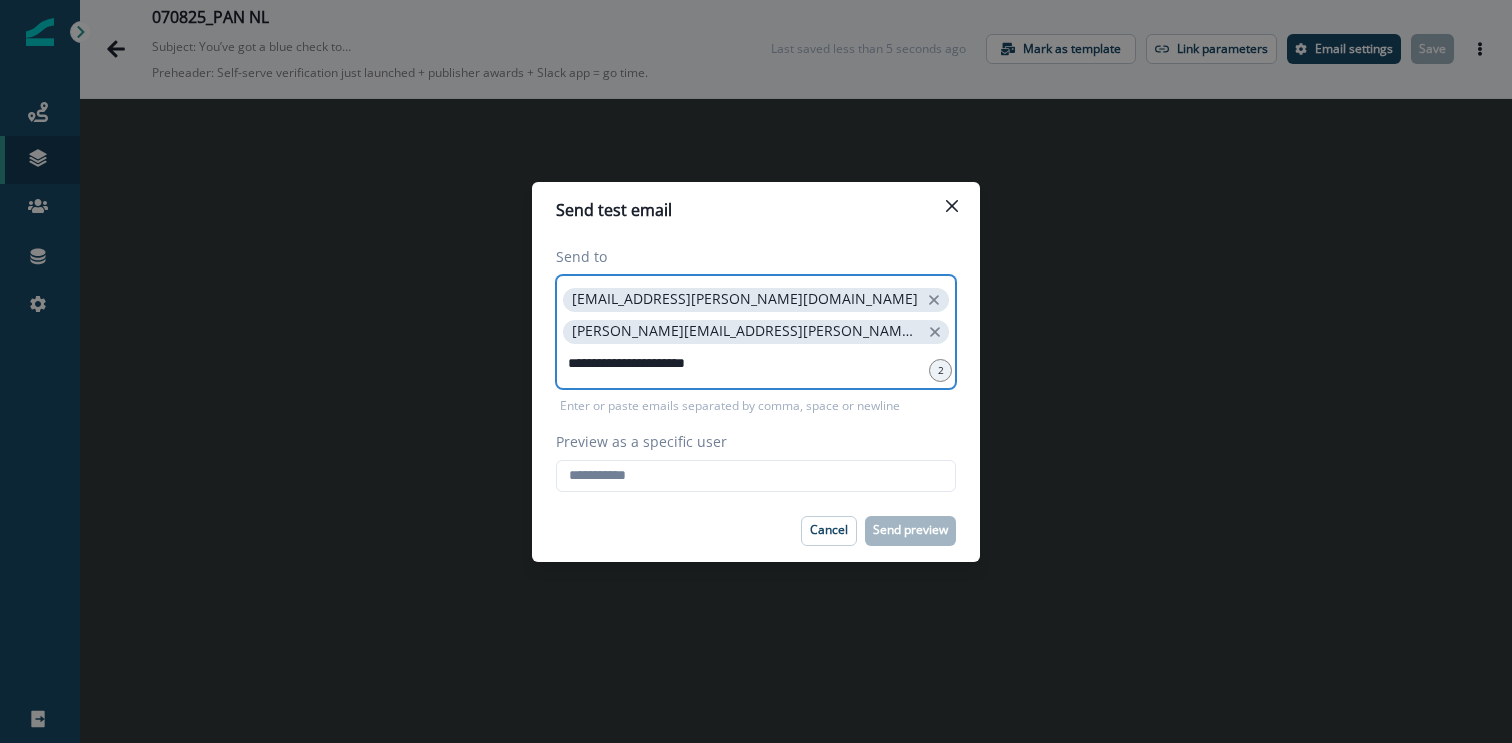type on "**********" 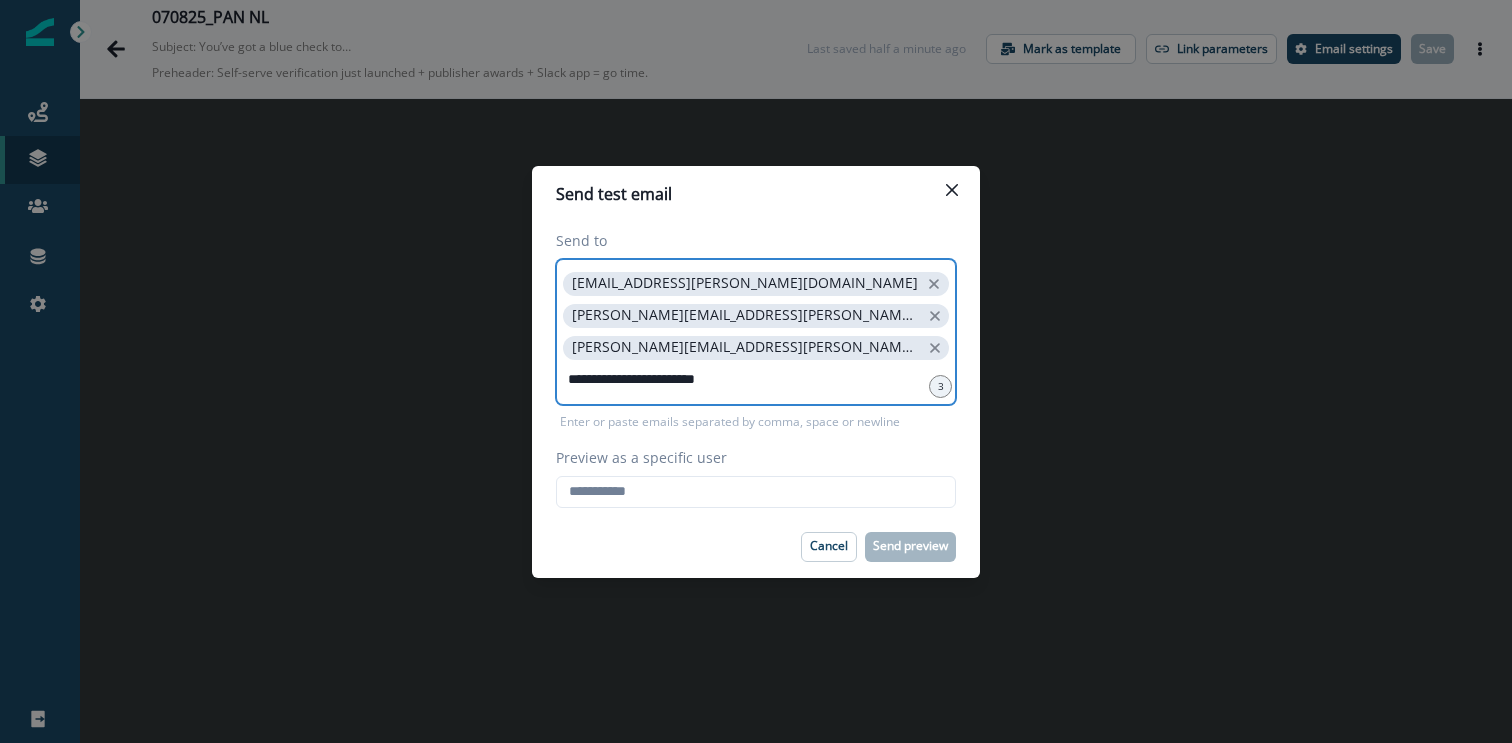 type on "**********" 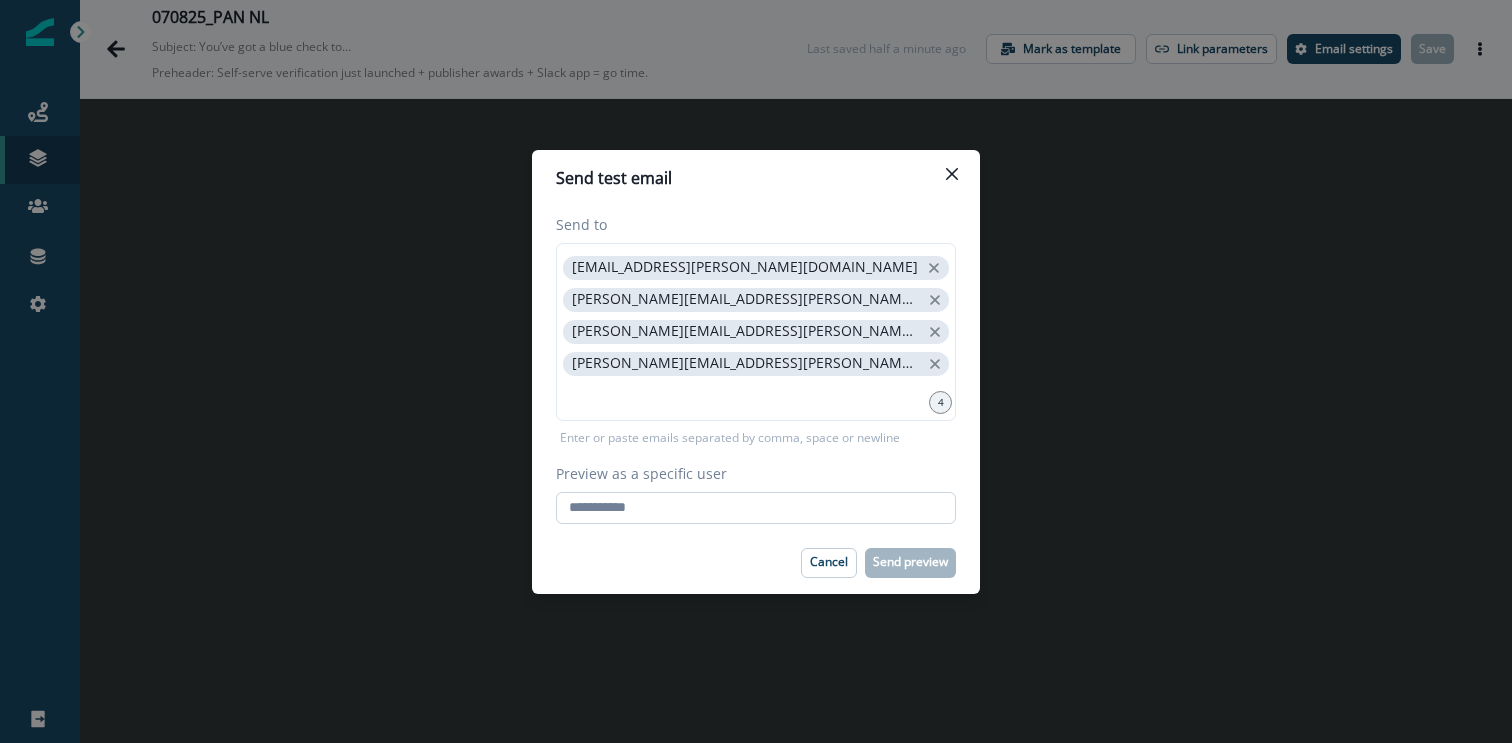 click on "Preview as a specific user" at bounding box center (756, 508) 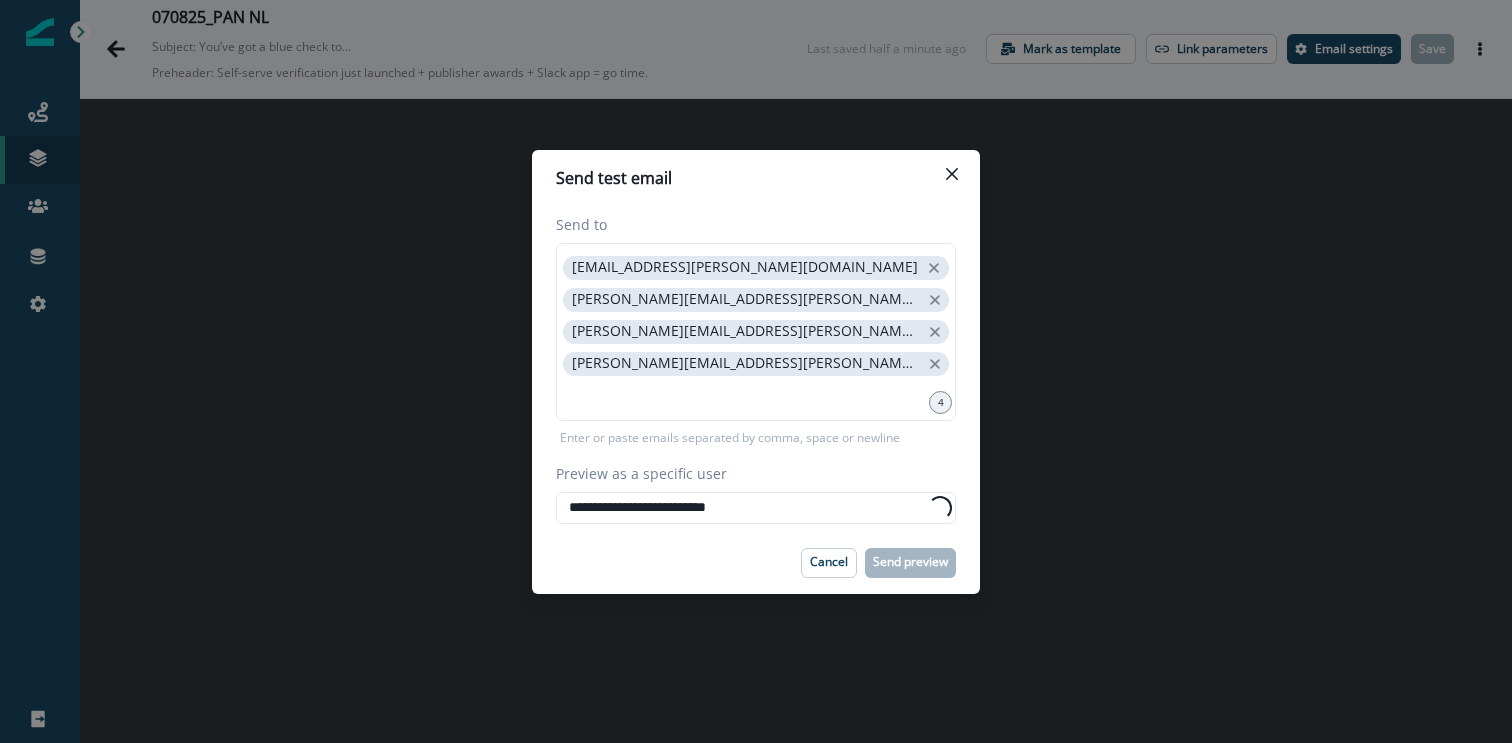 type on "**********" 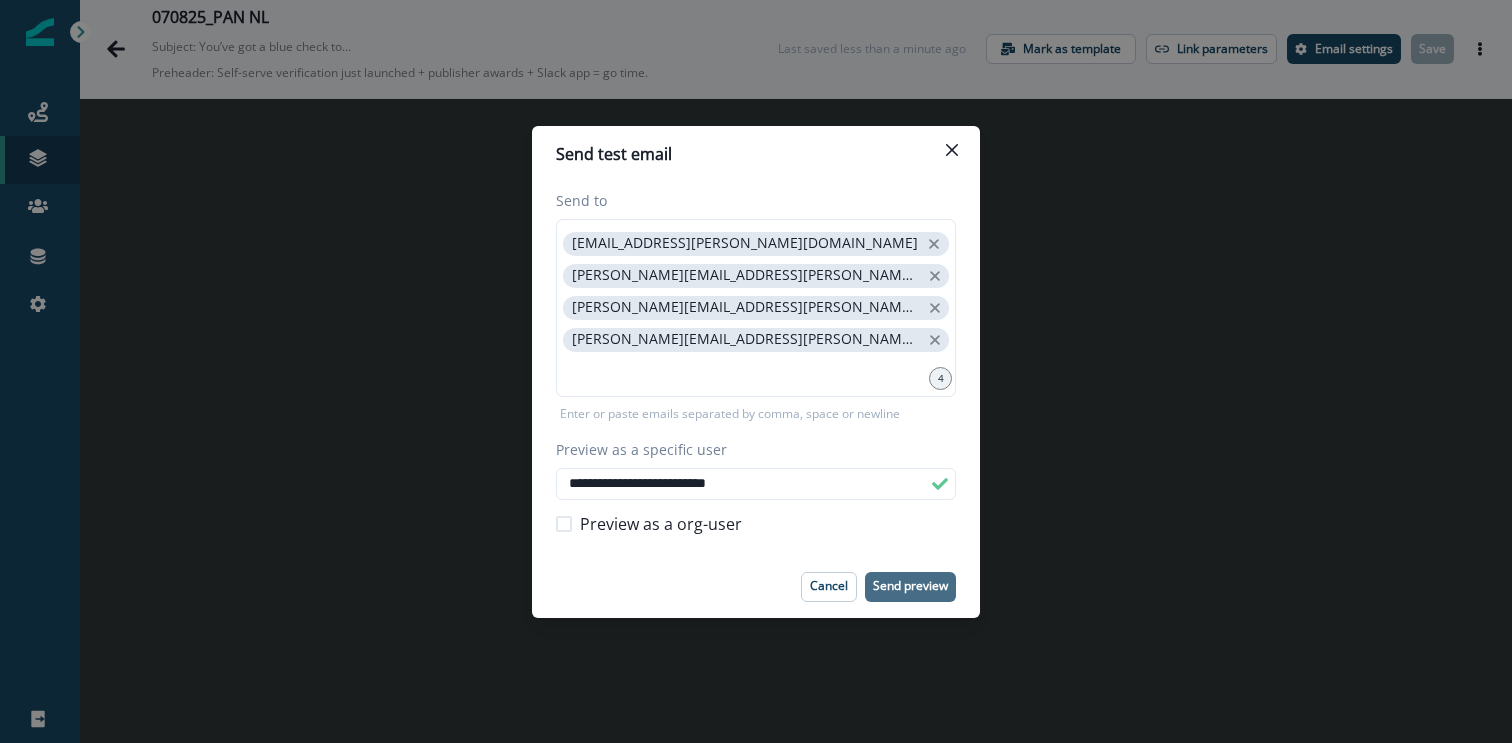 click on "Send preview" at bounding box center [910, 586] 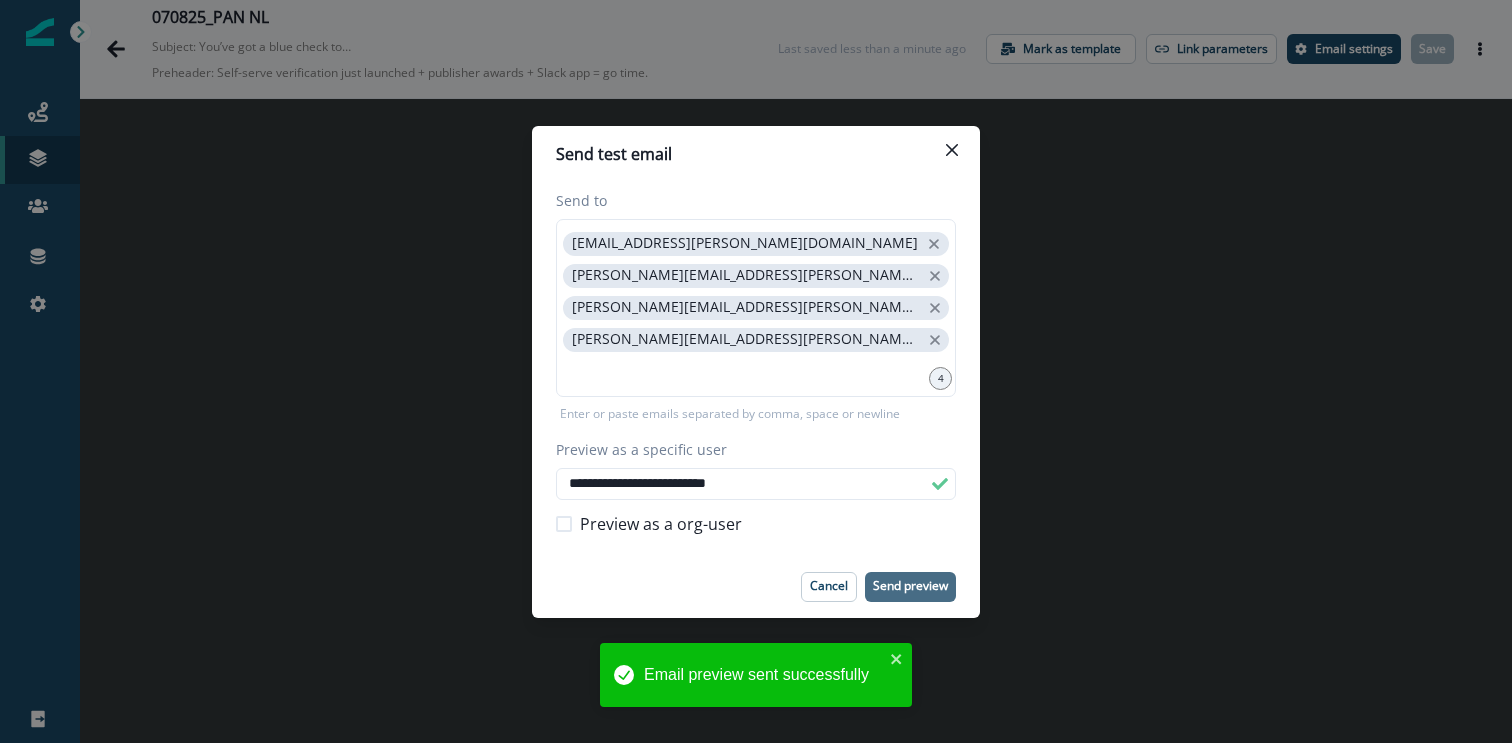 type 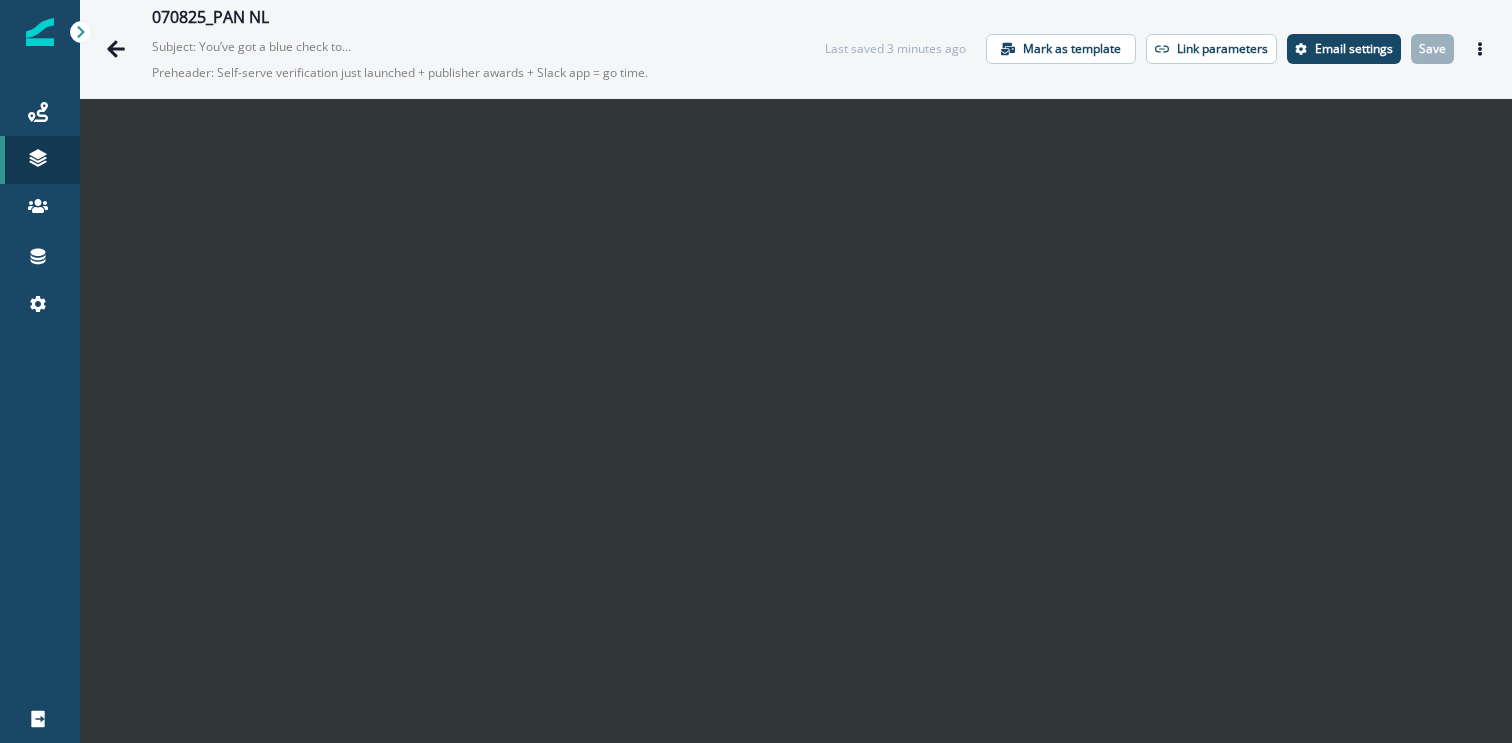 click on "Last saved 3 minutes ago Mark as template Link parameters Email settings Save Preview Export html Send test email" at bounding box center (1160, 49) 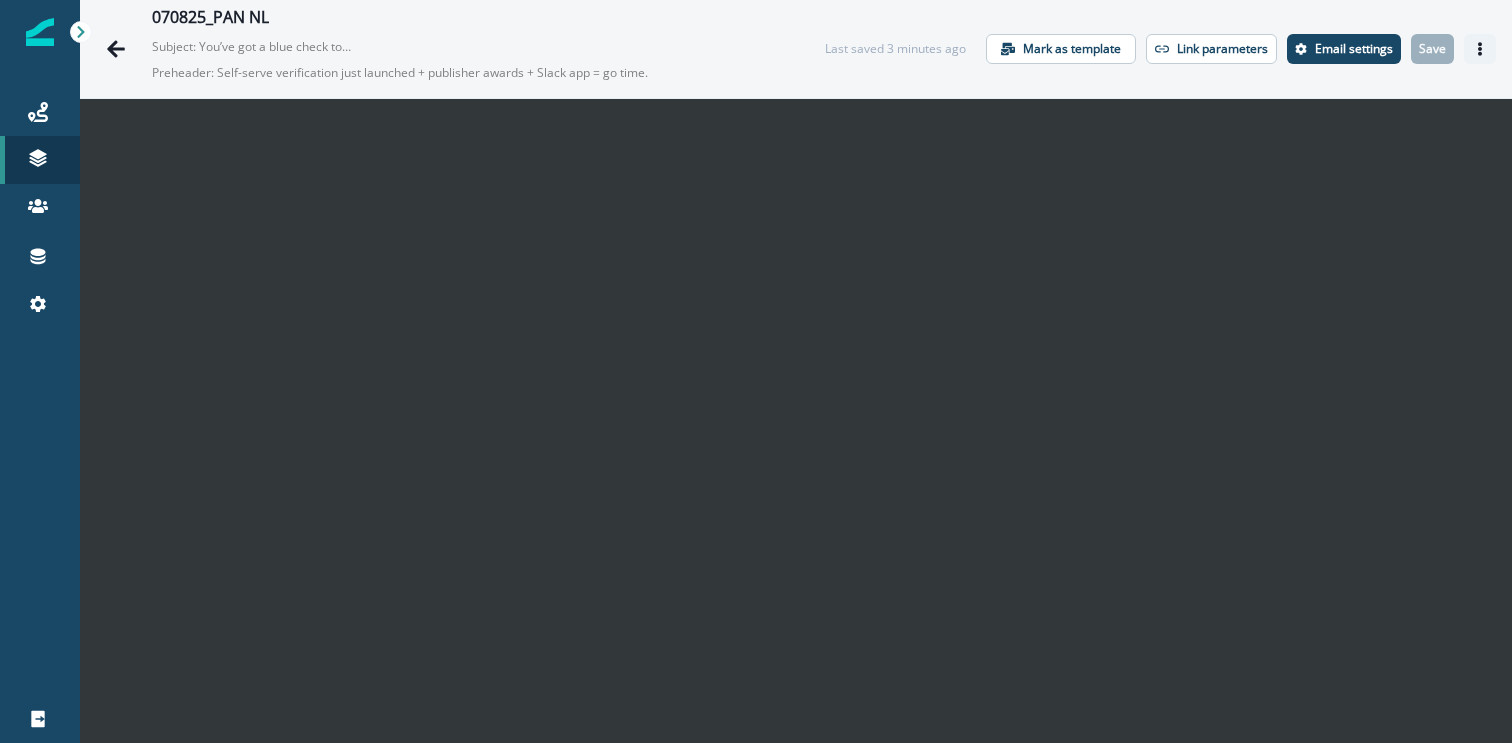 click at bounding box center [1480, 49] 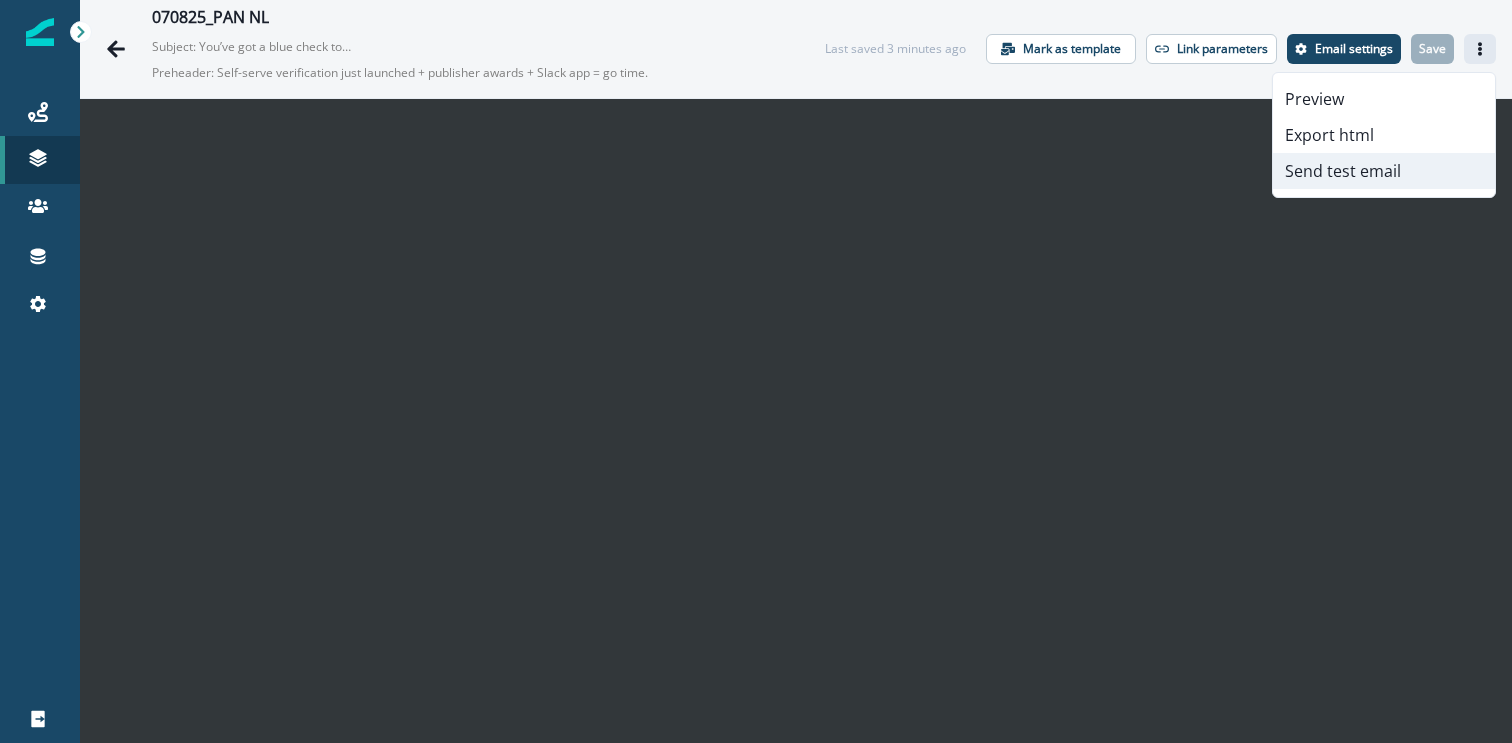 click on "Send test email" at bounding box center [1384, 171] 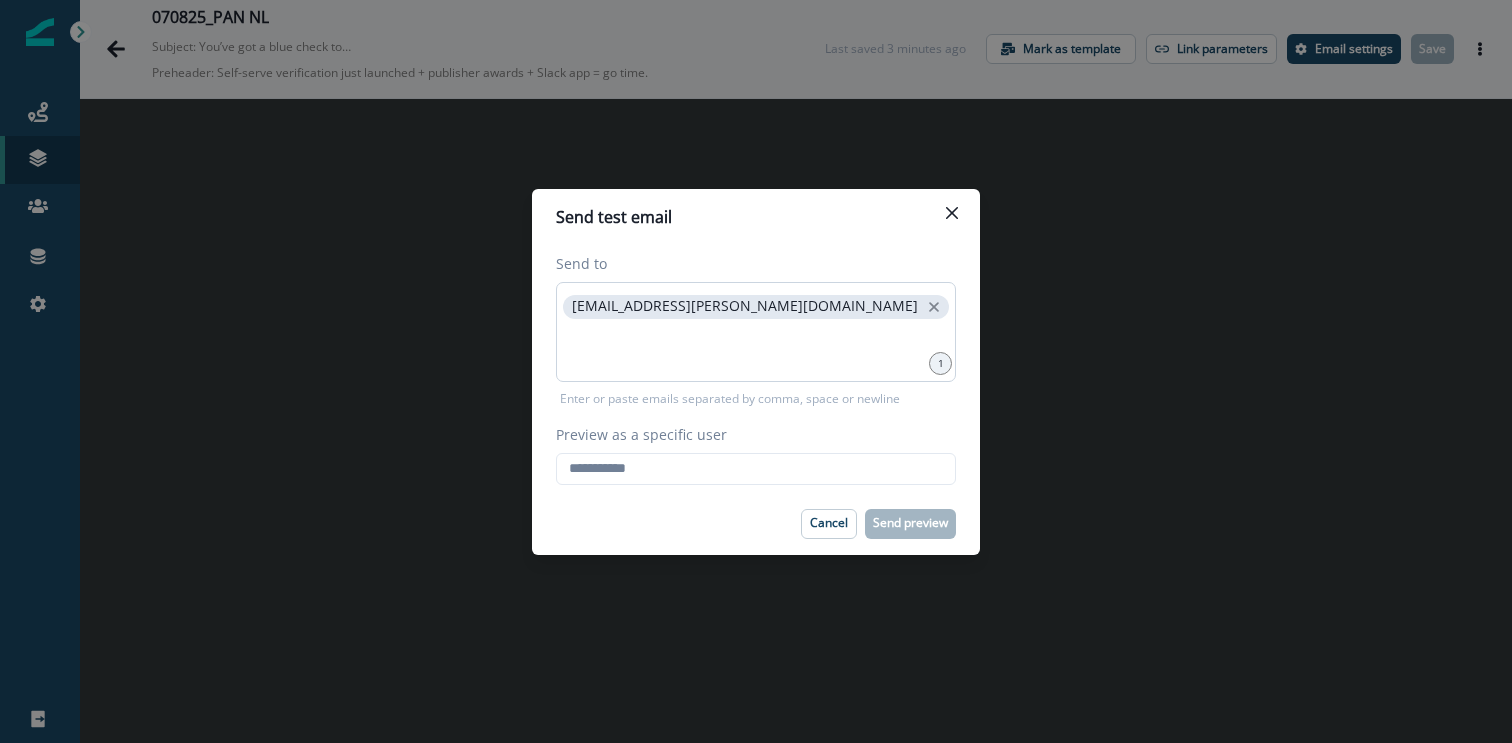 click on "[EMAIL_ADDRESS][PERSON_NAME][DOMAIN_NAME]" at bounding box center [756, 307] 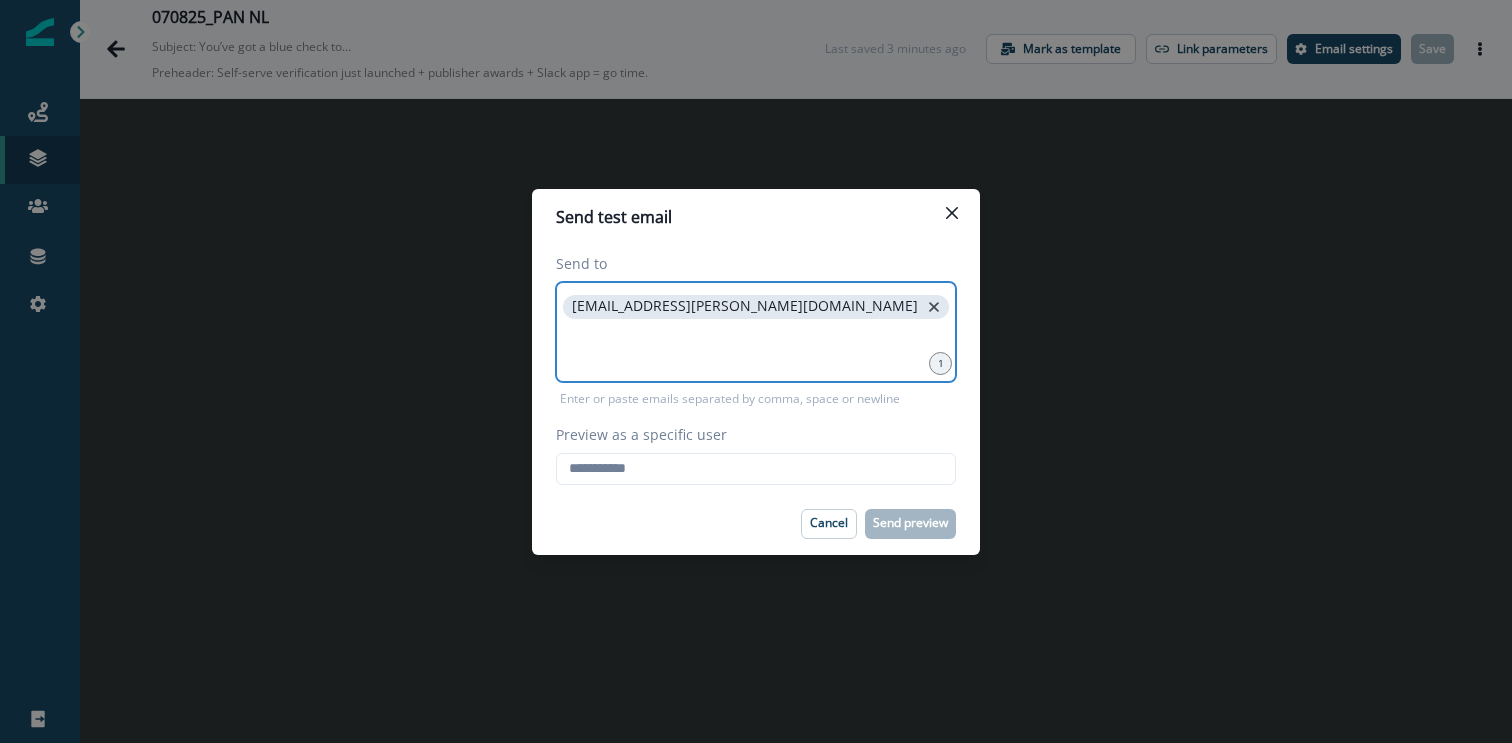 click 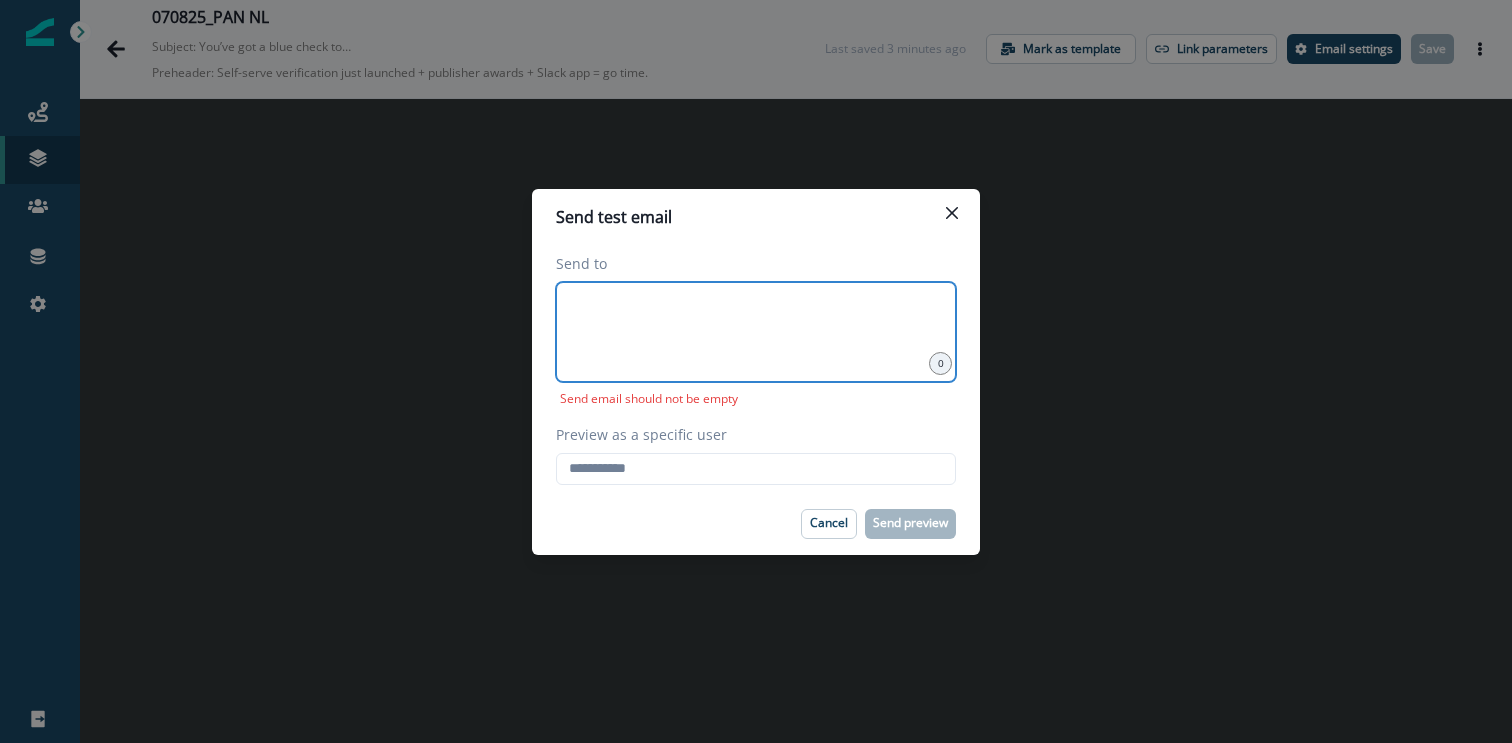 click at bounding box center [756, 307] 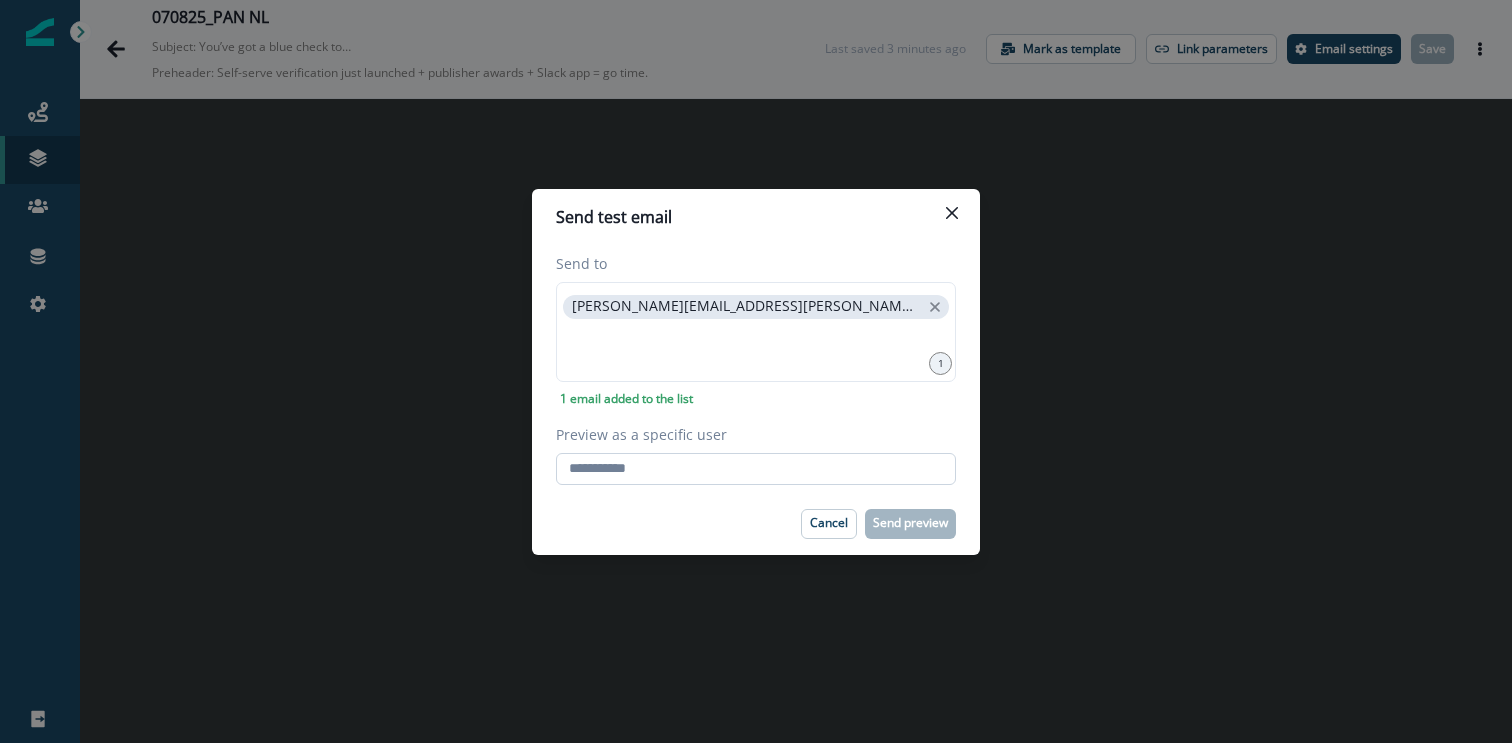 click on "Preview as a specific user" at bounding box center [756, 469] 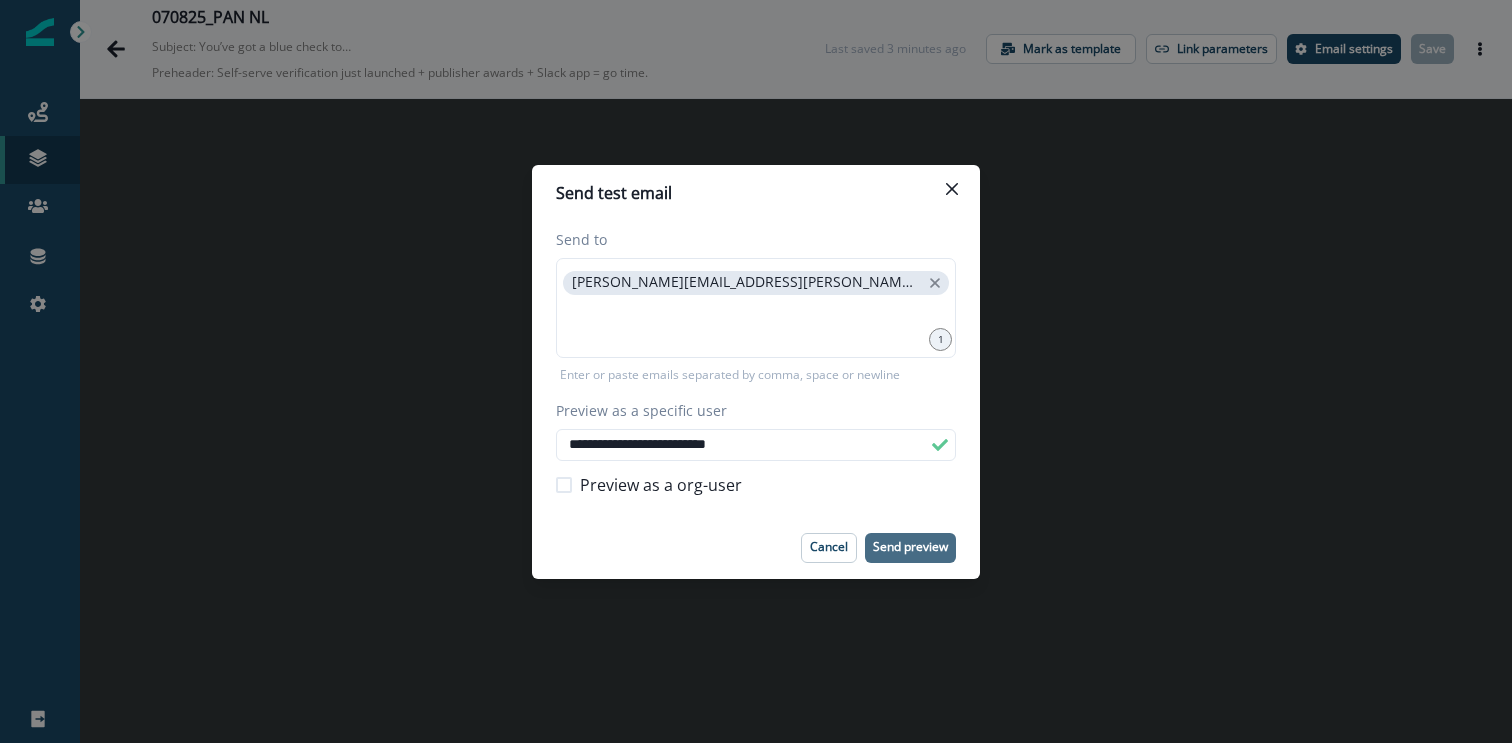 type on "**********" 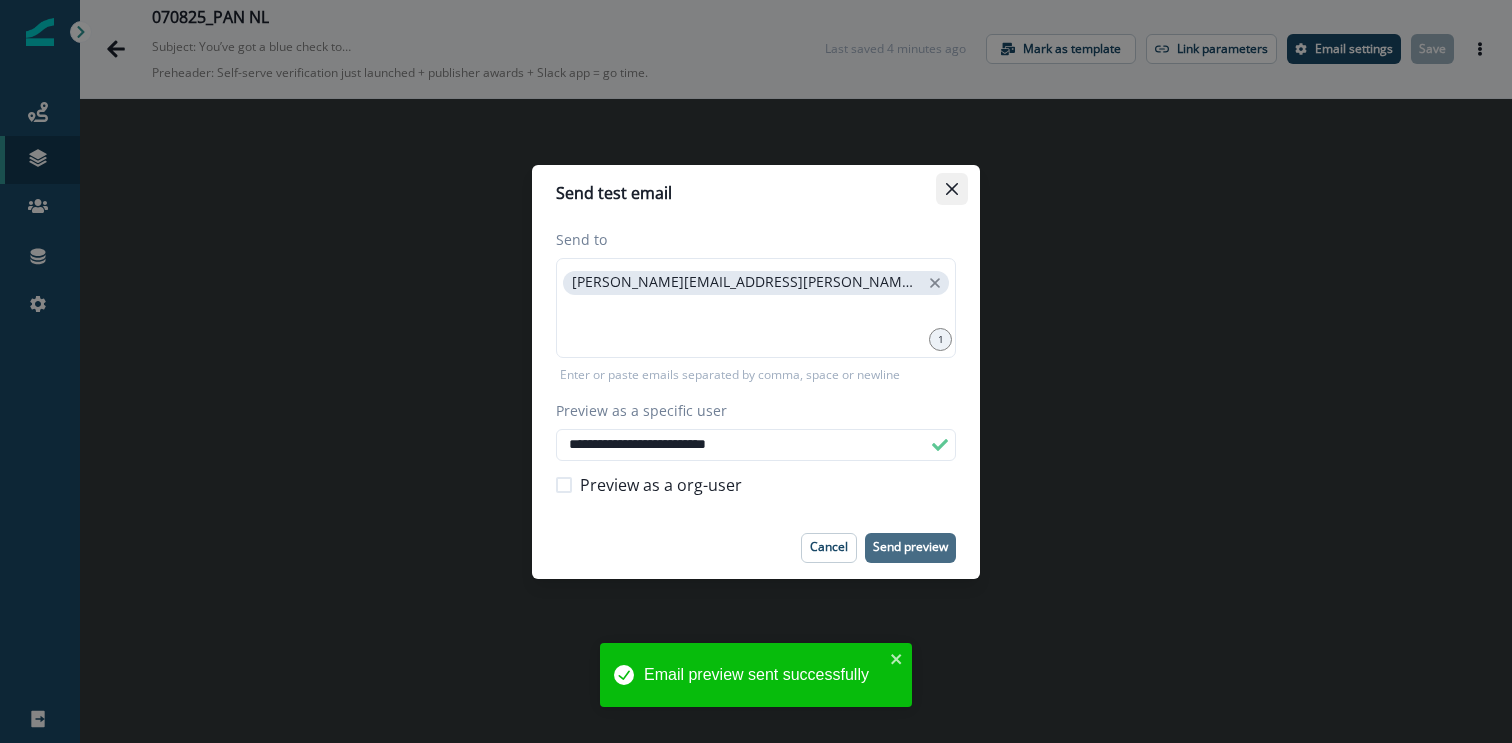 click 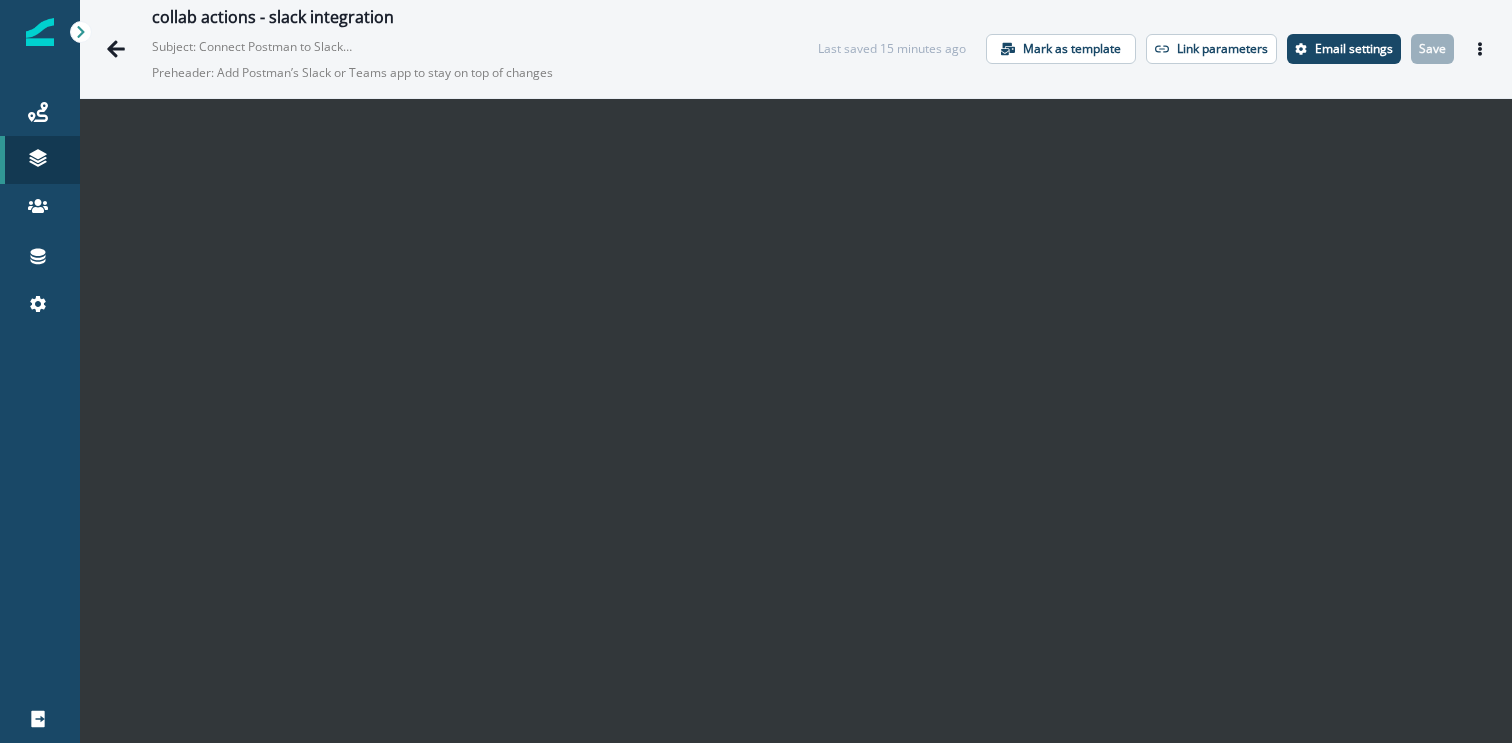 scroll, scrollTop: 0, scrollLeft: 0, axis: both 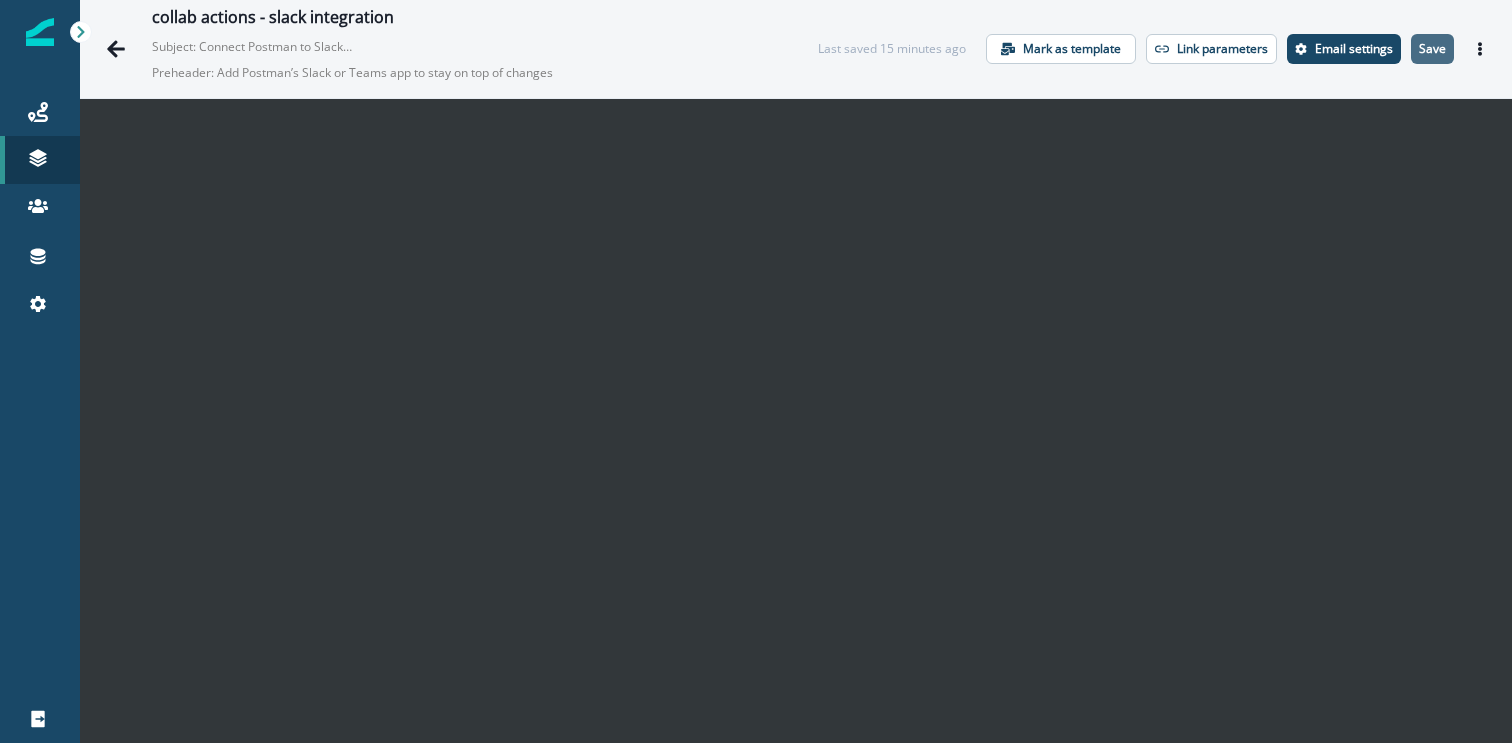 click on "Save" at bounding box center (1432, 49) 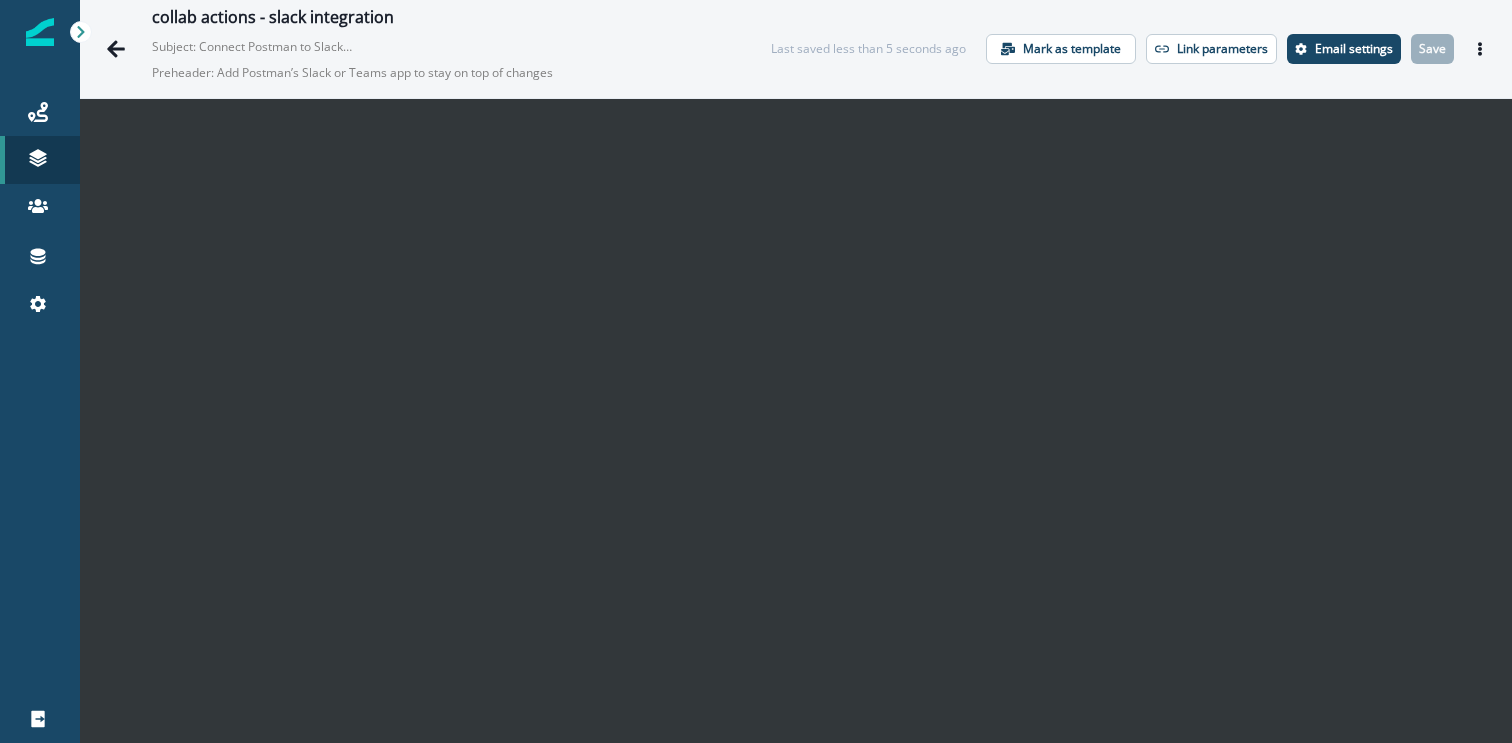 click on "Last saved less than 5 seconds ago Mark as template Link parameters Email settings Save Preview Export html Send test email" at bounding box center (1133, 49) 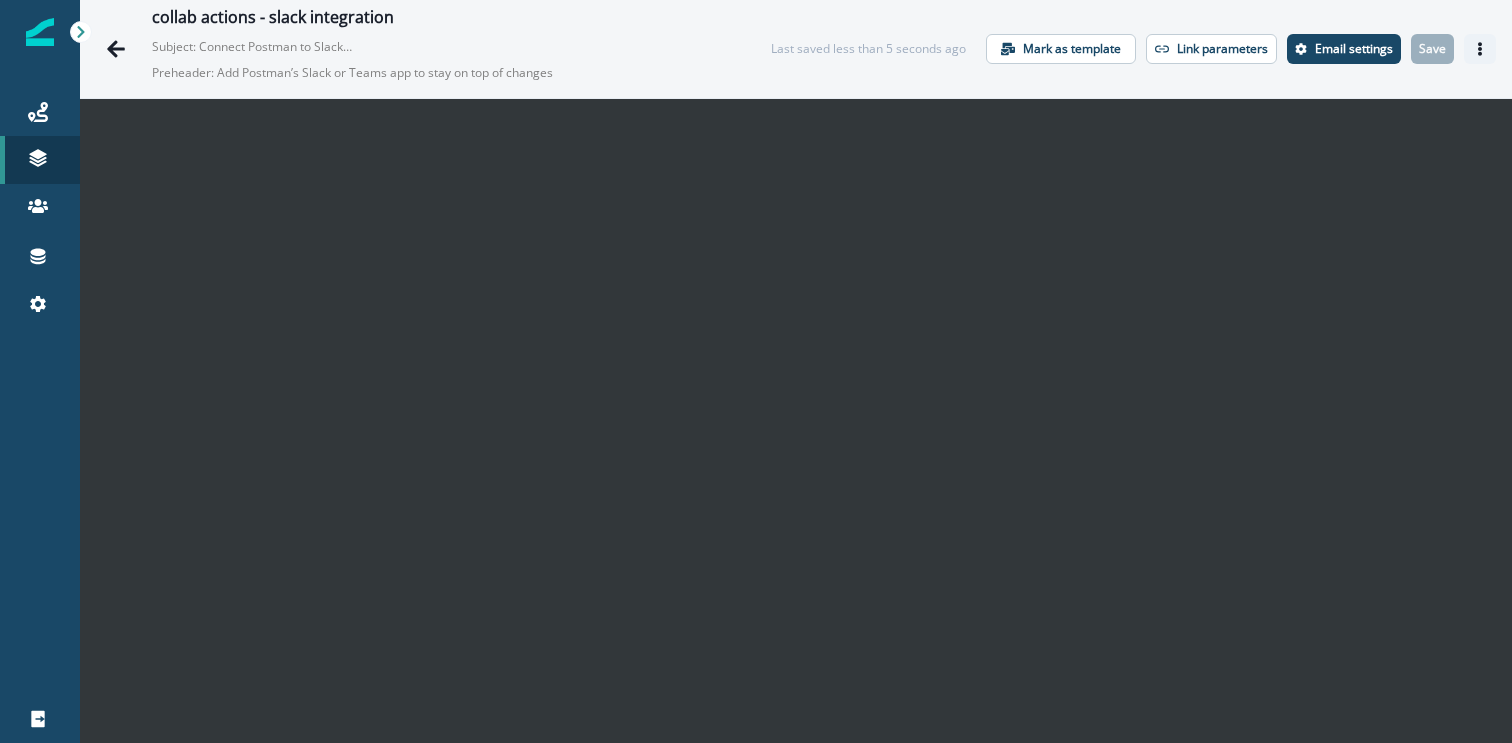 click 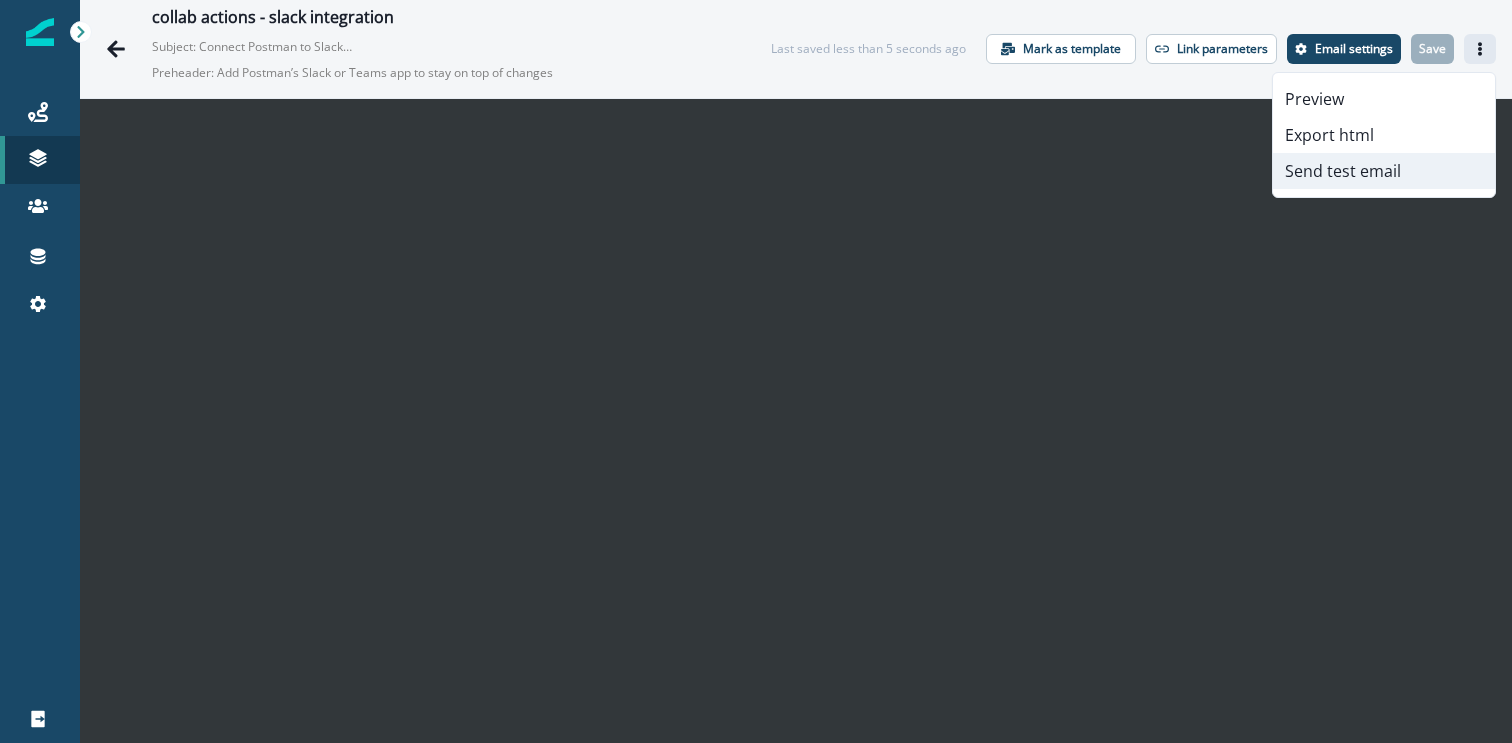 click on "Send test email" at bounding box center (1384, 171) 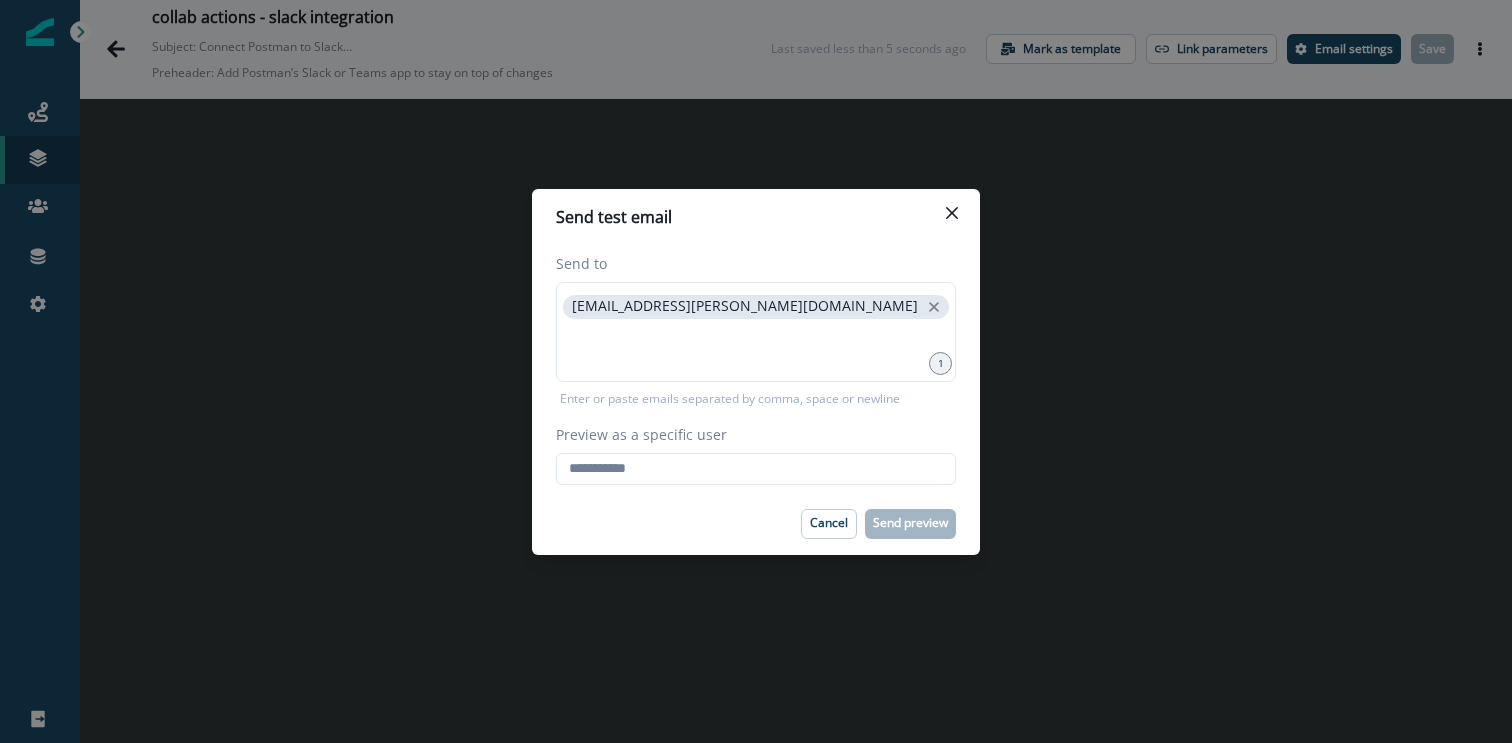 click on "Enter or paste emails separated by comma, space or newline" at bounding box center (756, 395) 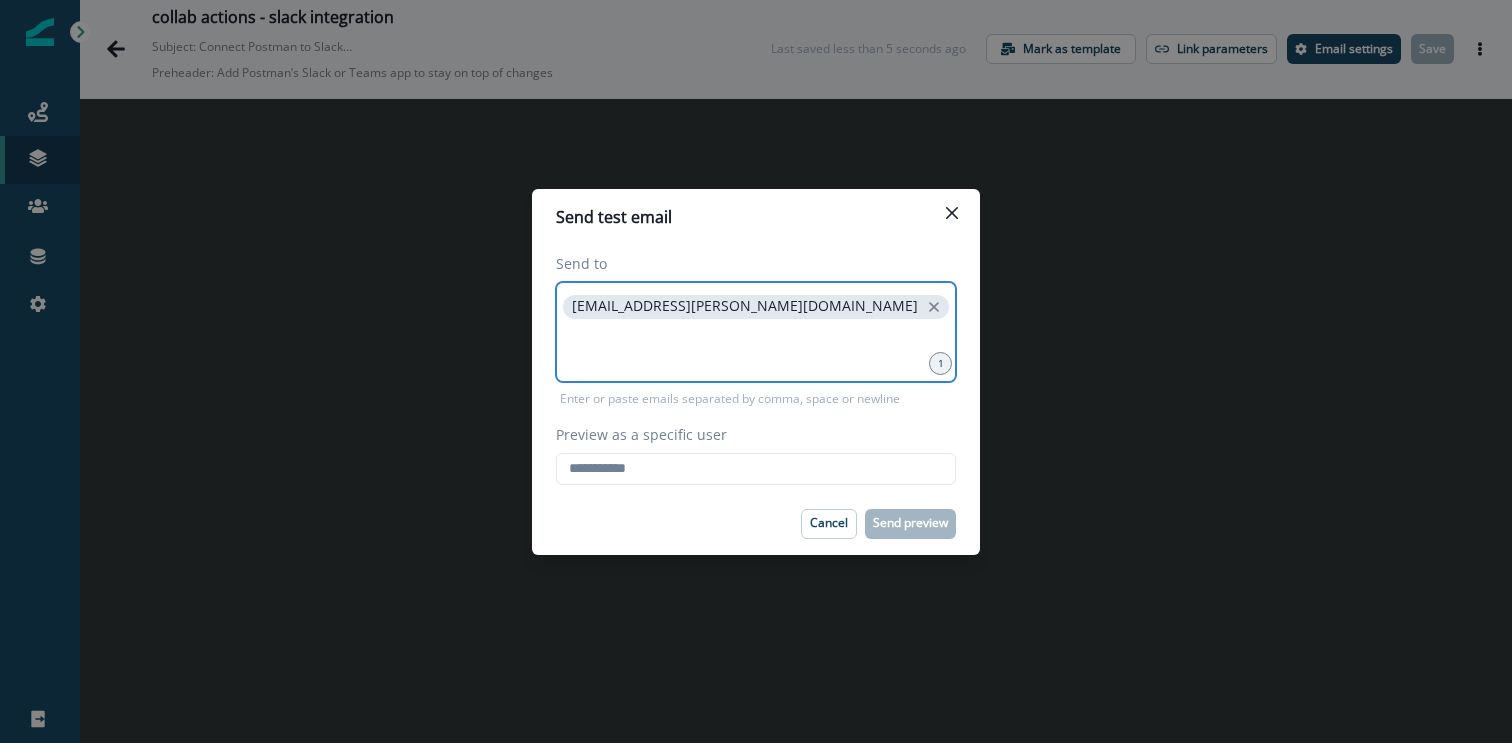 click at bounding box center [756, 348] 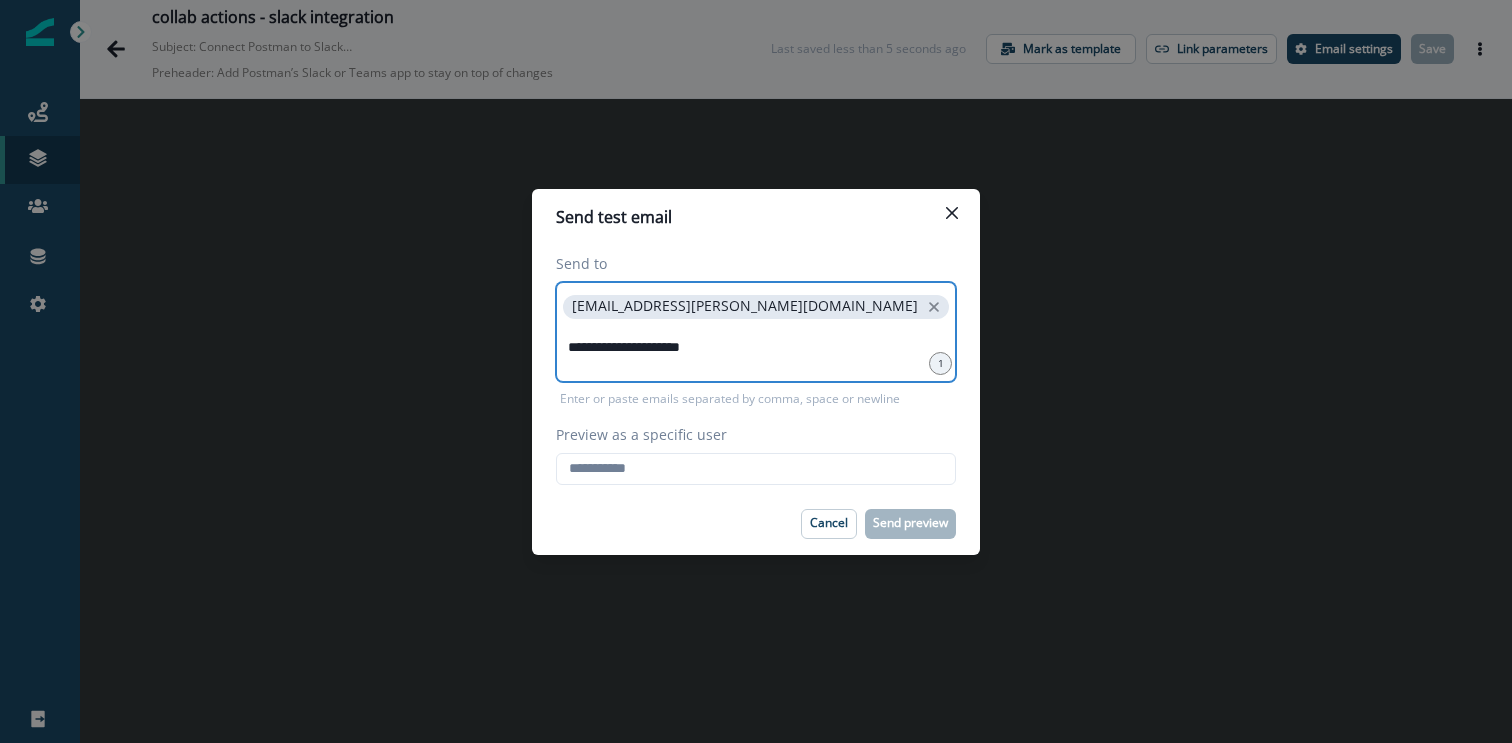 type on "**********" 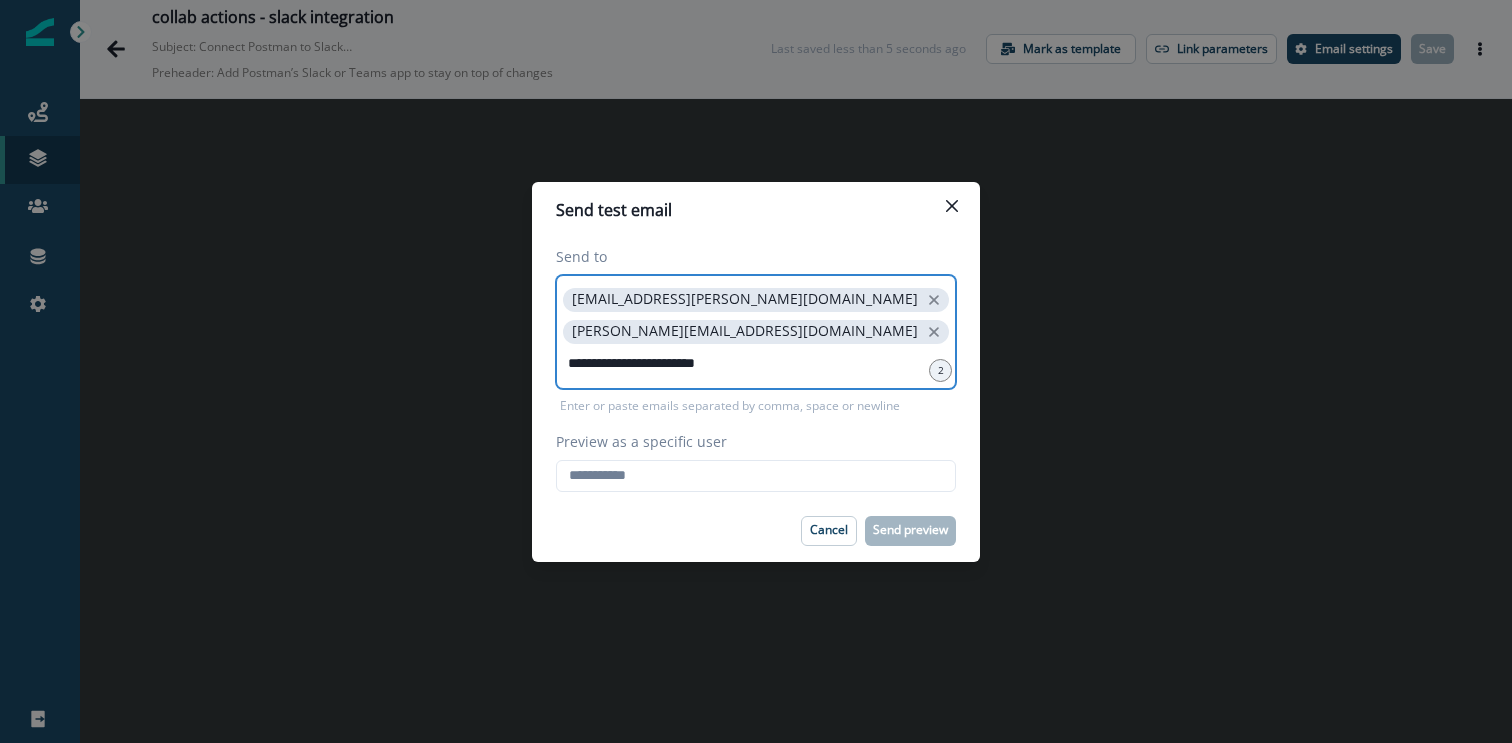 type on "**********" 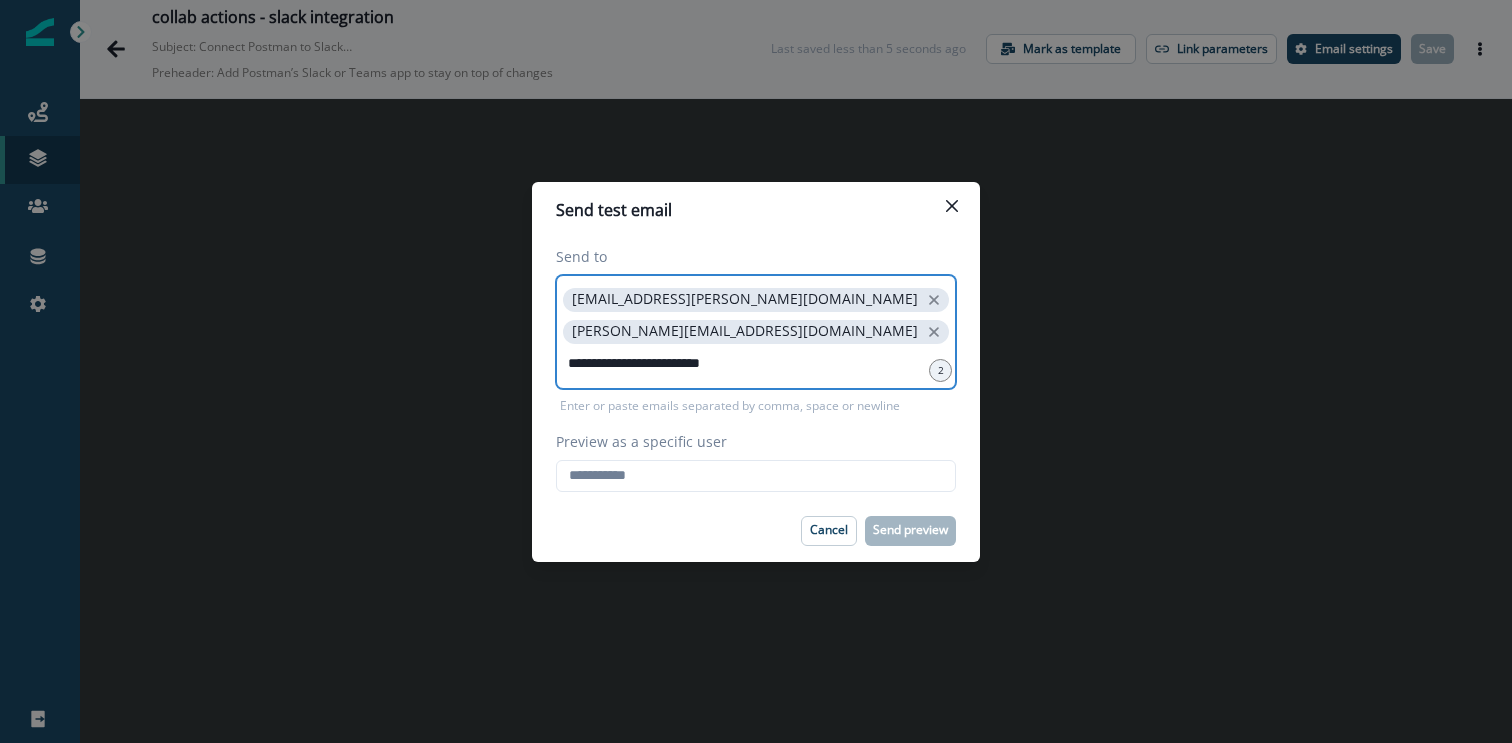 type 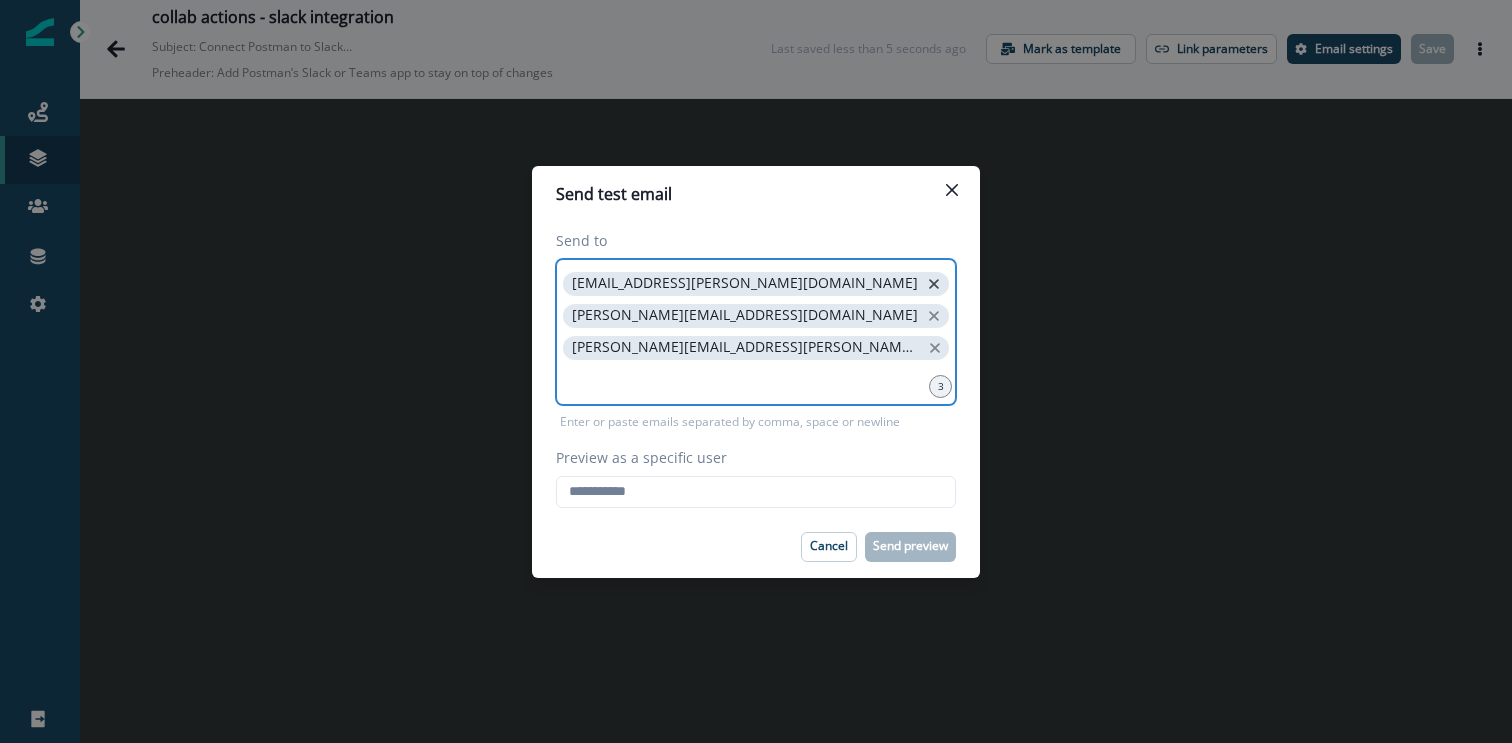 click 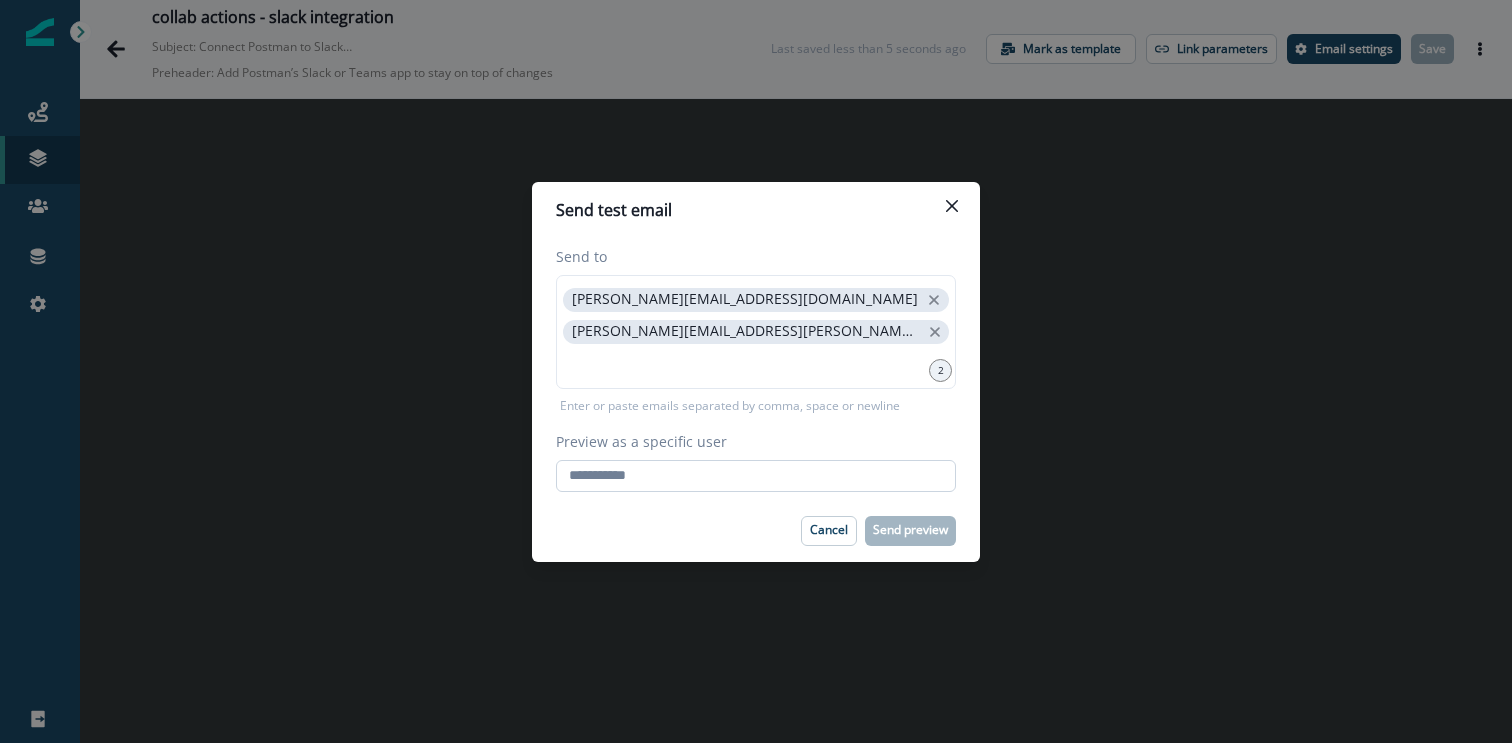 click on "Preview as a specific user" at bounding box center [756, 476] 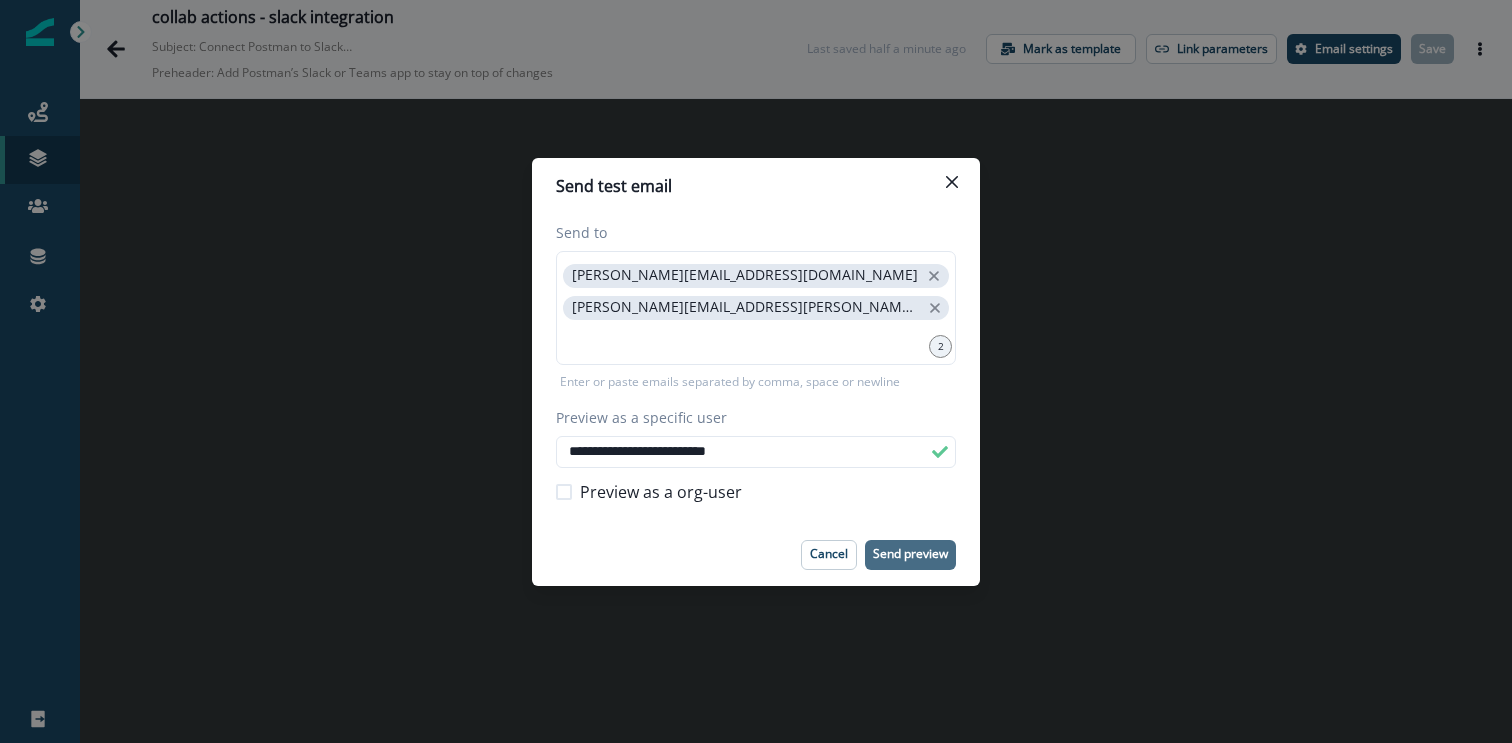 type on "**********" 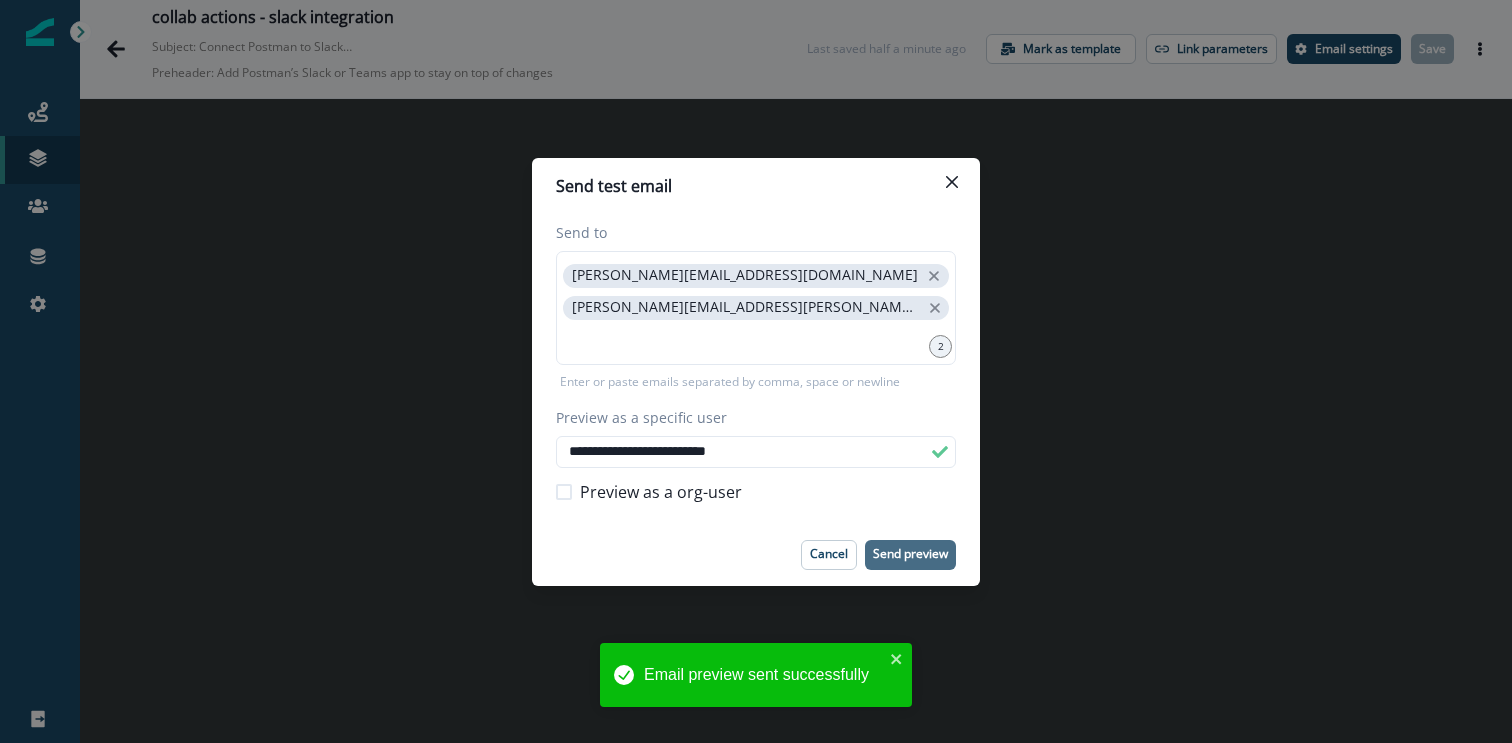 type 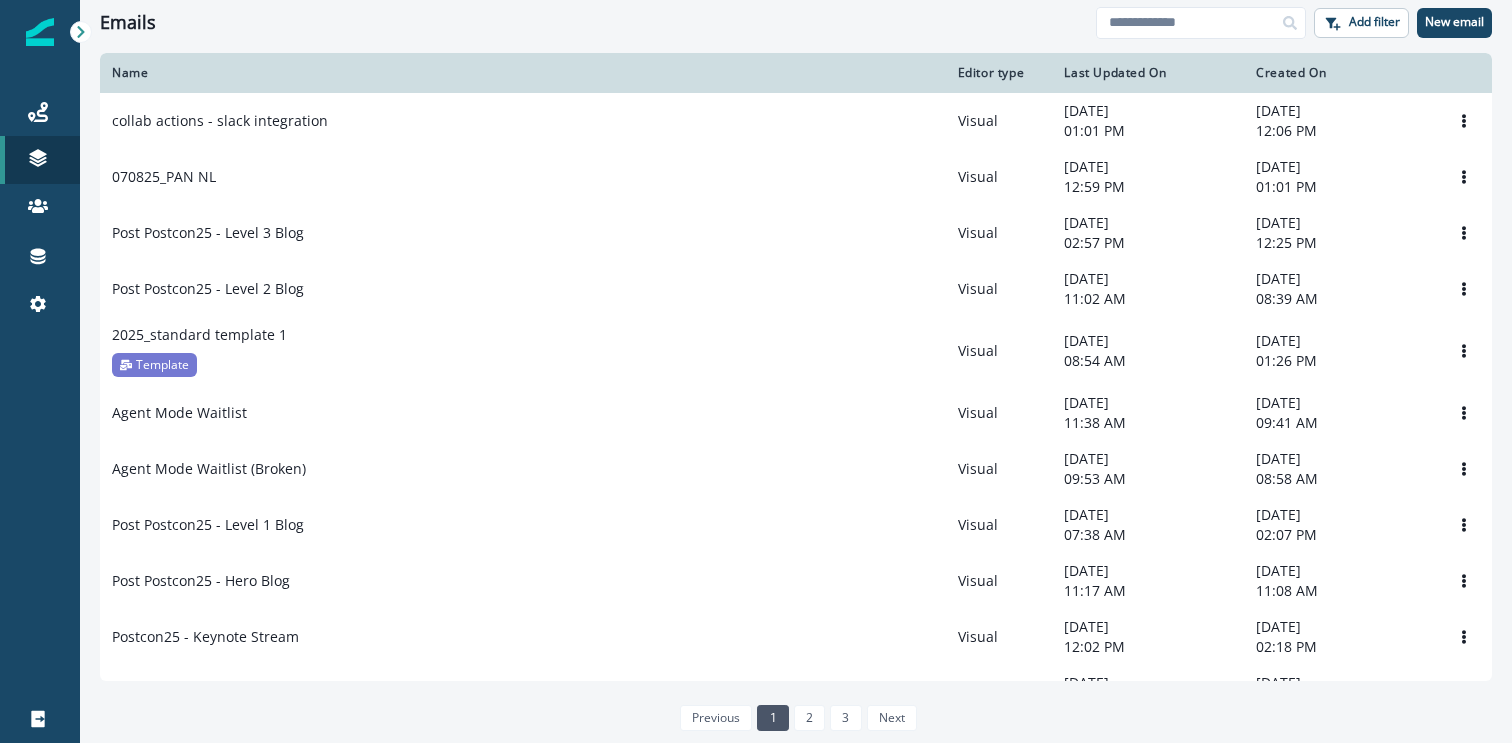 scroll, scrollTop: 0, scrollLeft: 0, axis: both 